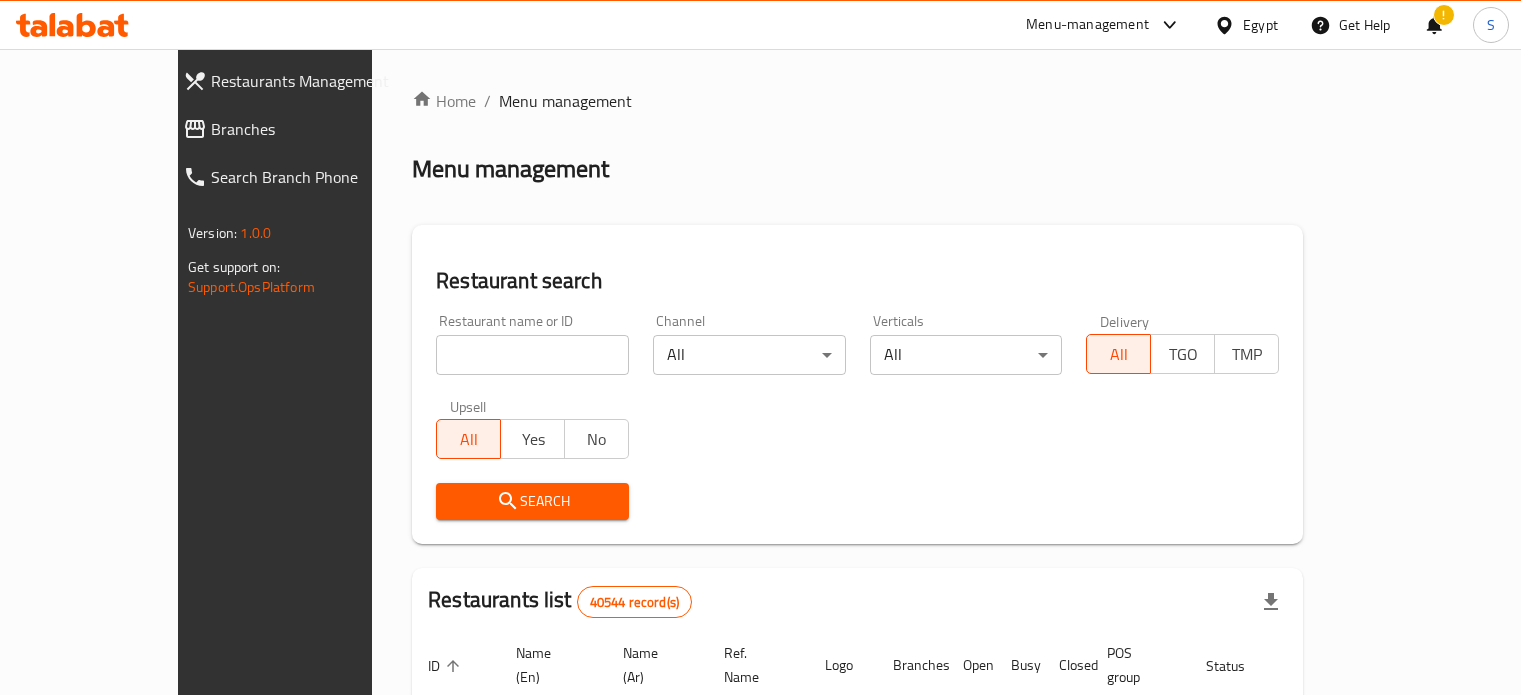 scroll, scrollTop: 0, scrollLeft: 0, axis: both 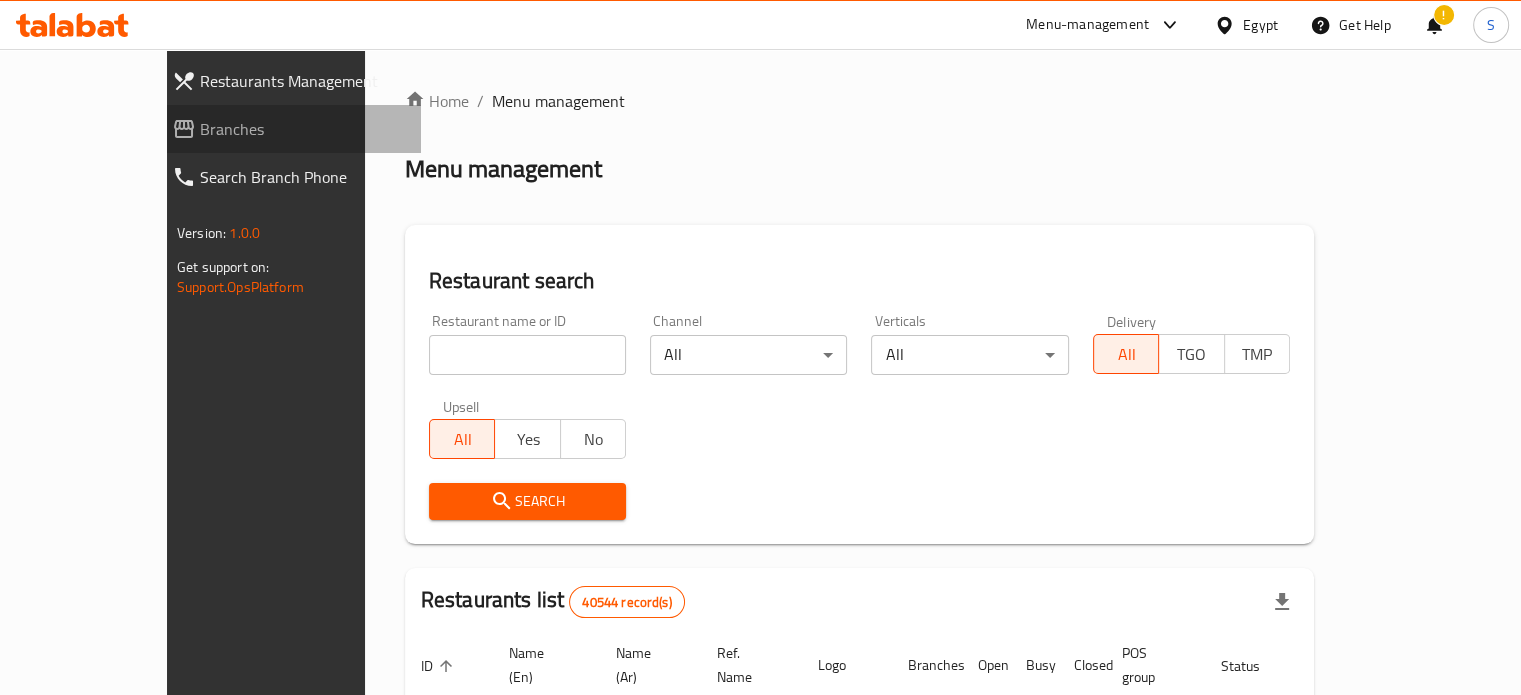 click on "Branches" at bounding box center [302, 129] 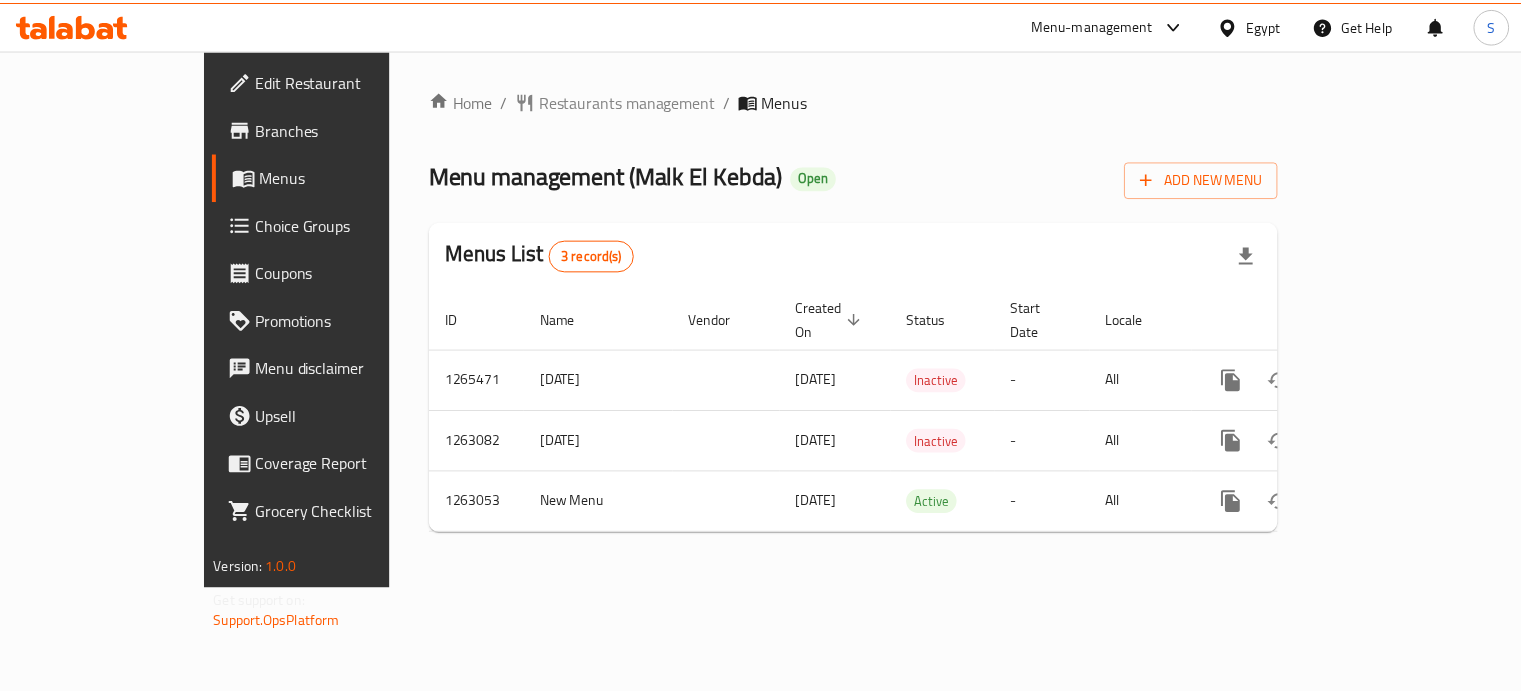 scroll, scrollTop: 0, scrollLeft: 0, axis: both 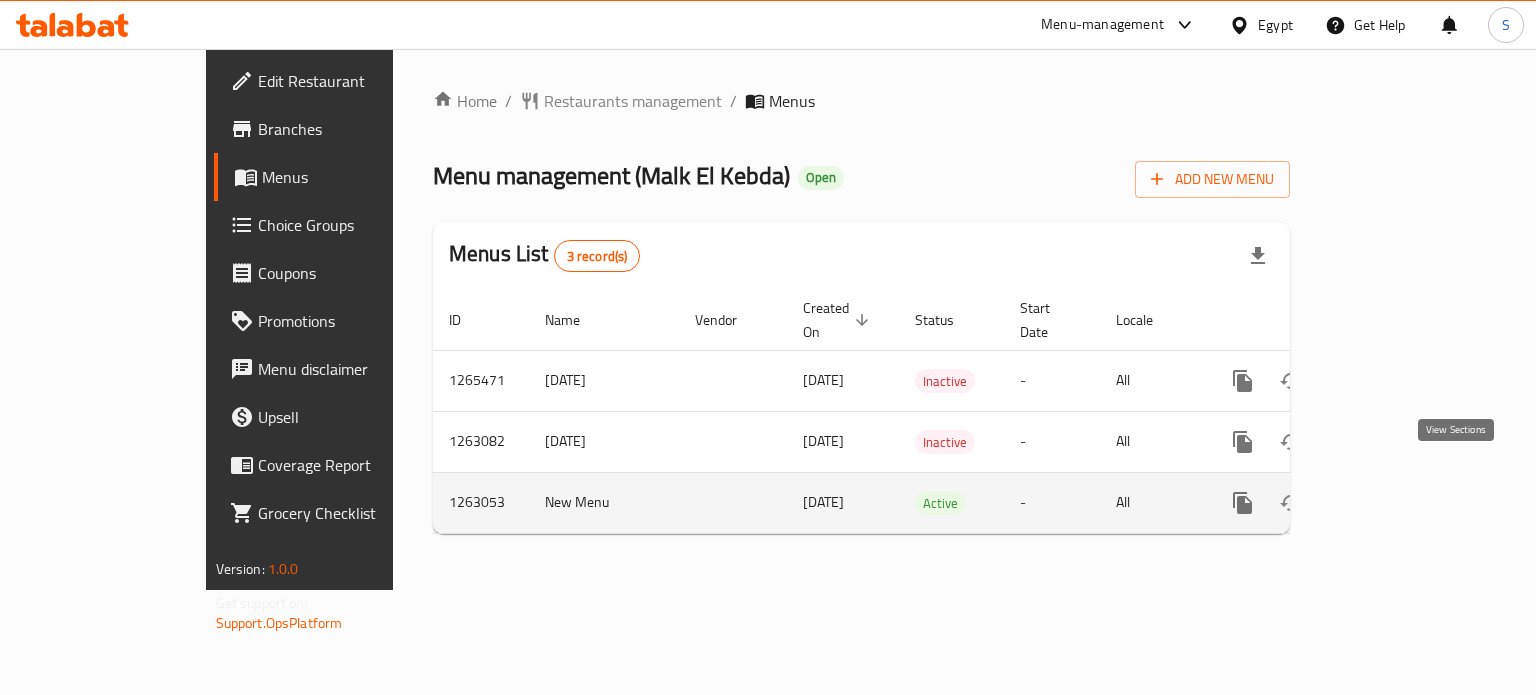 click 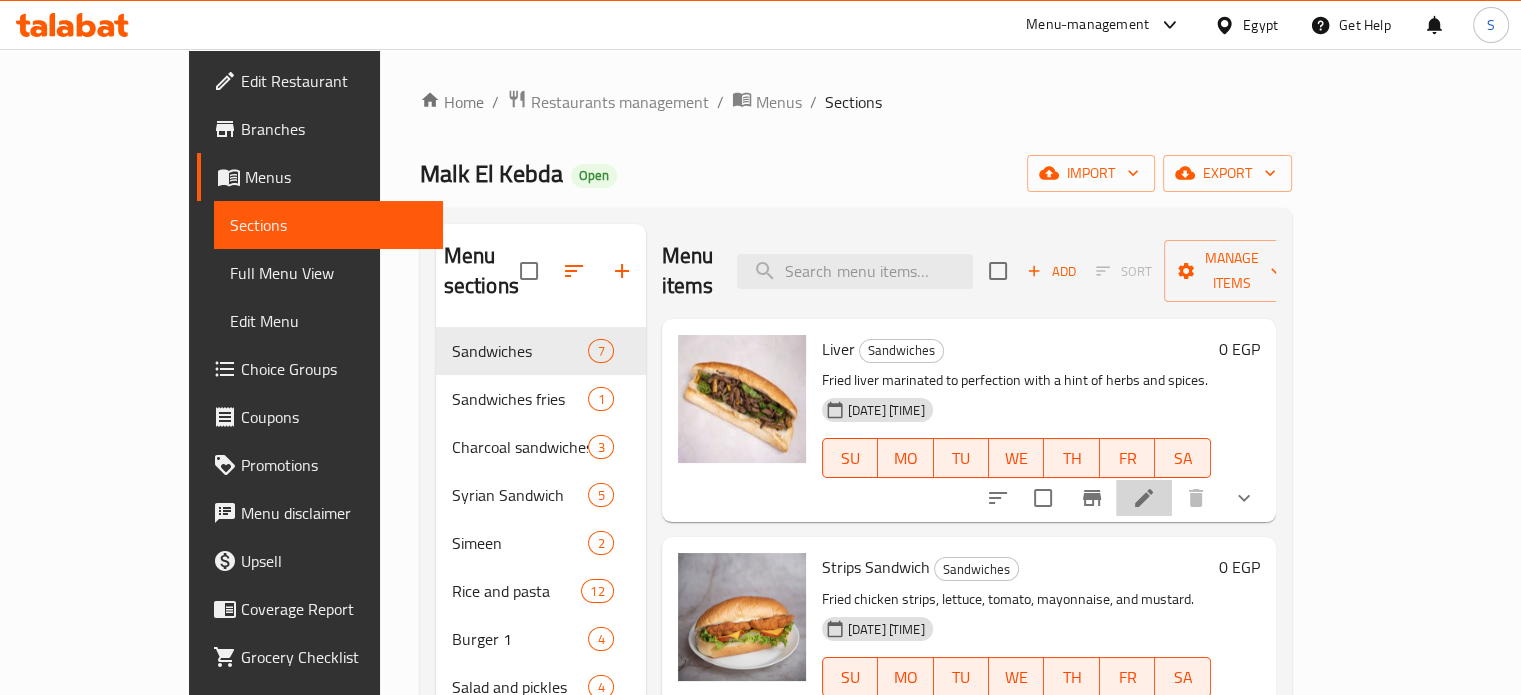 click at bounding box center [1144, 498] 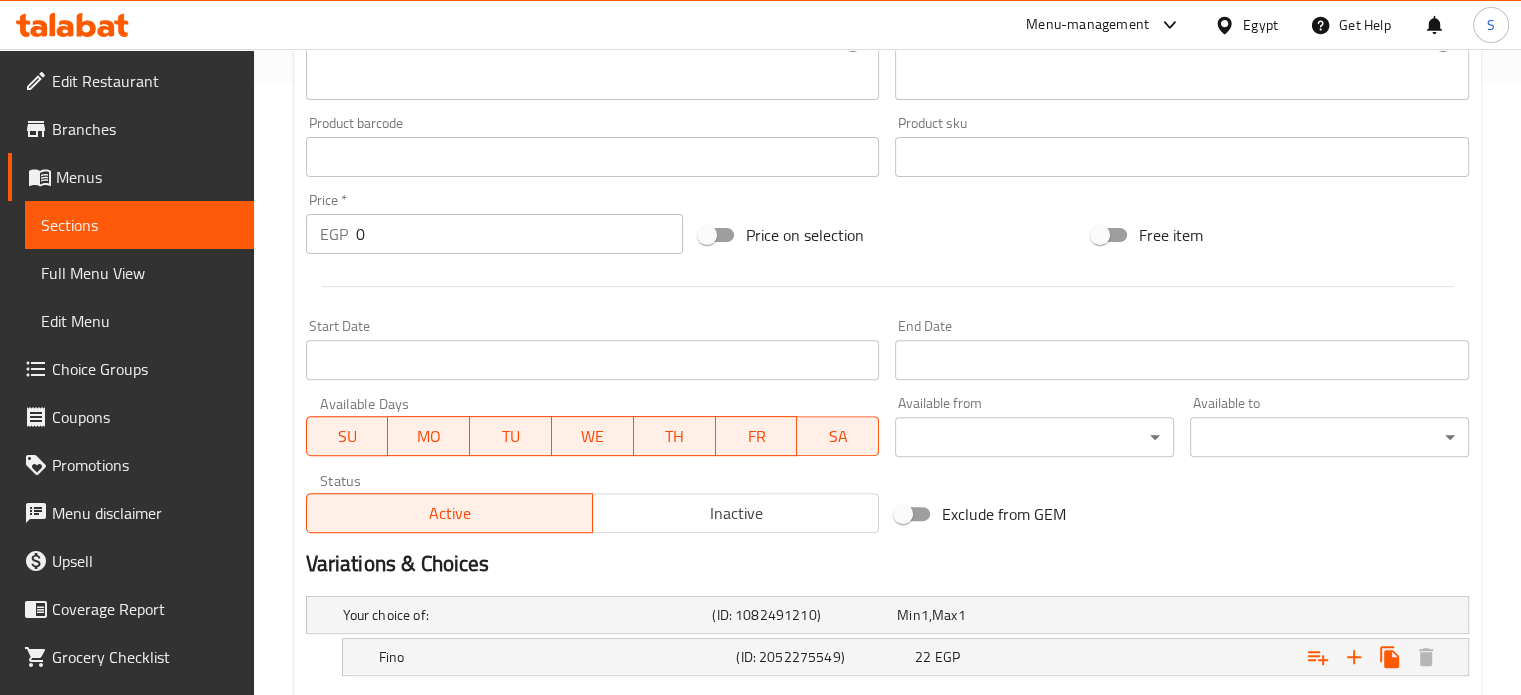 scroll, scrollTop: 616, scrollLeft: 0, axis: vertical 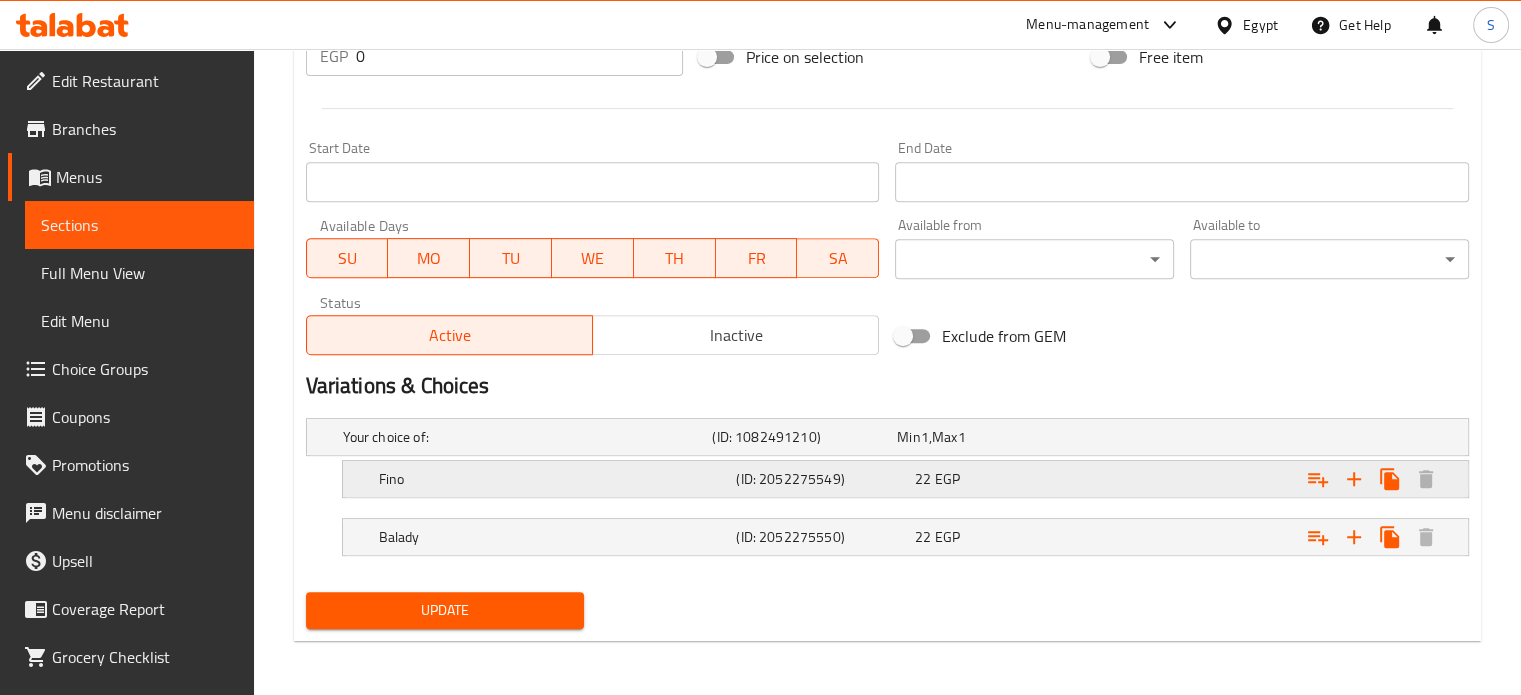 click on "22" at bounding box center (908, 437) 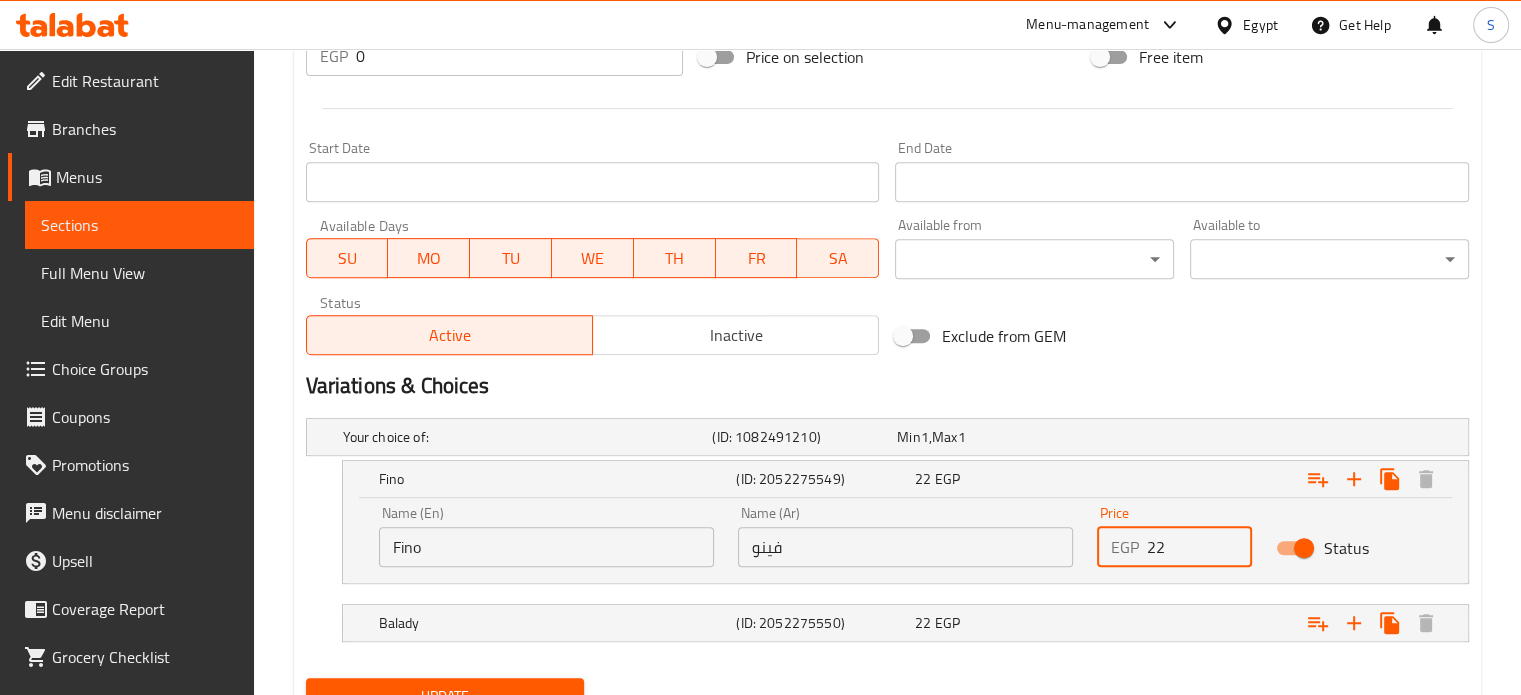 click on "22" at bounding box center [1200, 547] 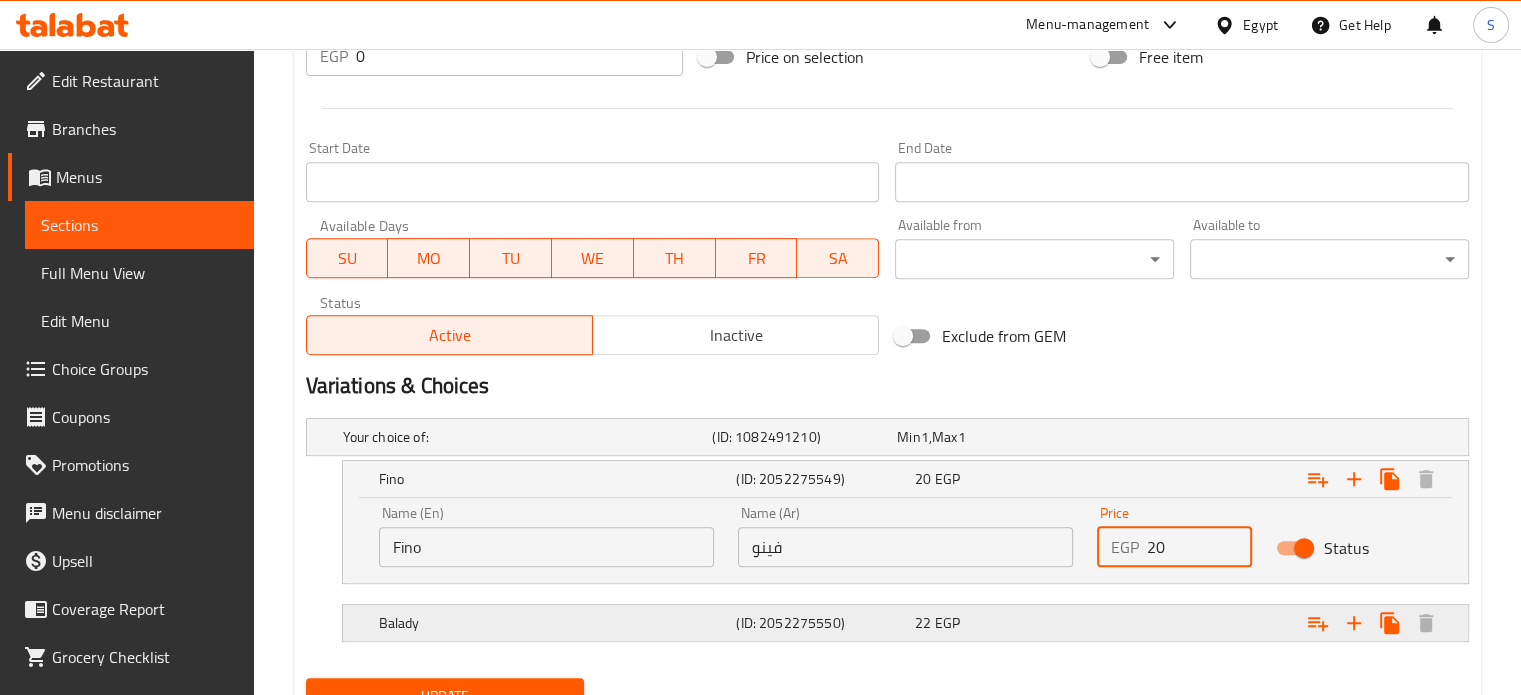 type on "20" 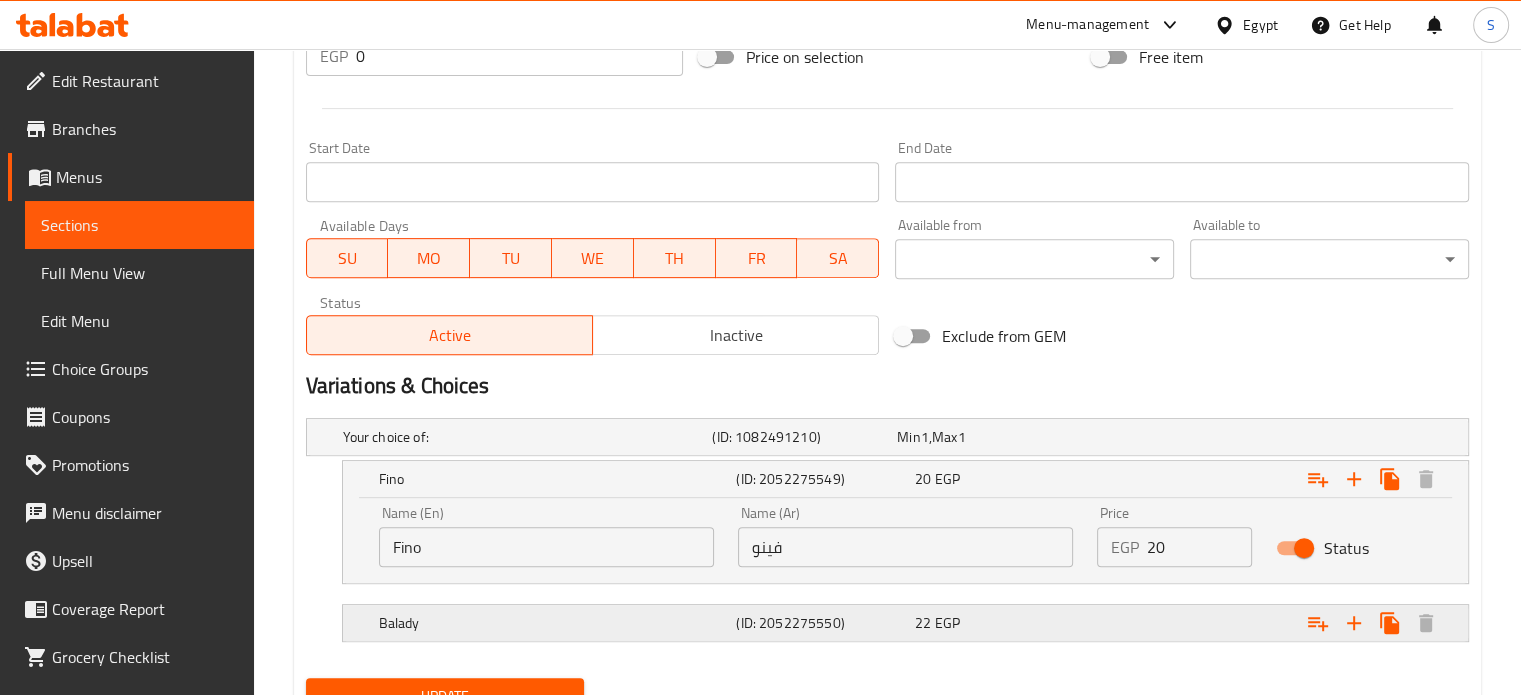 click on "22   EGP" at bounding box center (985, 437) 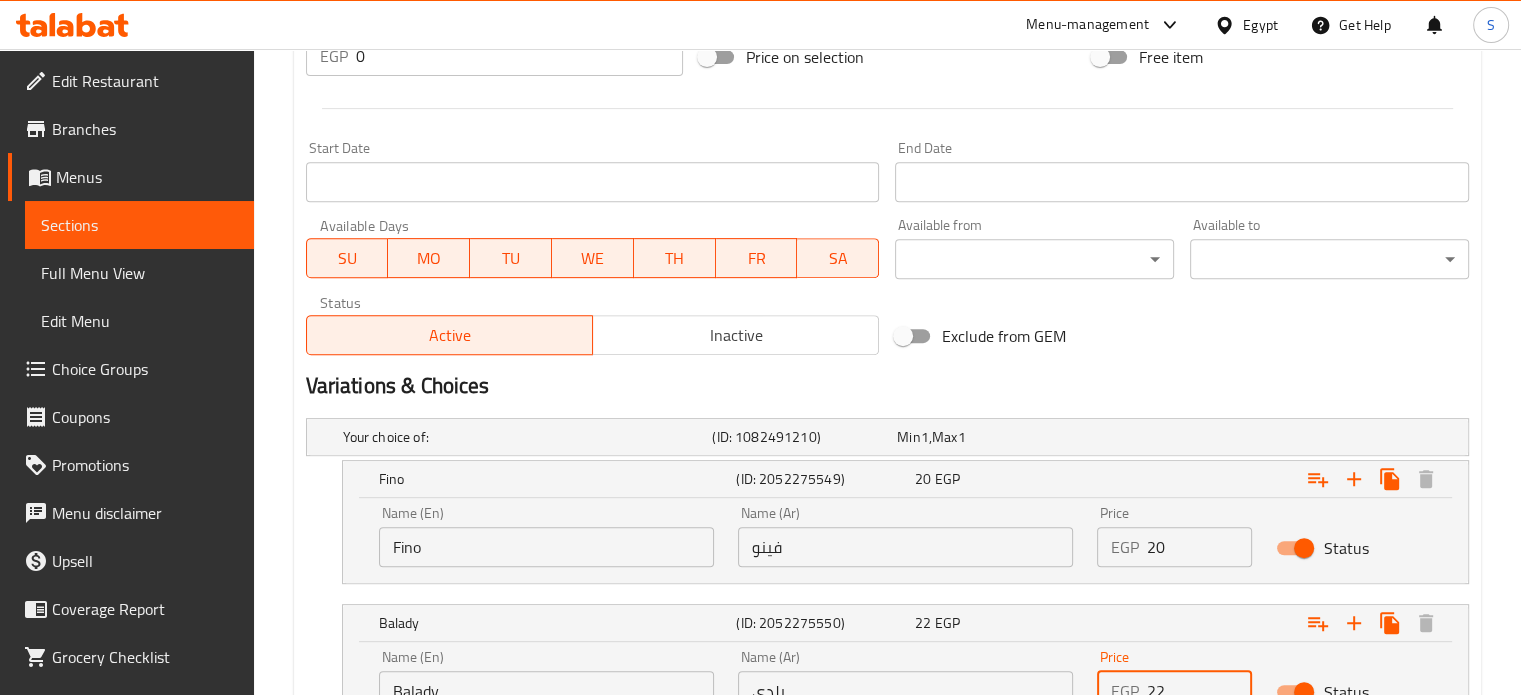 click on "22" at bounding box center [1200, 691] 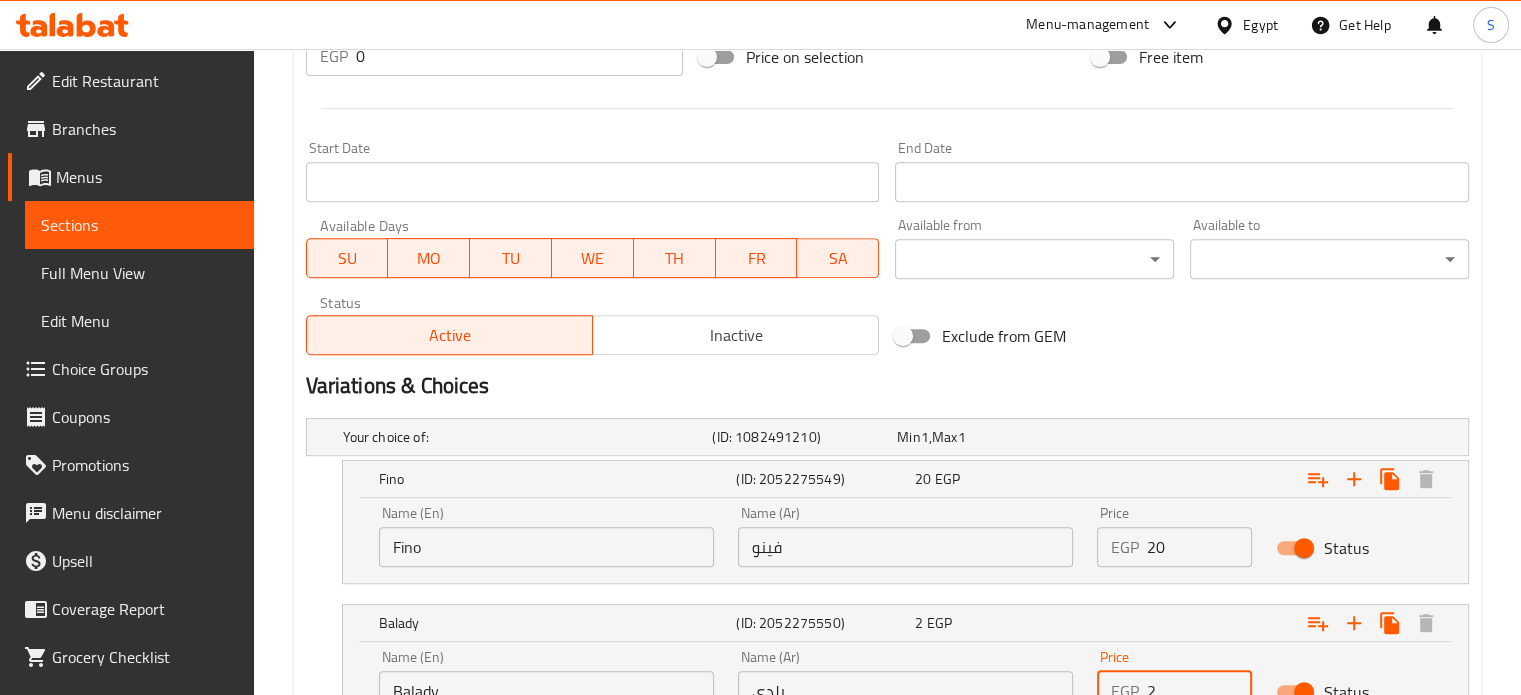 scroll, scrollTop: 799, scrollLeft: 0, axis: vertical 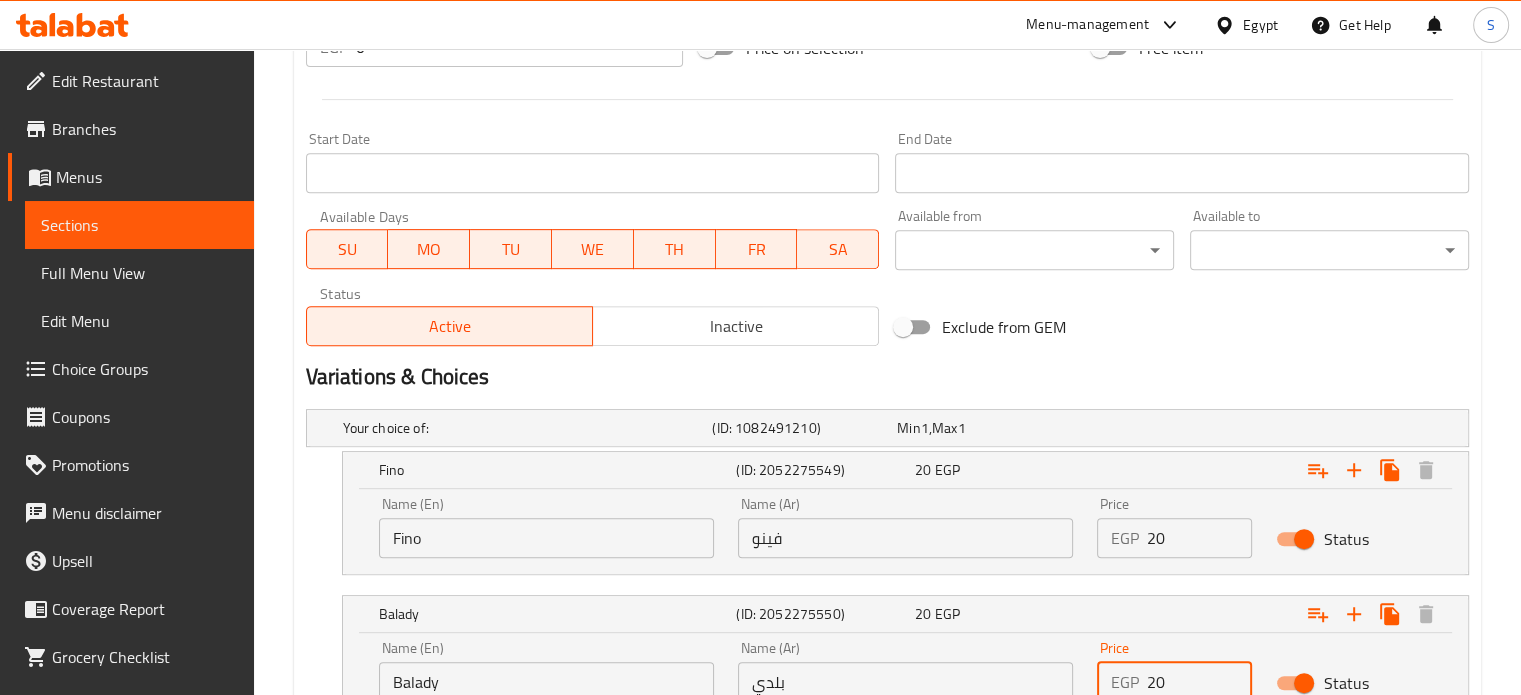 type on "20" 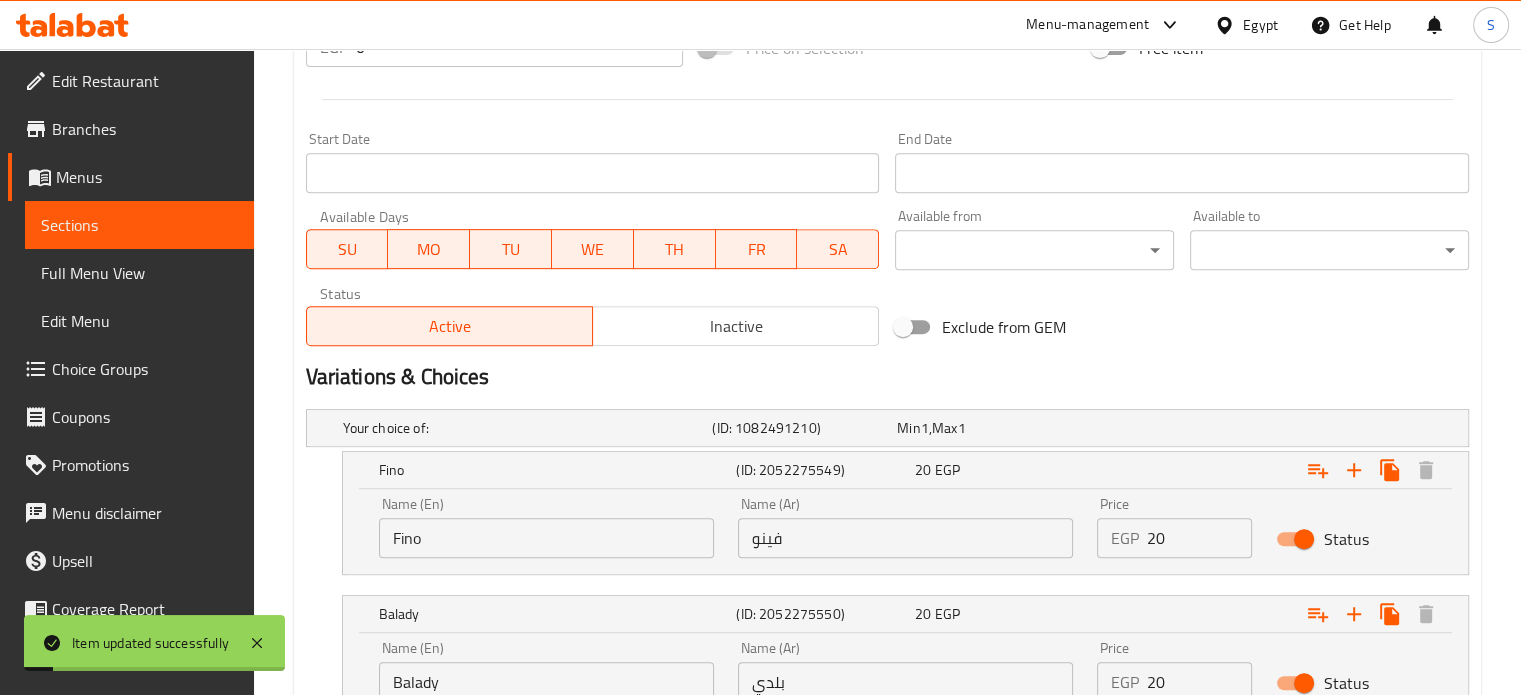 drag, startPoint x: 1518, startPoint y: 388, endPoint x: 1523, endPoint y: 364, distance: 24.5153 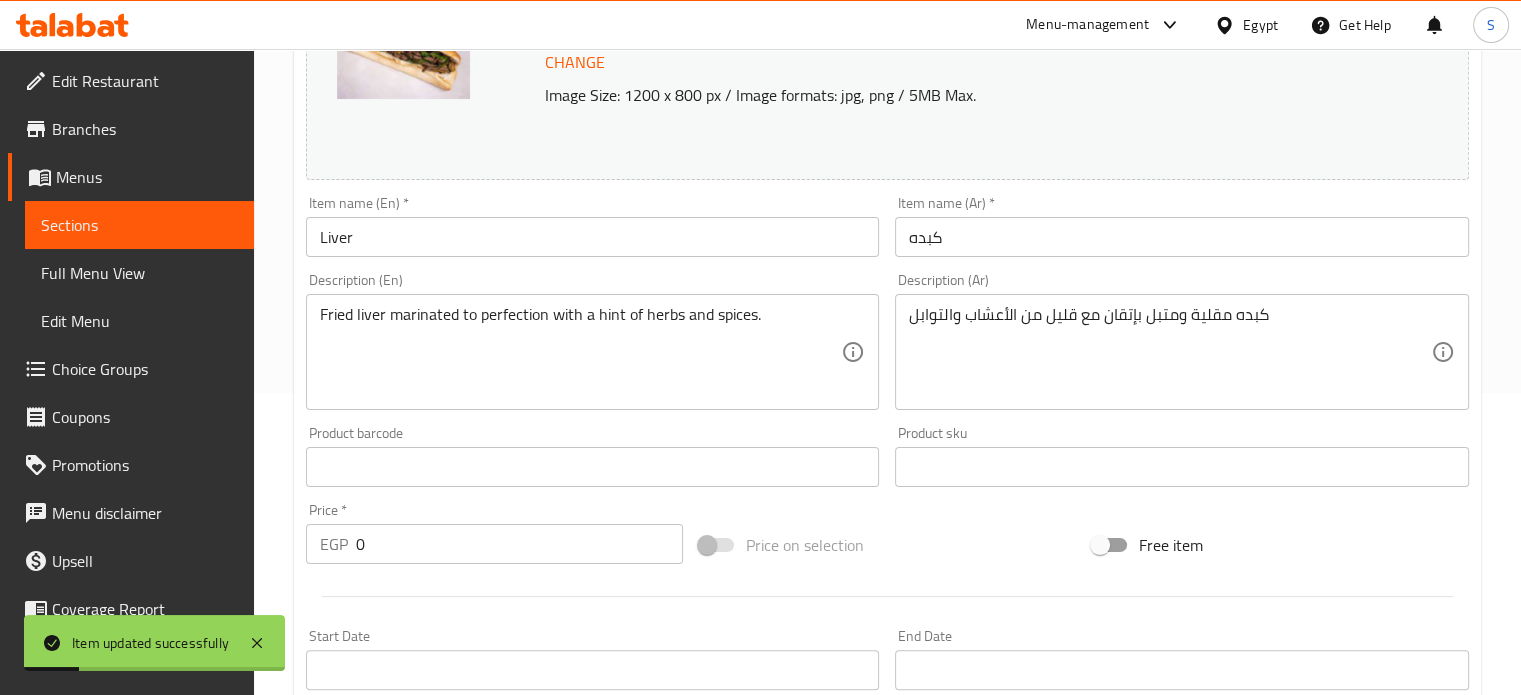 scroll, scrollTop: 163, scrollLeft: 0, axis: vertical 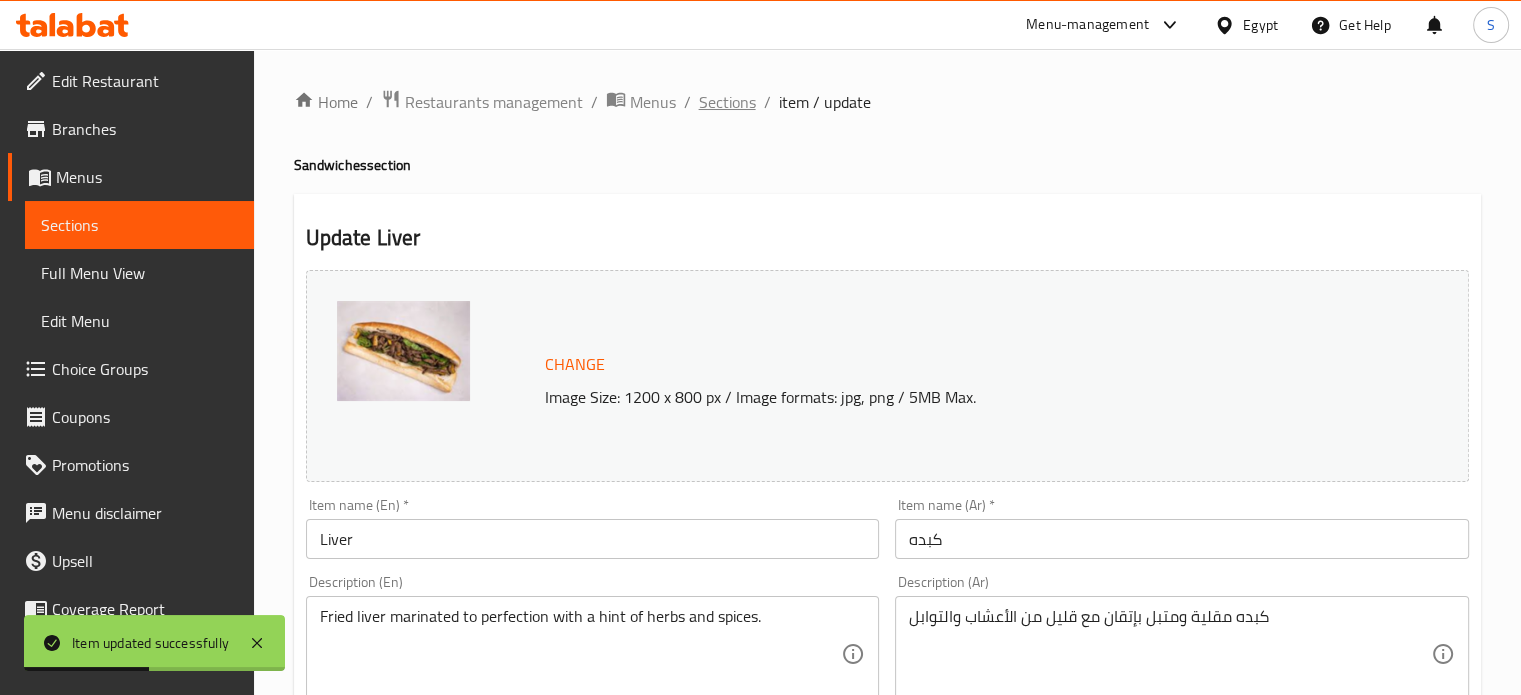 click on "Sections" at bounding box center [727, 102] 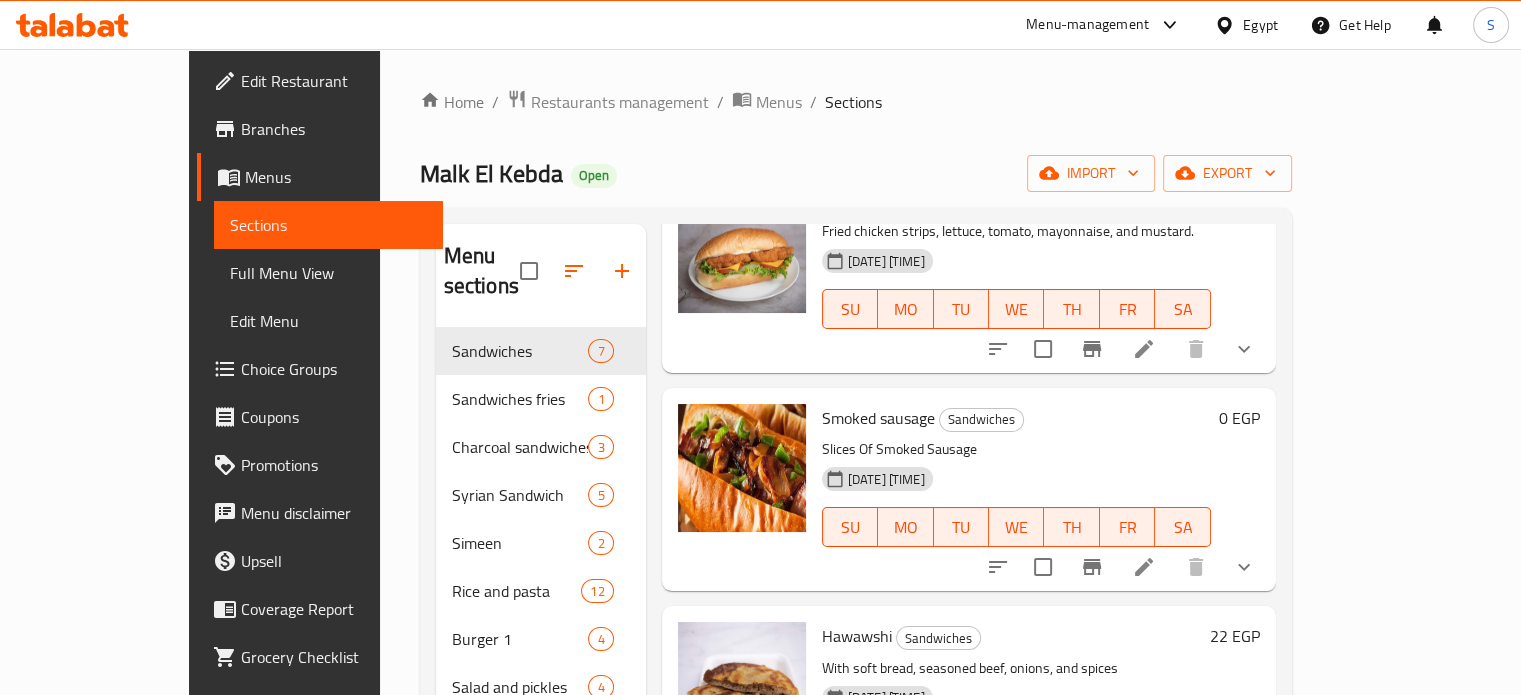 scroll, scrollTop: 370, scrollLeft: 0, axis: vertical 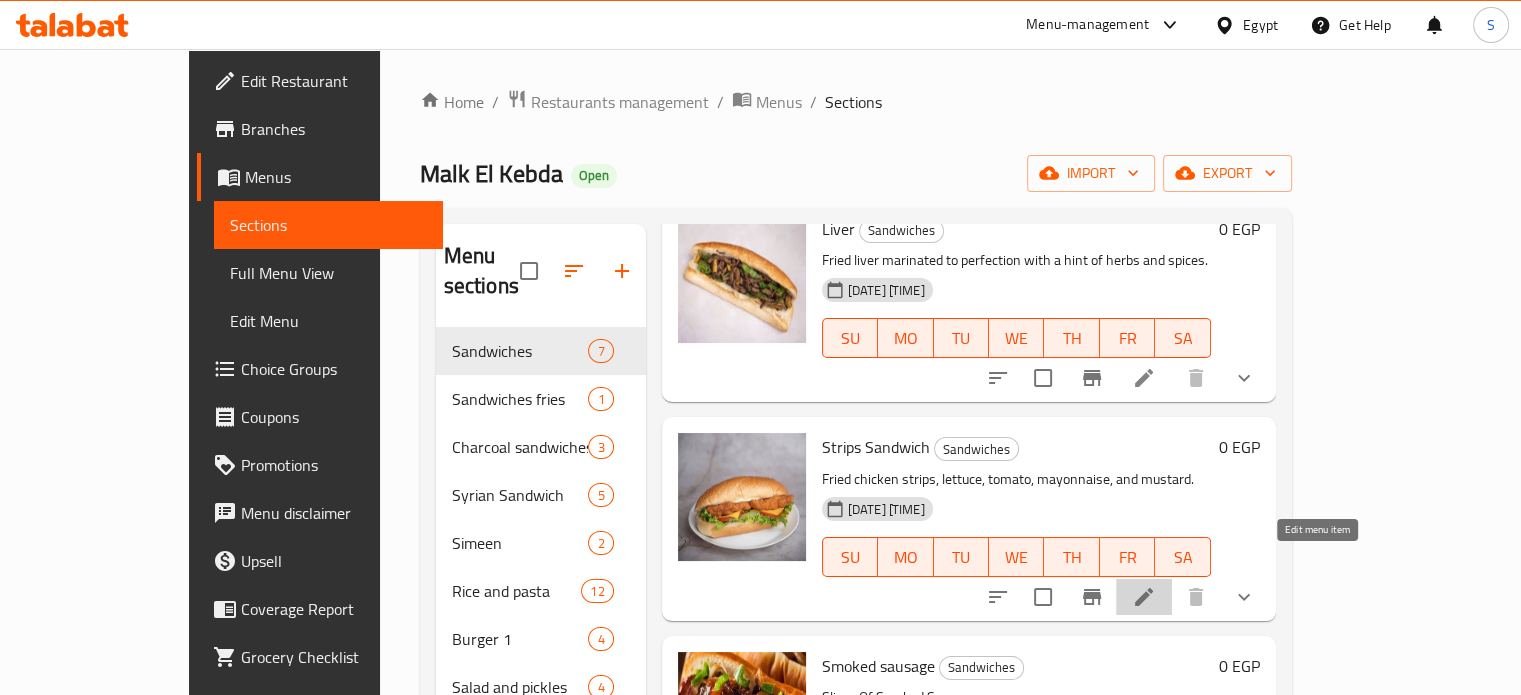 click 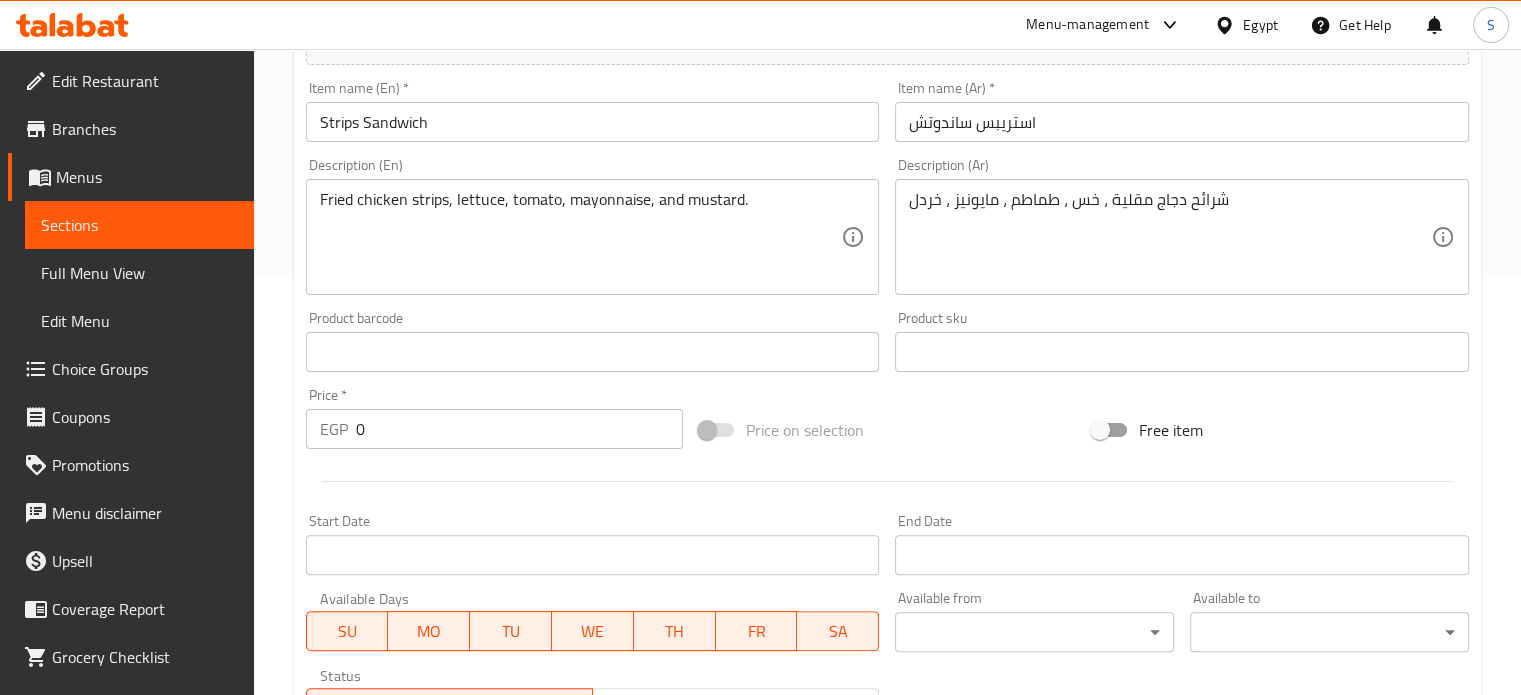scroll, scrollTop: 790, scrollLeft: 0, axis: vertical 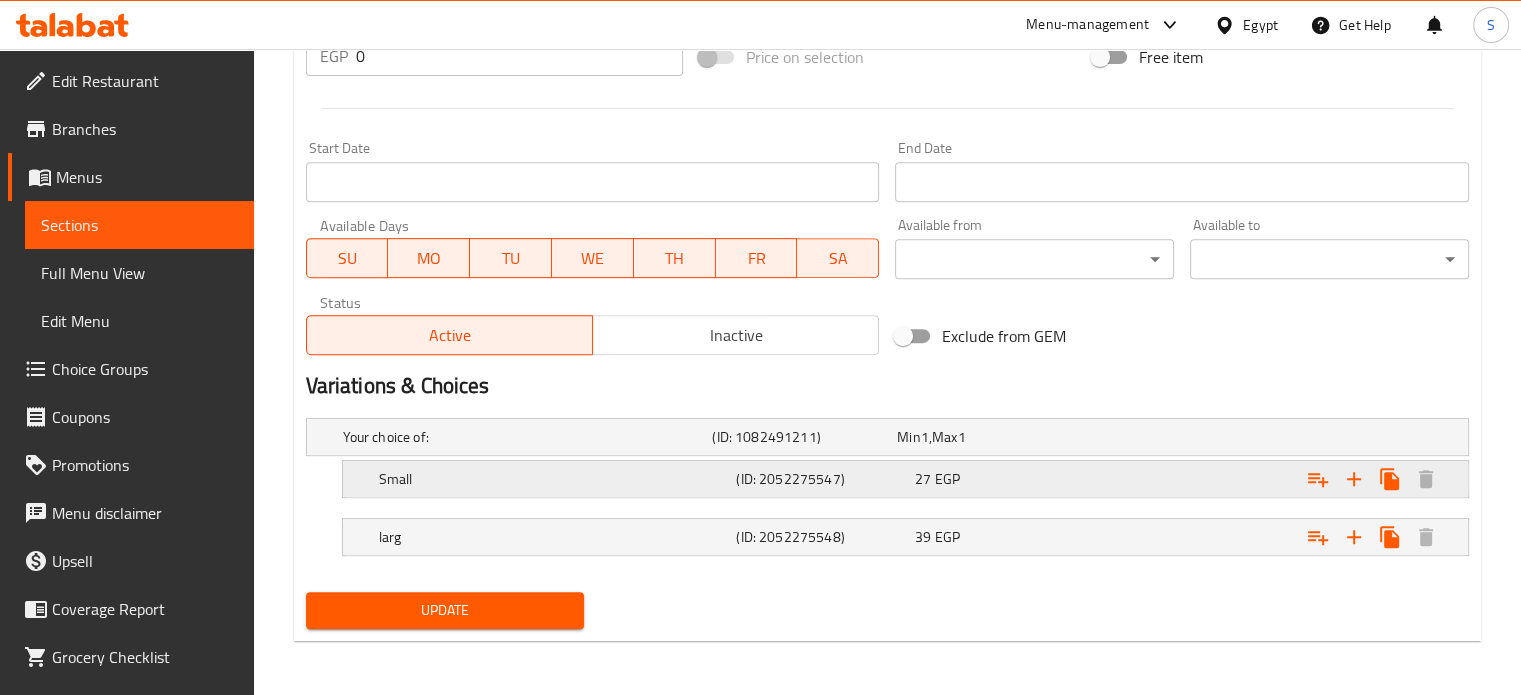 click at bounding box center [1263, 437] 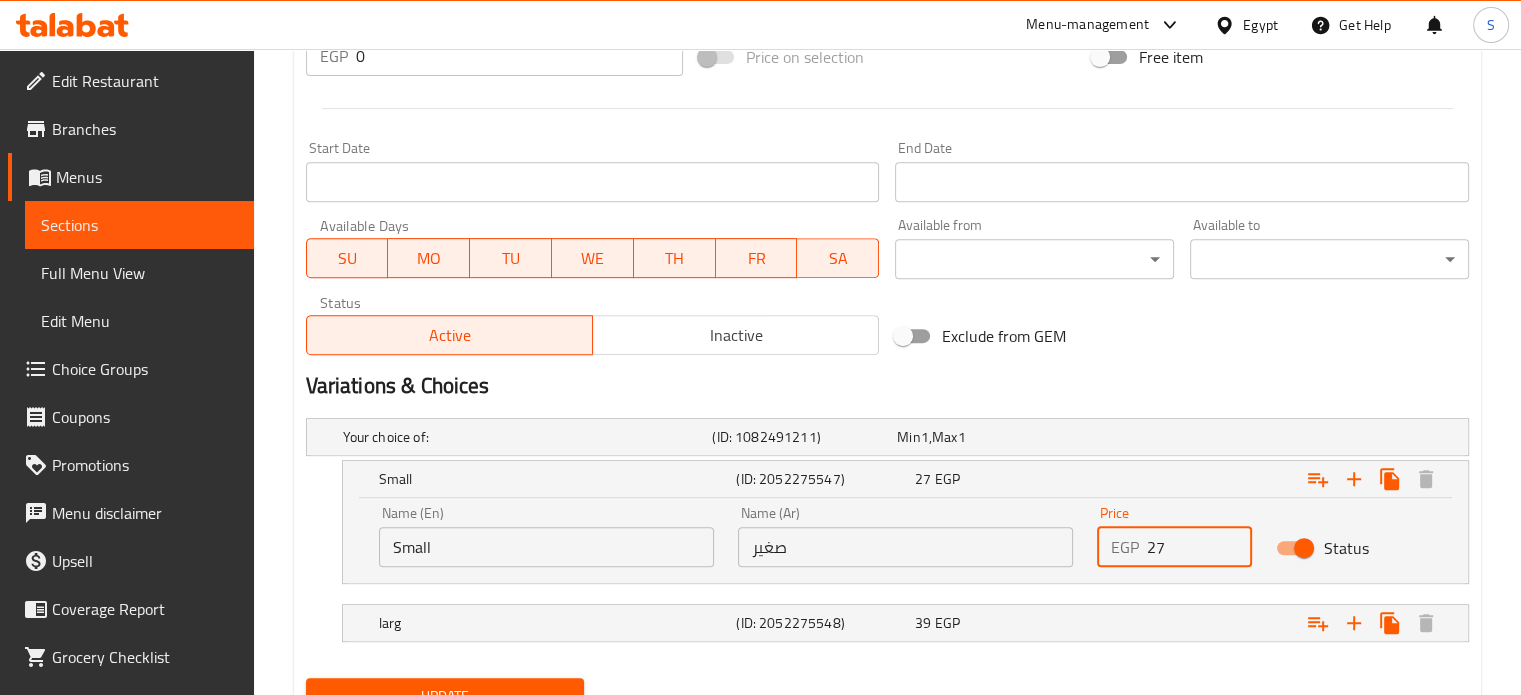 click on "27" at bounding box center (1200, 547) 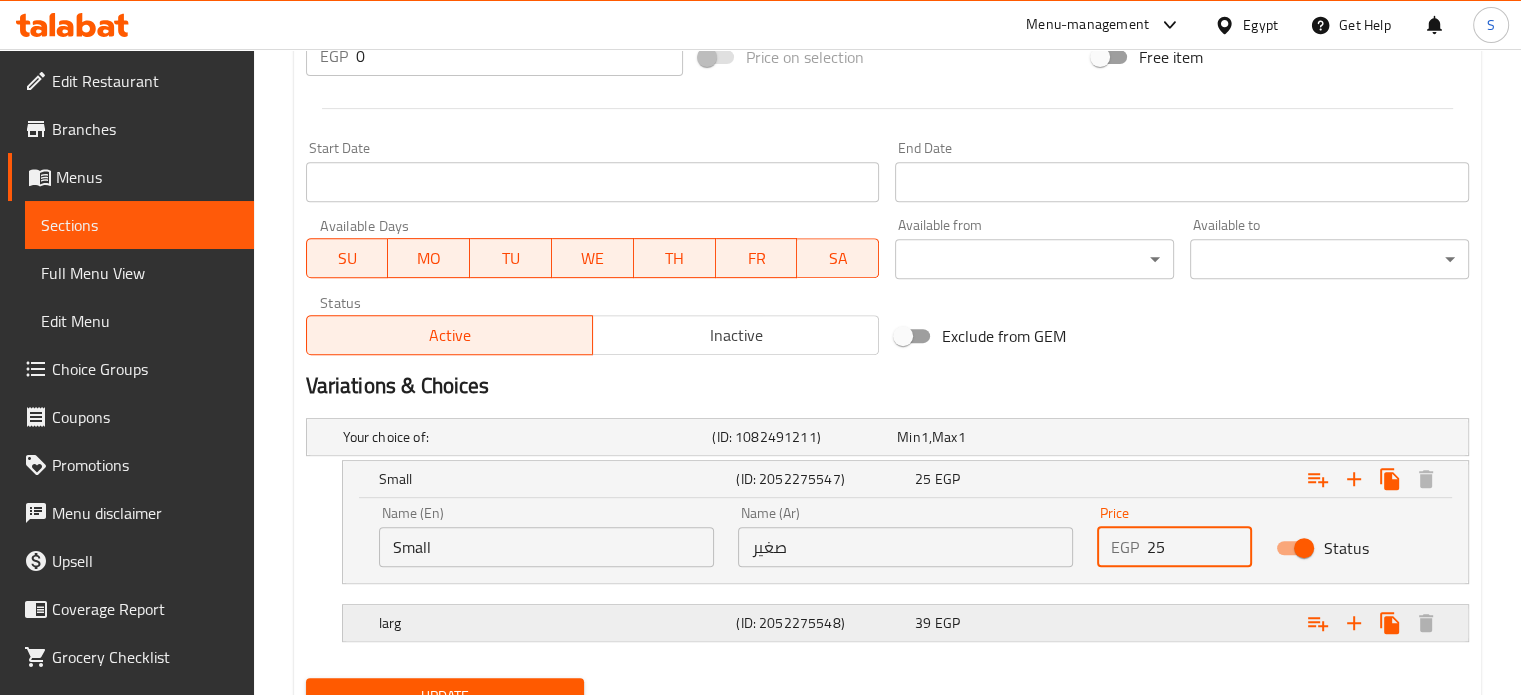 type on "25" 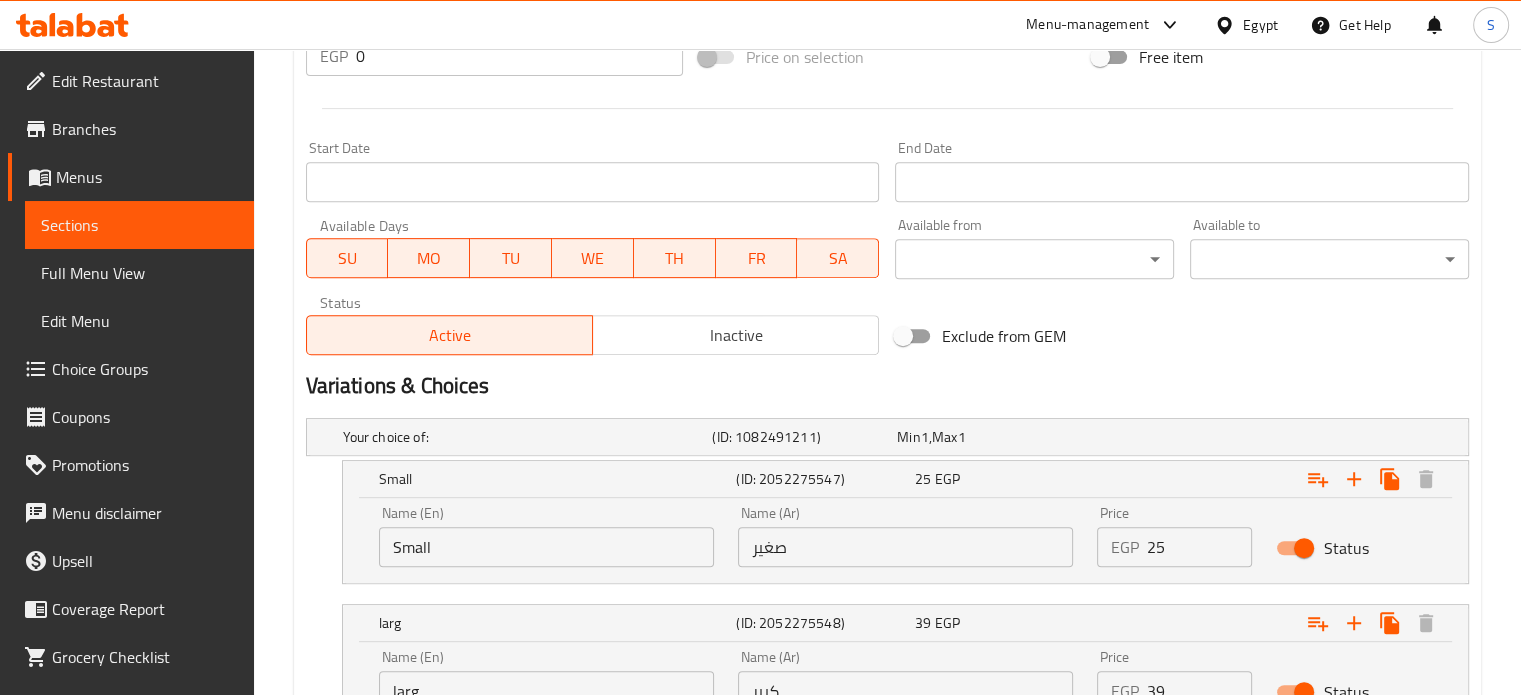 scroll, scrollTop: 962, scrollLeft: 0, axis: vertical 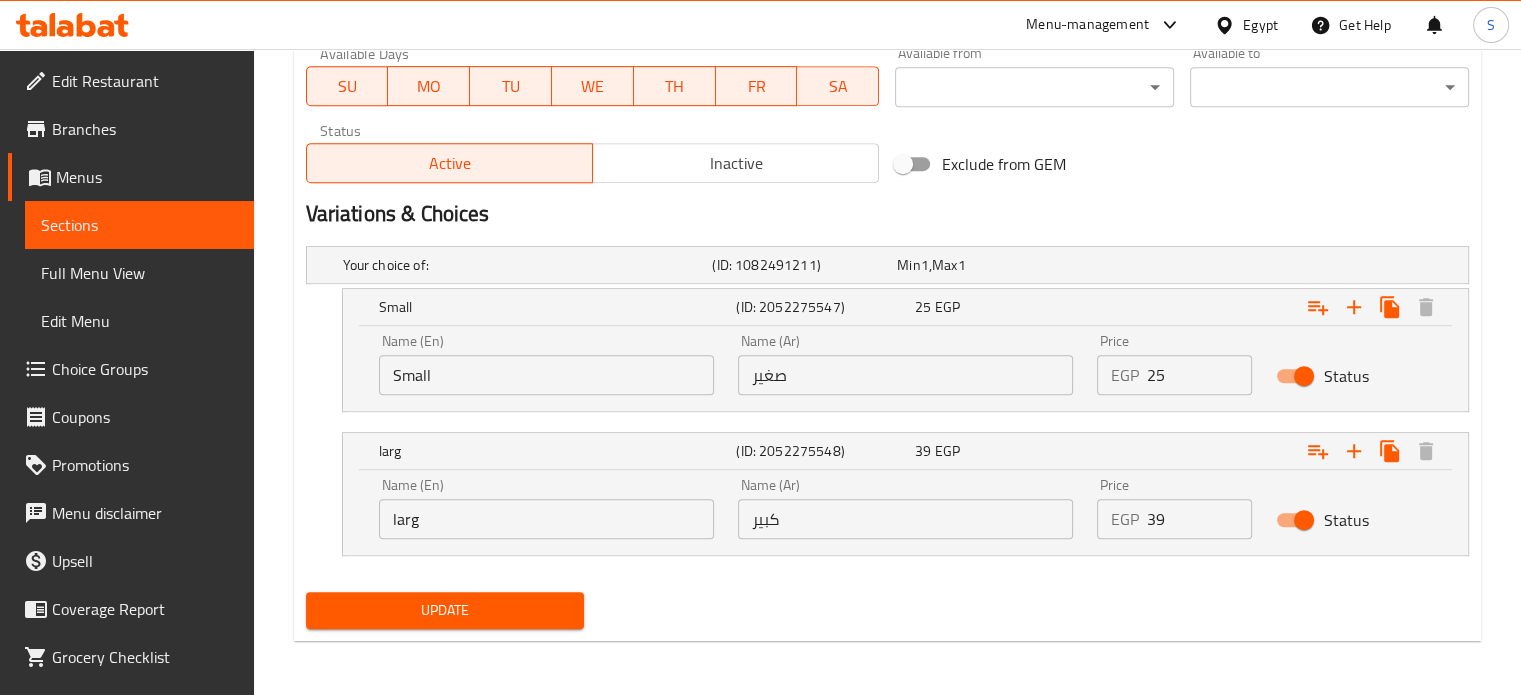 click on "39" at bounding box center (1200, 519) 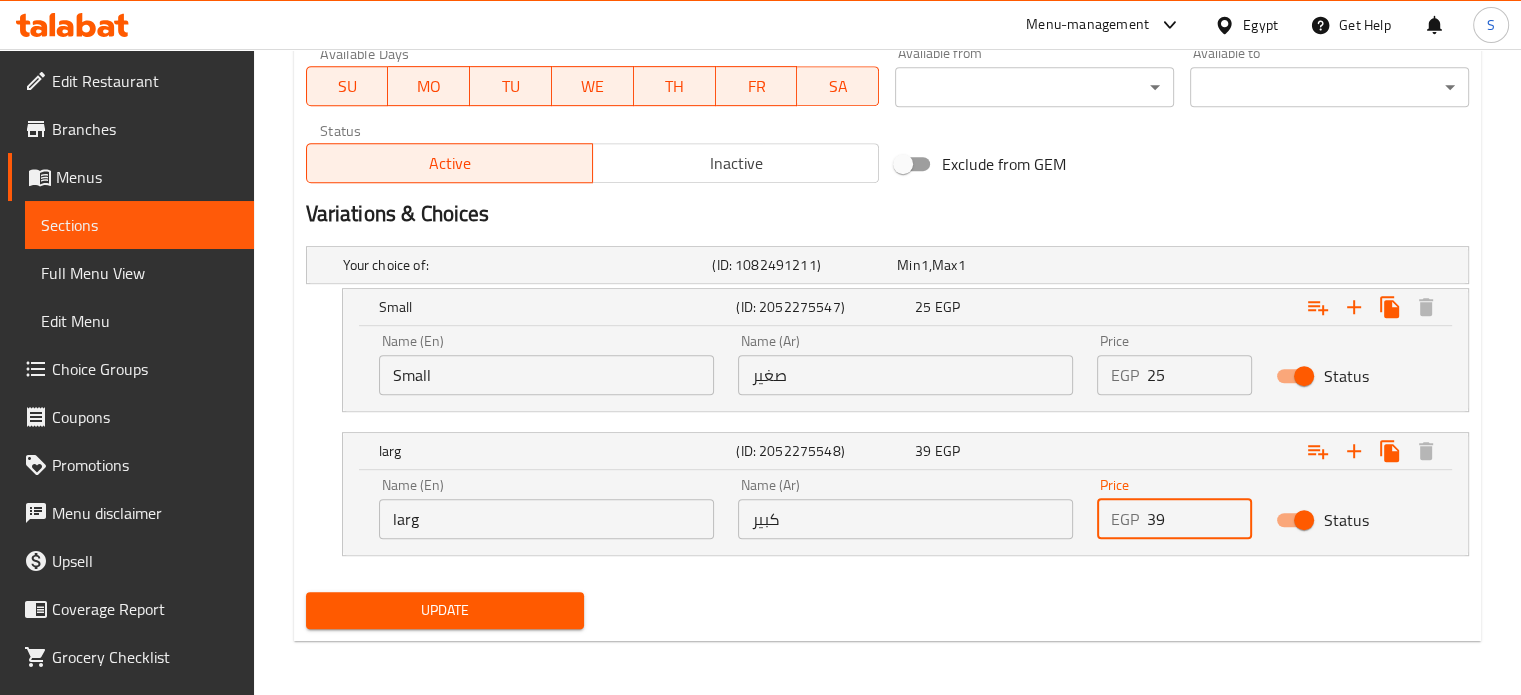 click on "39" at bounding box center [1200, 519] 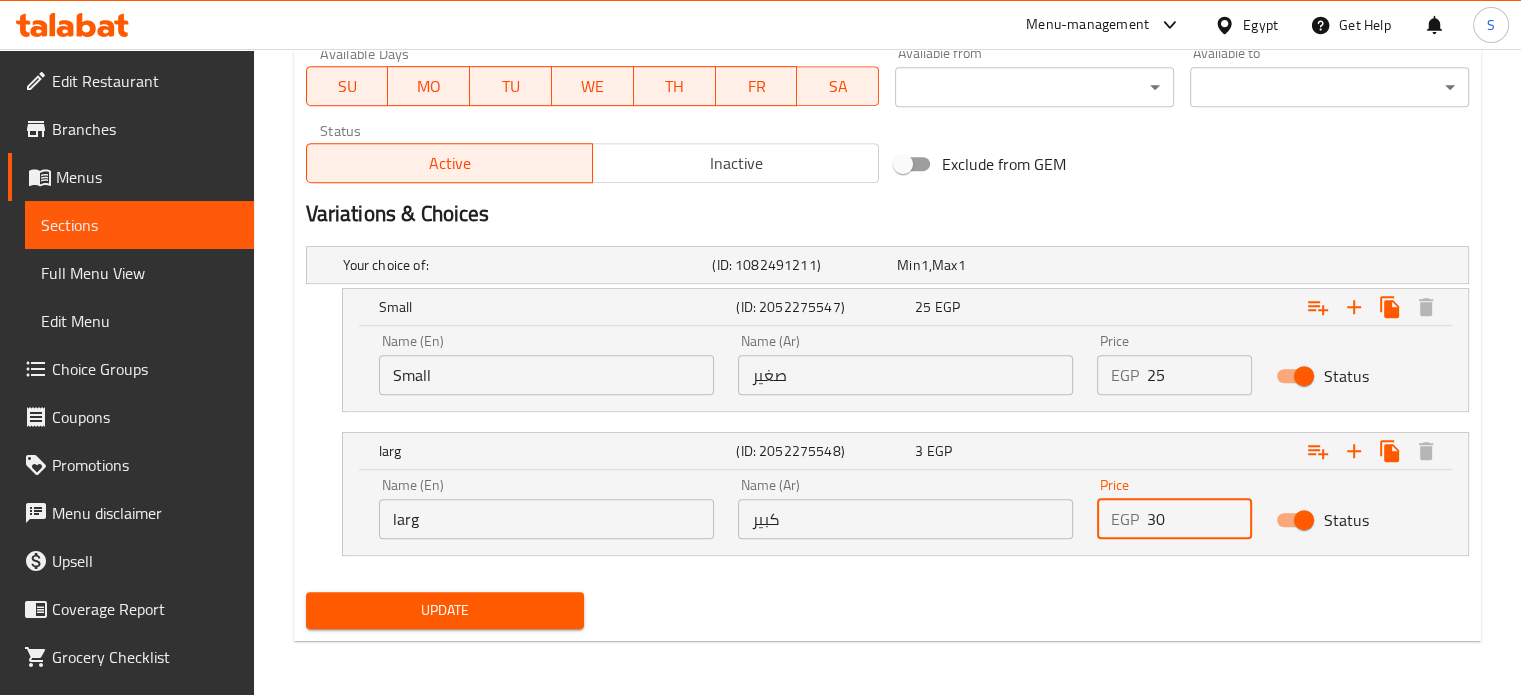 type on "30" 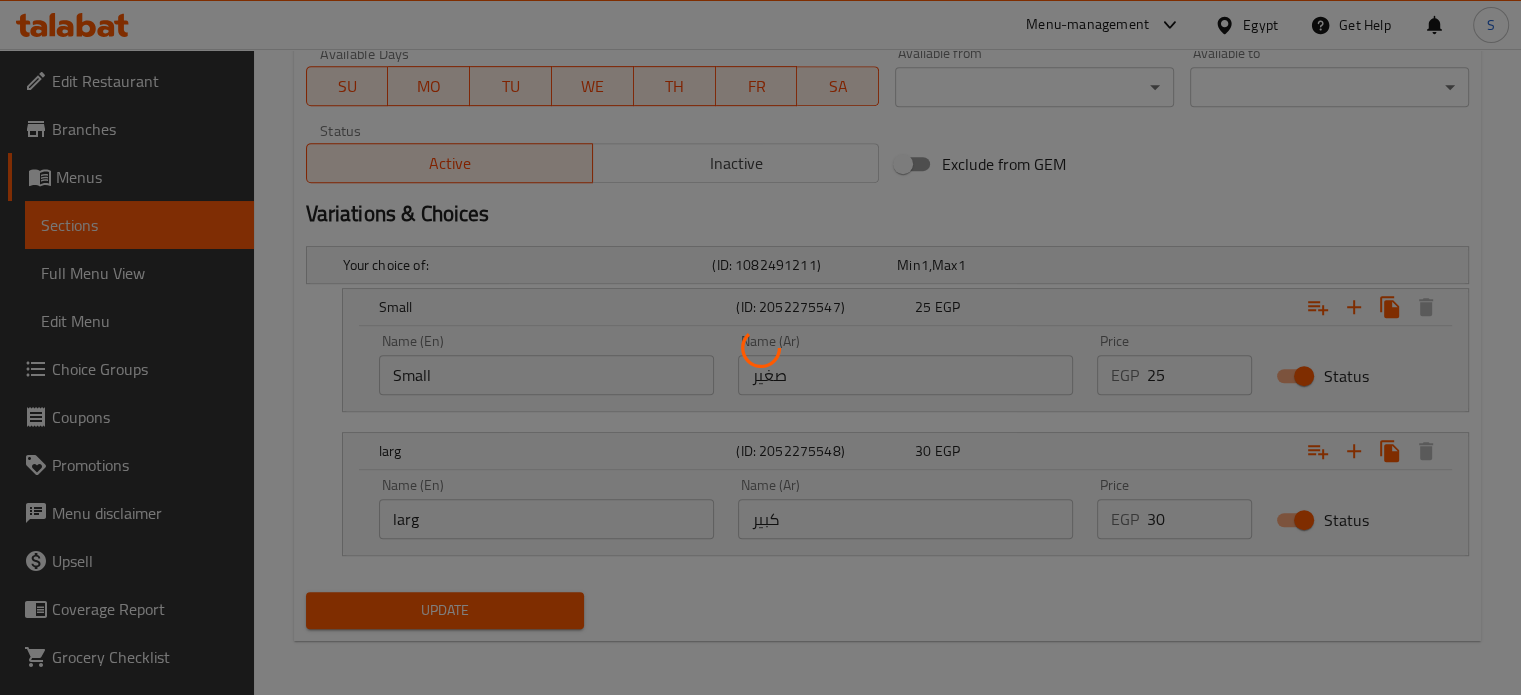 drag, startPoint x: 728, startPoint y: 383, endPoint x: 728, endPoint y: 425, distance: 42 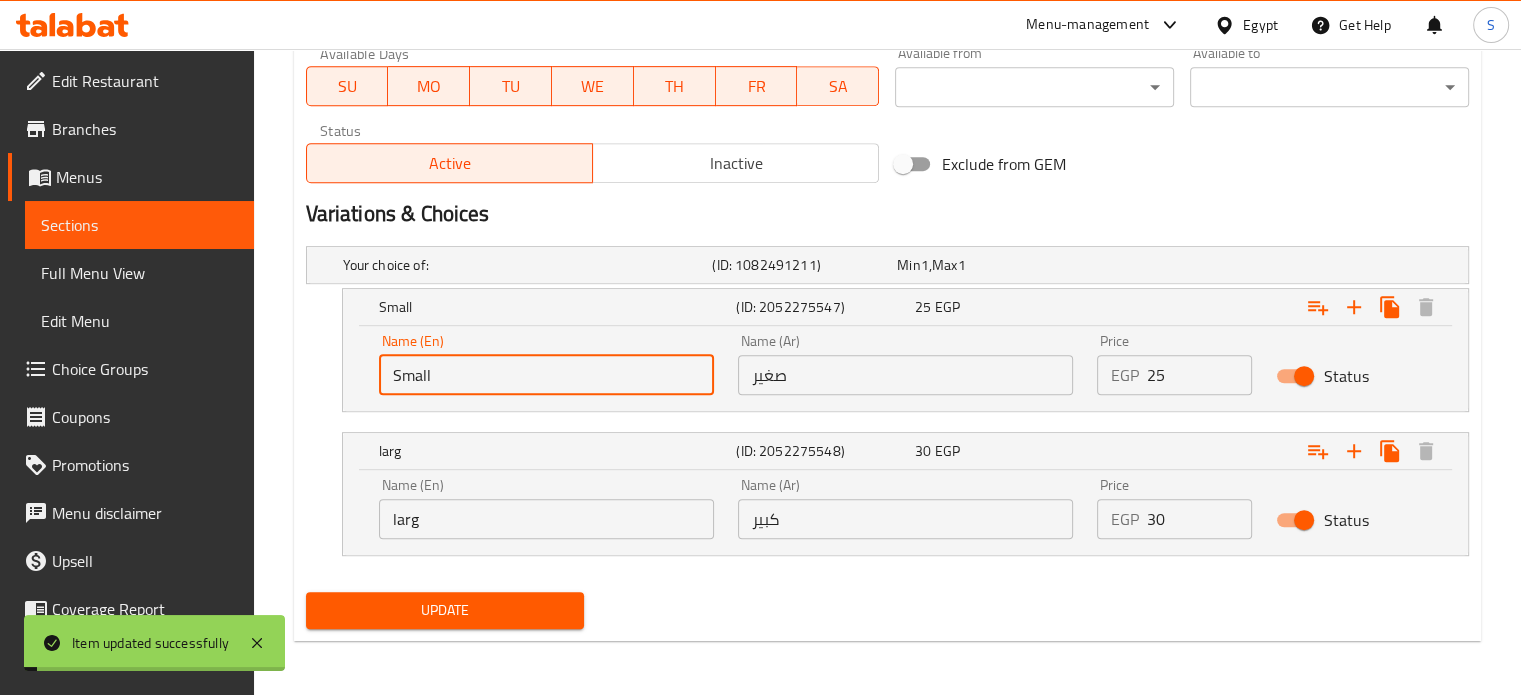 click on "Small" at bounding box center [546, 375] 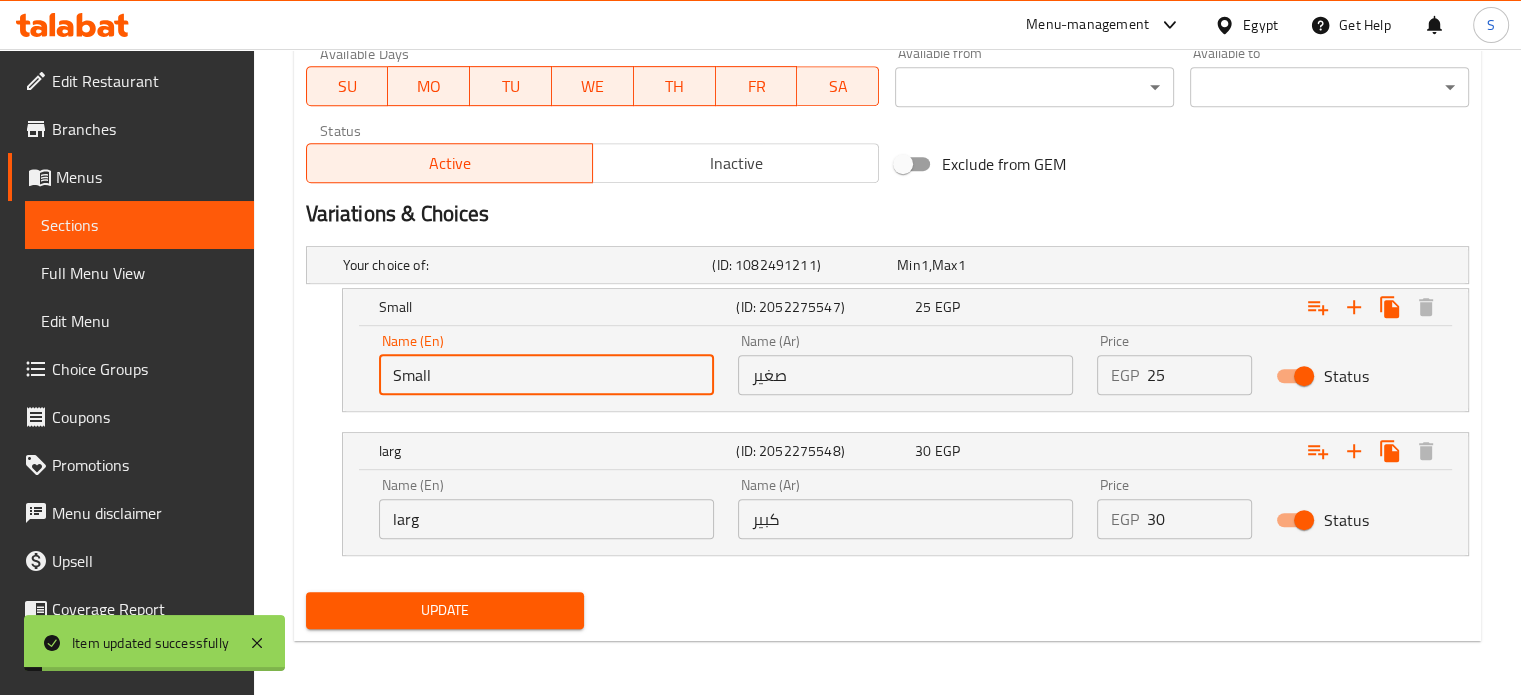 drag, startPoint x: 702, startPoint y: 383, endPoint x: 680, endPoint y: 363, distance: 29.732138 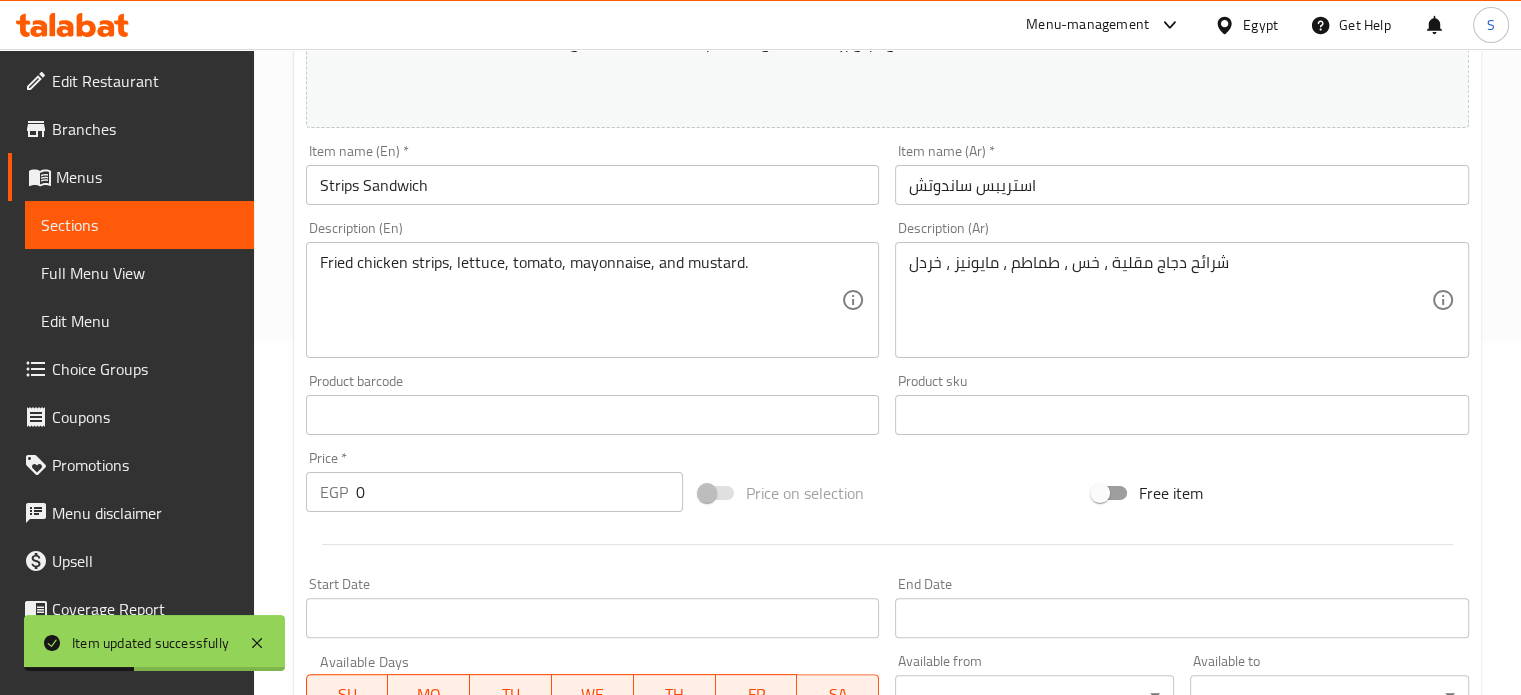 scroll, scrollTop: 0, scrollLeft: 0, axis: both 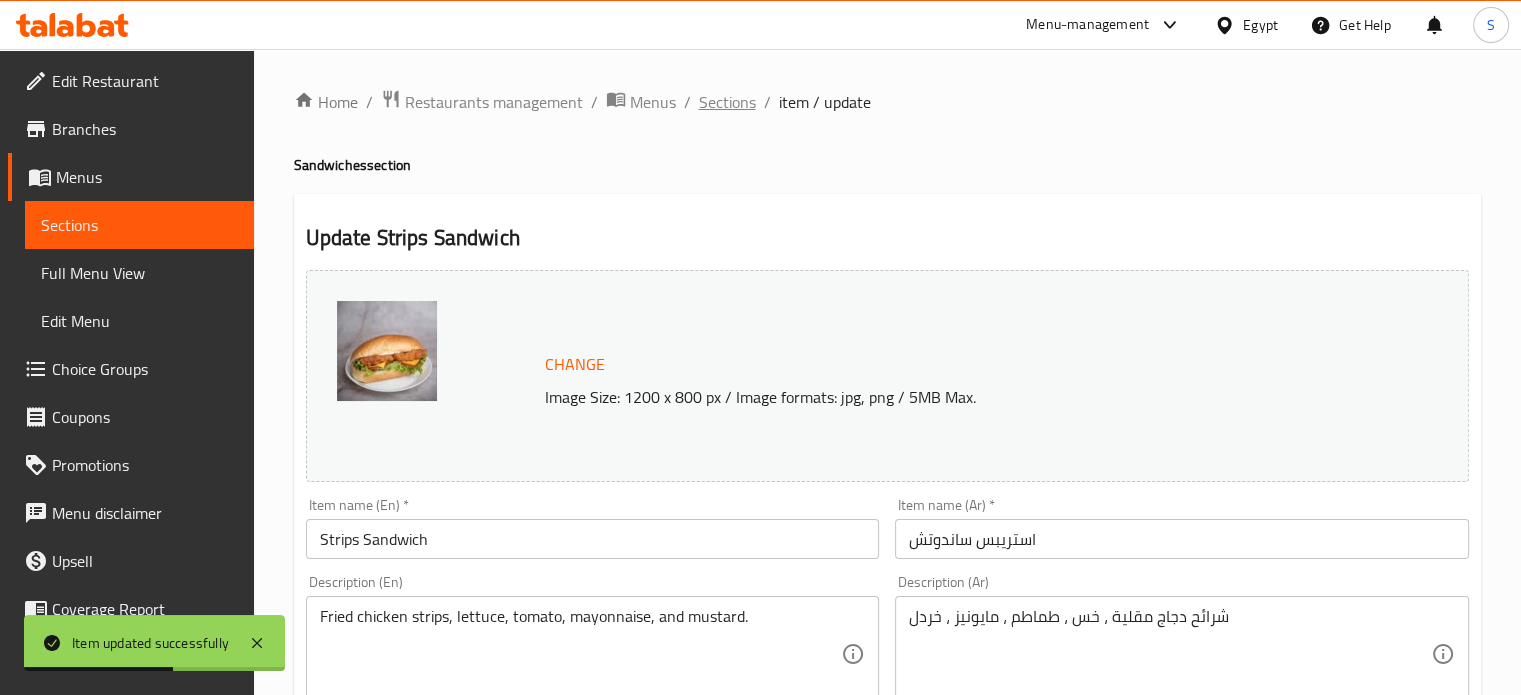 click on "Sections" at bounding box center [727, 102] 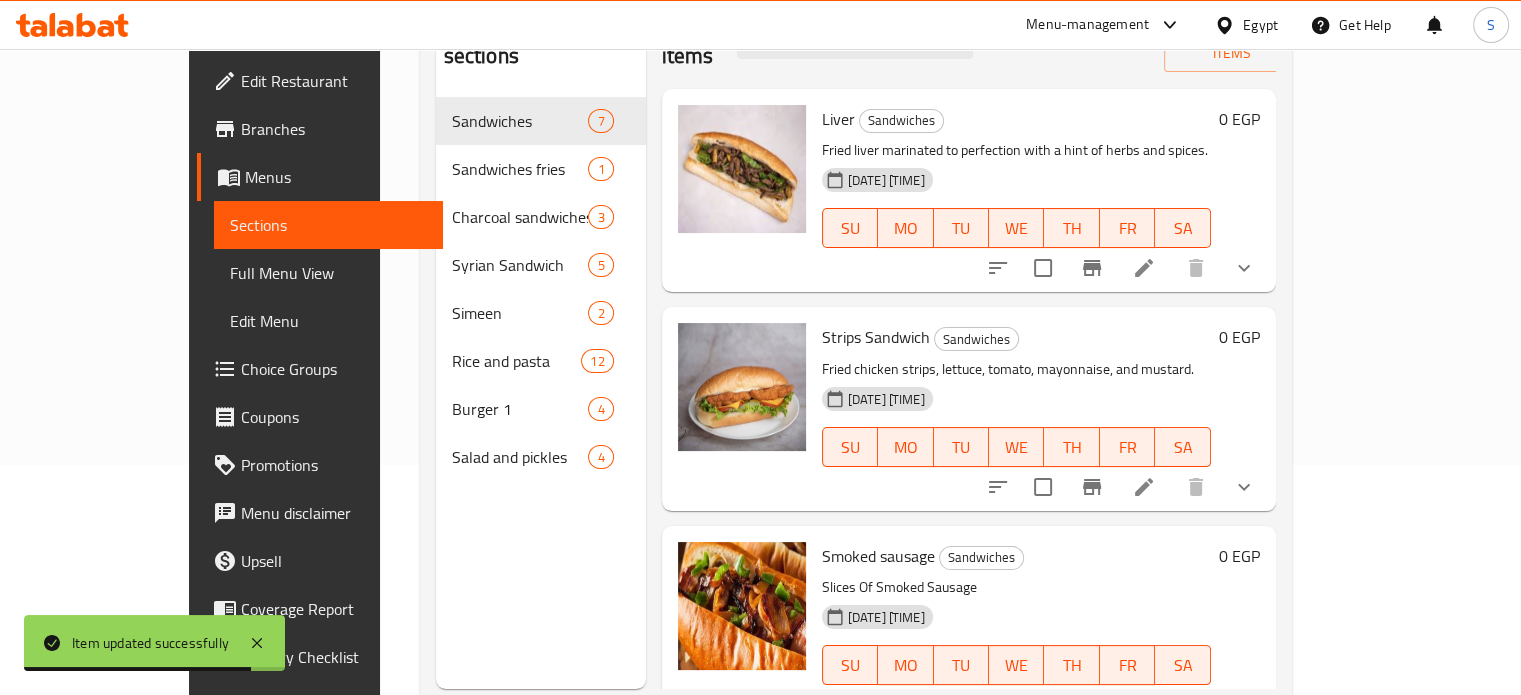 scroll, scrollTop: 280, scrollLeft: 0, axis: vertical 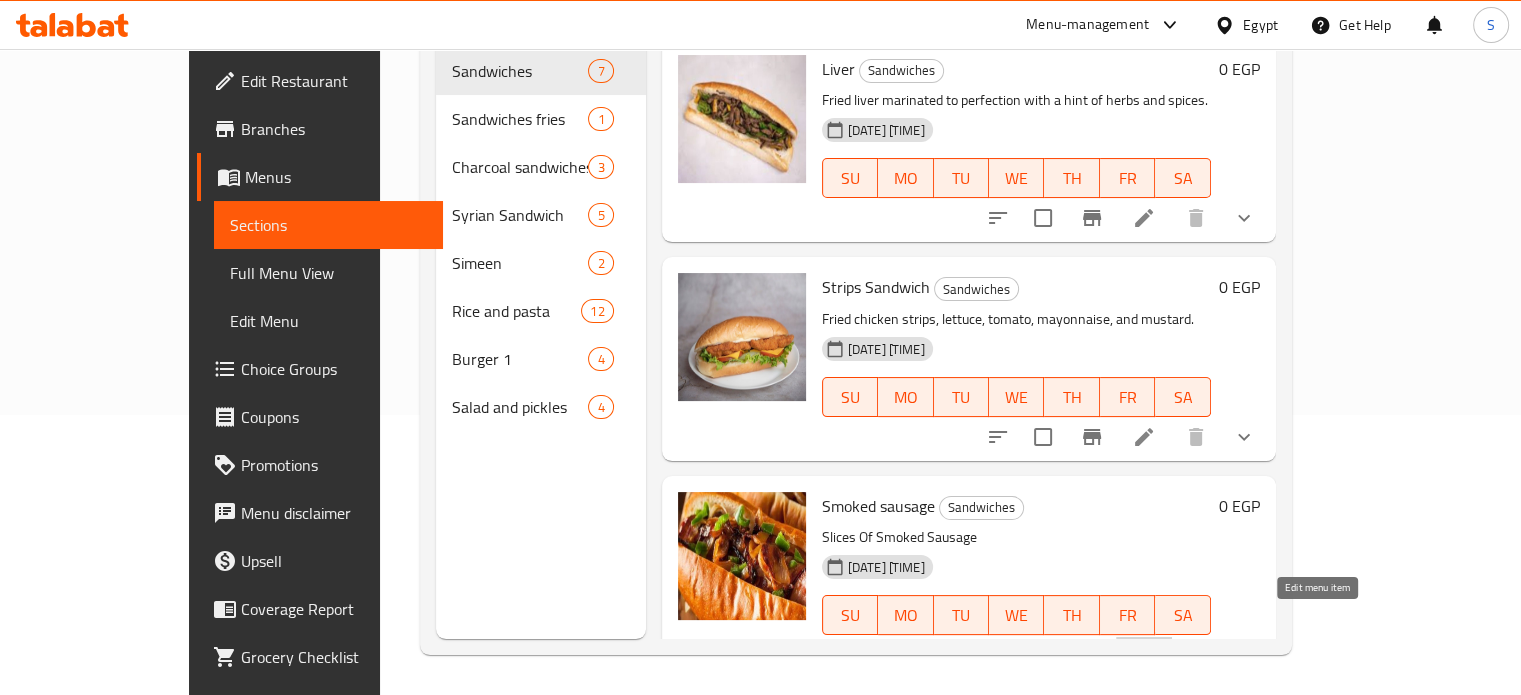 click 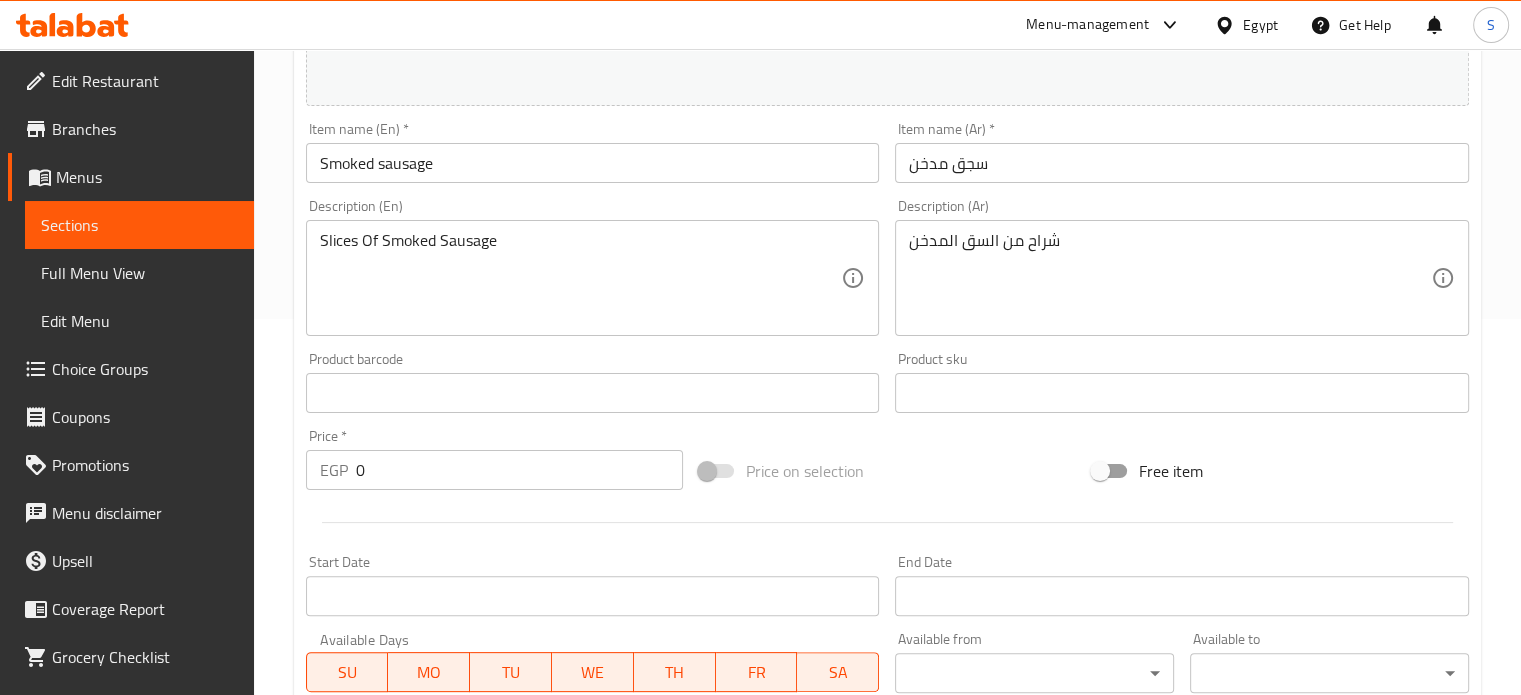 scroll, scrollTop: 790, scrollLeft: 0, axis: vertical 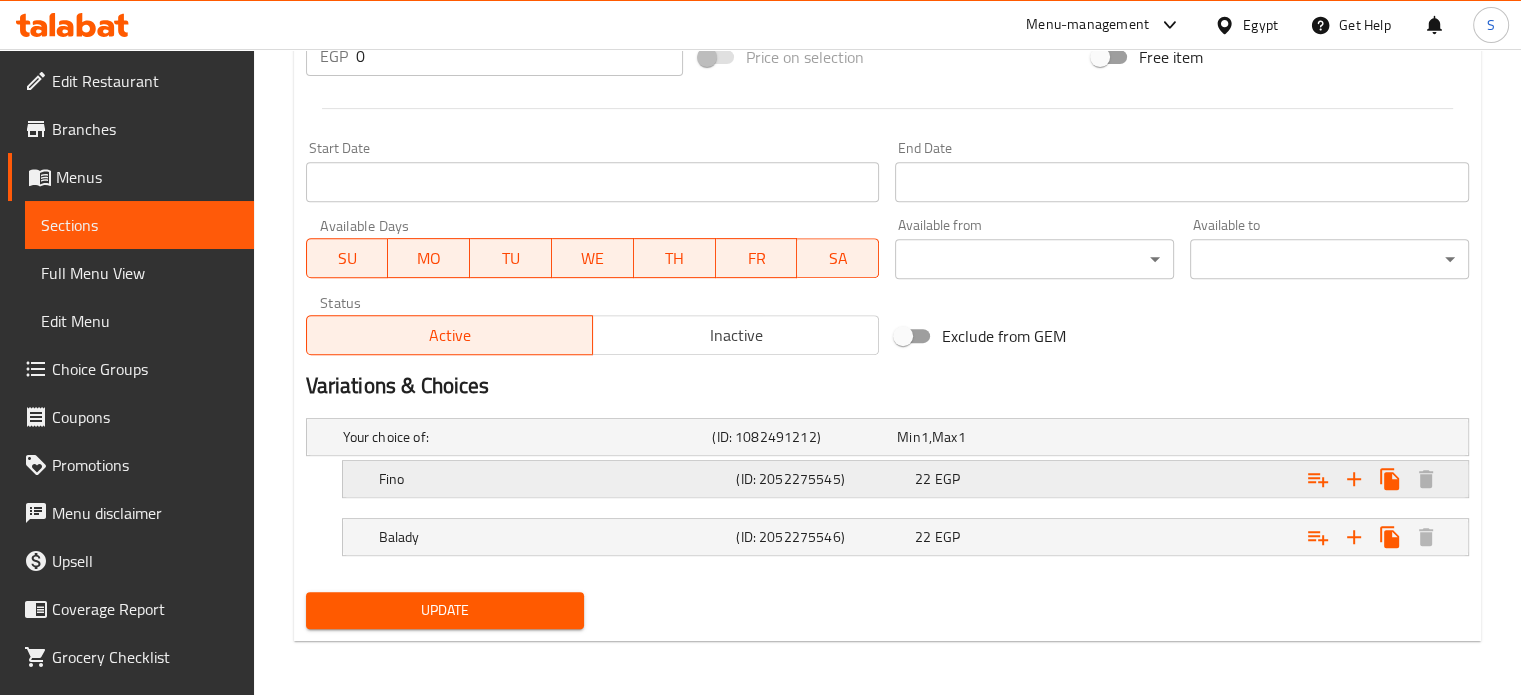click at bounding box center [1263, 437] 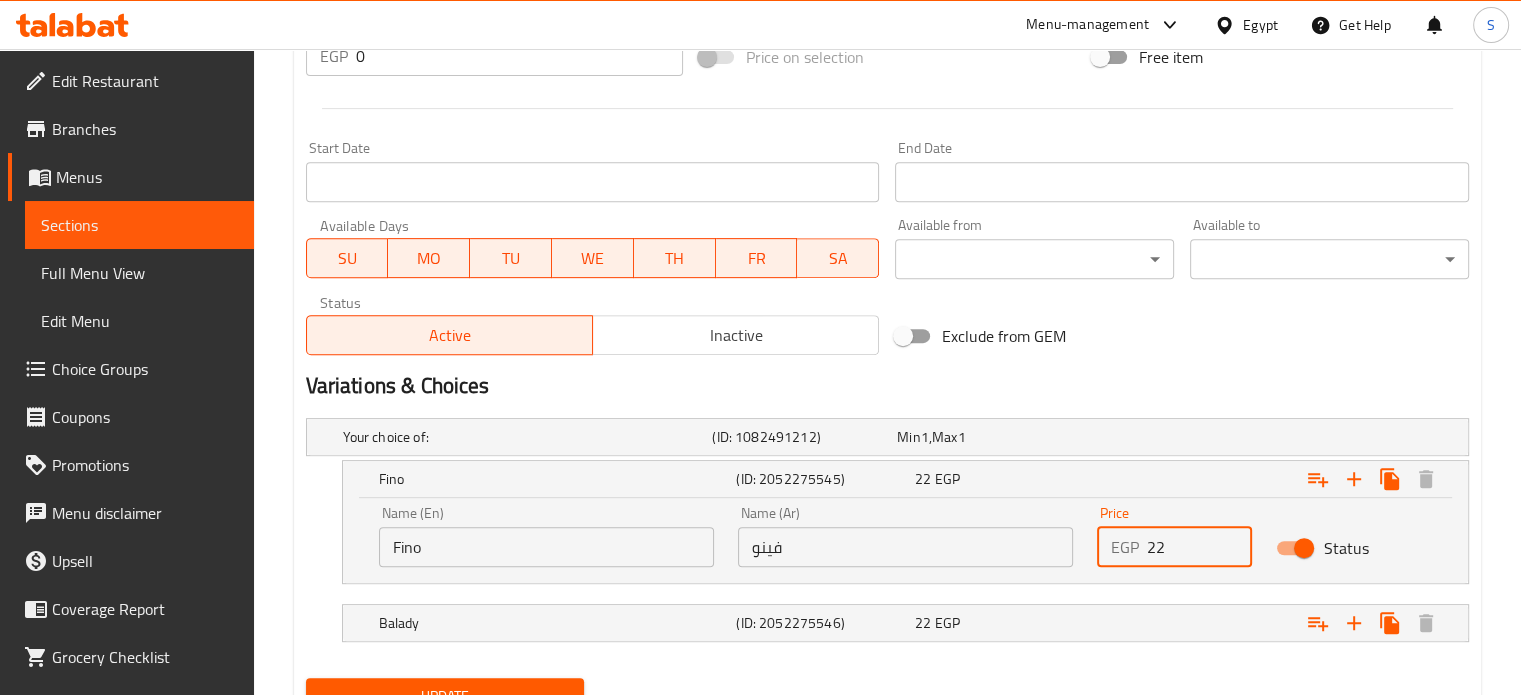 click on "22" at bounding box center [1200, 547] 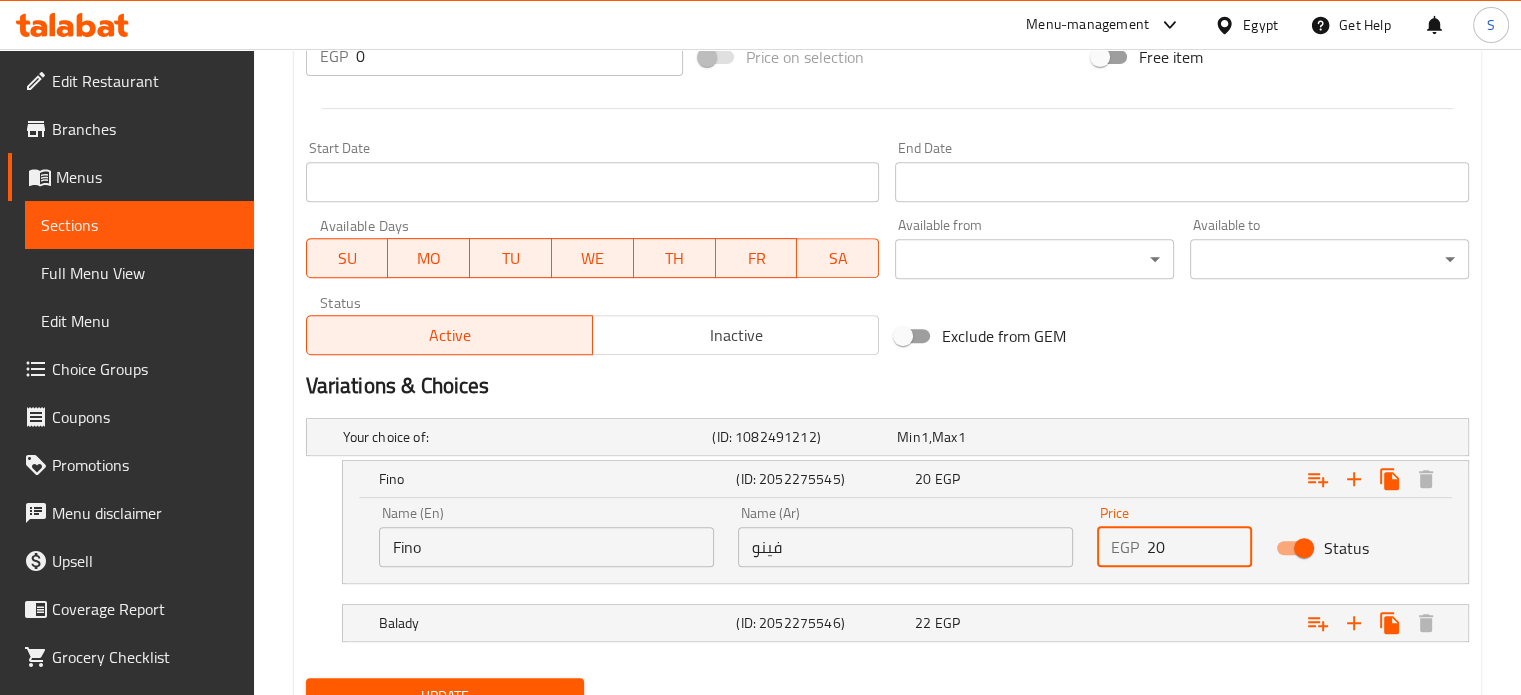 type on "20" 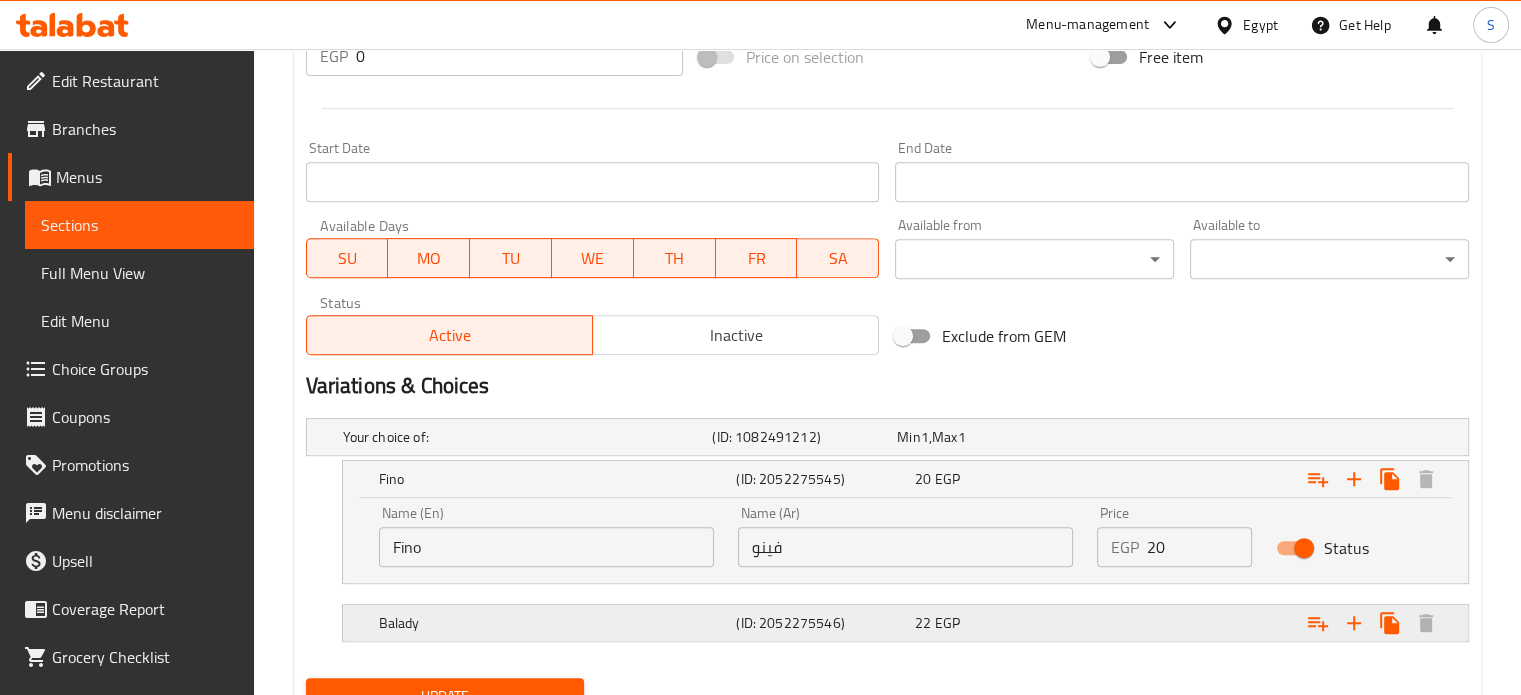 click at bounding box center (1263, 437) 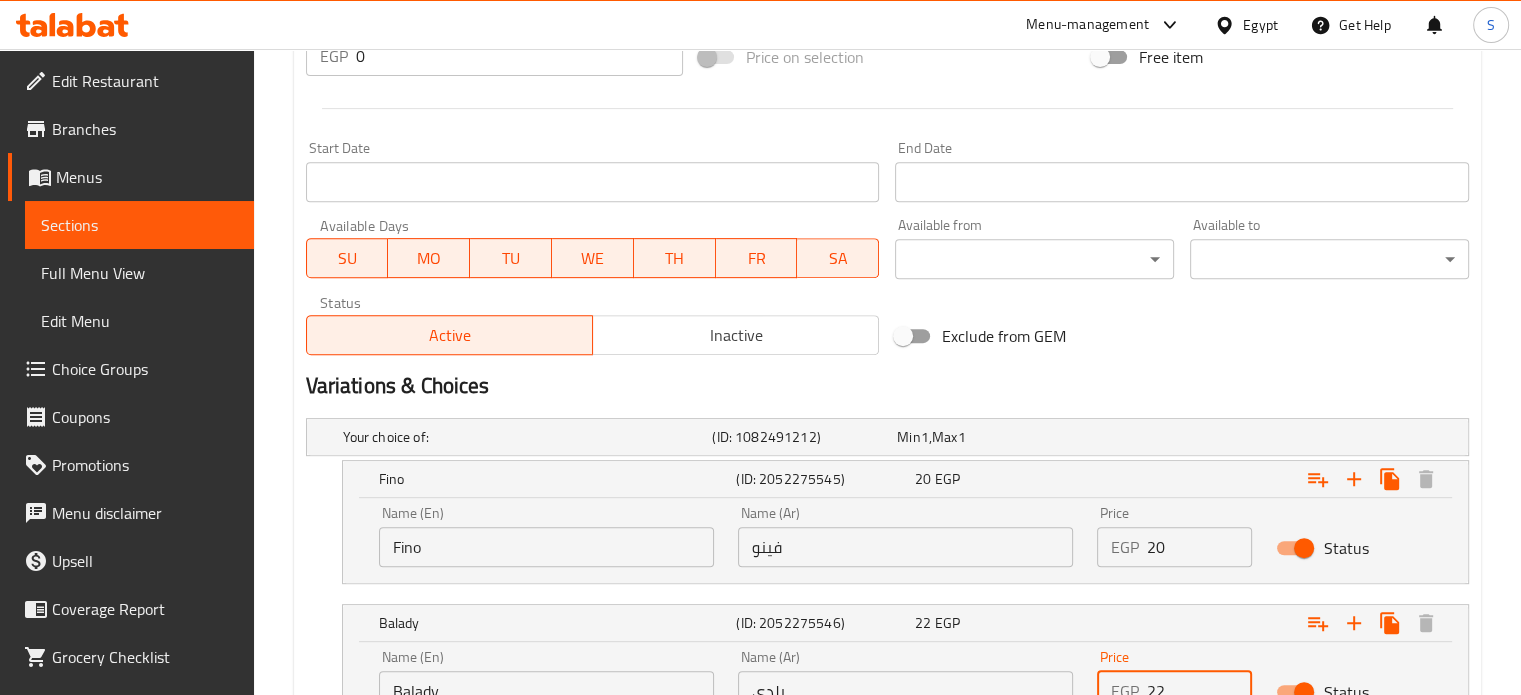 click on "22" at bounding box center [1200, 691] 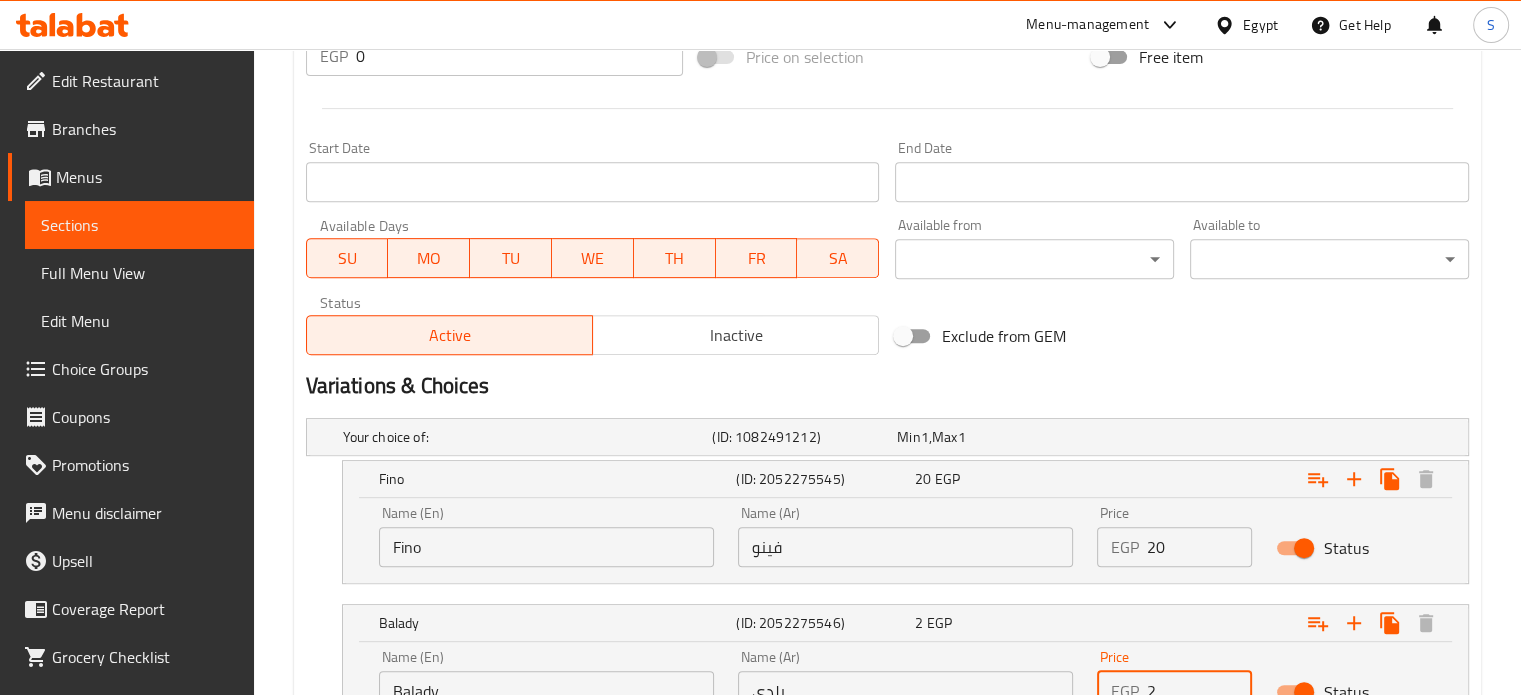 scroll, scrollTop: 799, scrollLeft: 0, axis: vertical 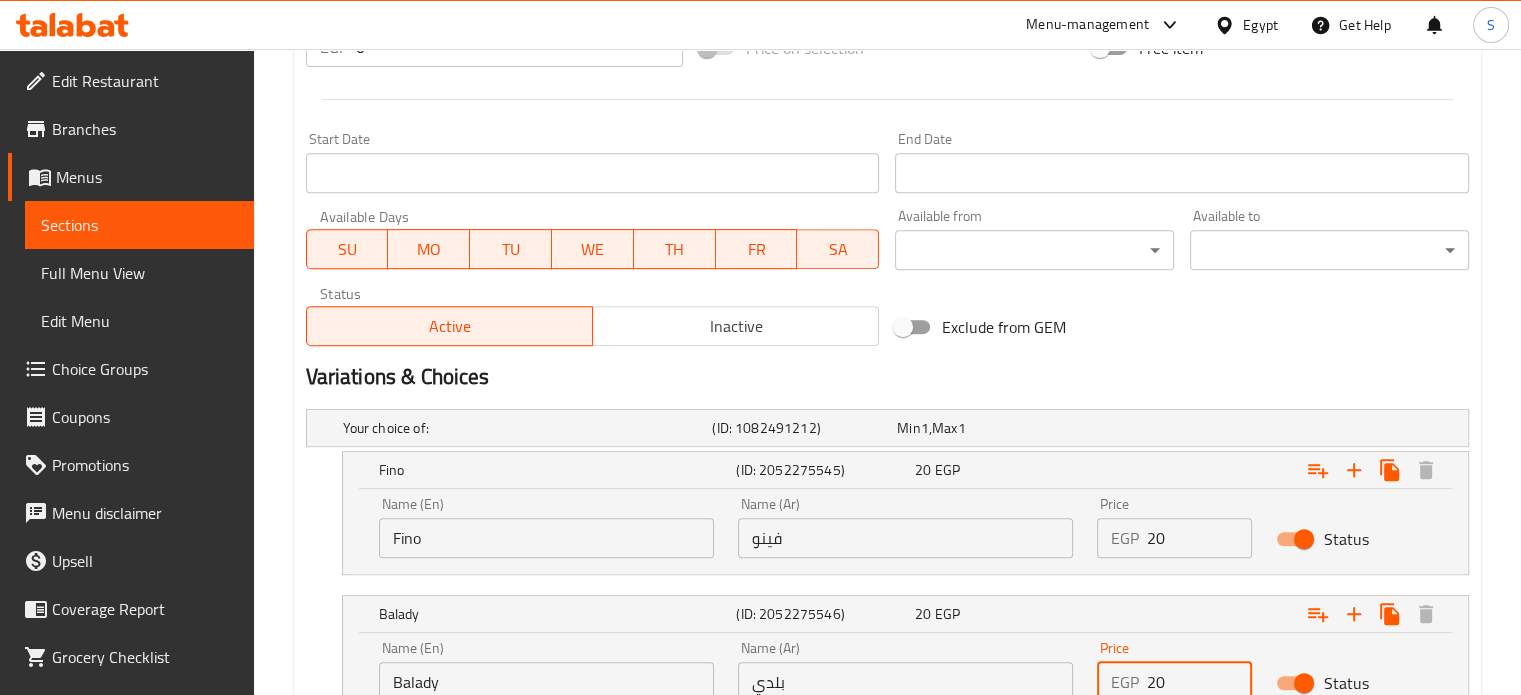 type on "20" 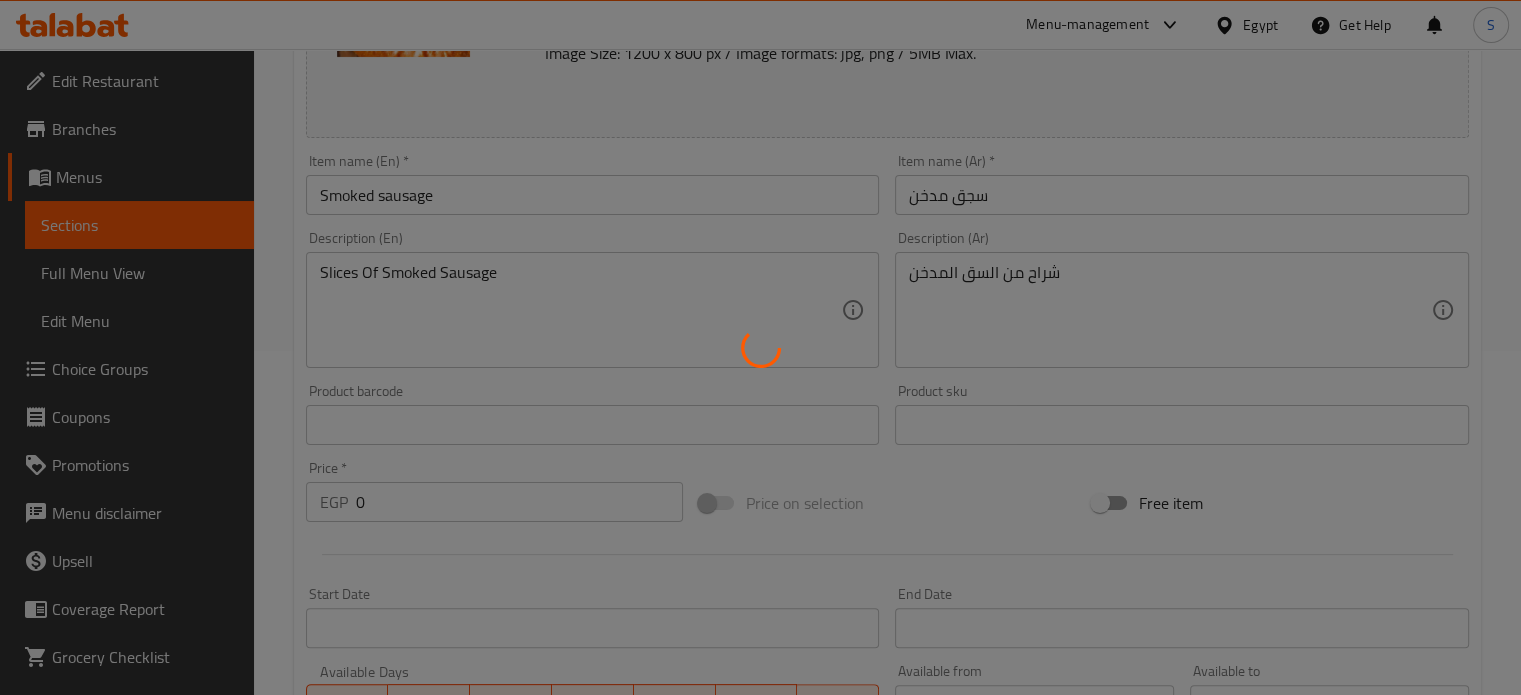 scroll, scrollTop: 10, scrollLeft: 0, axis: vertical 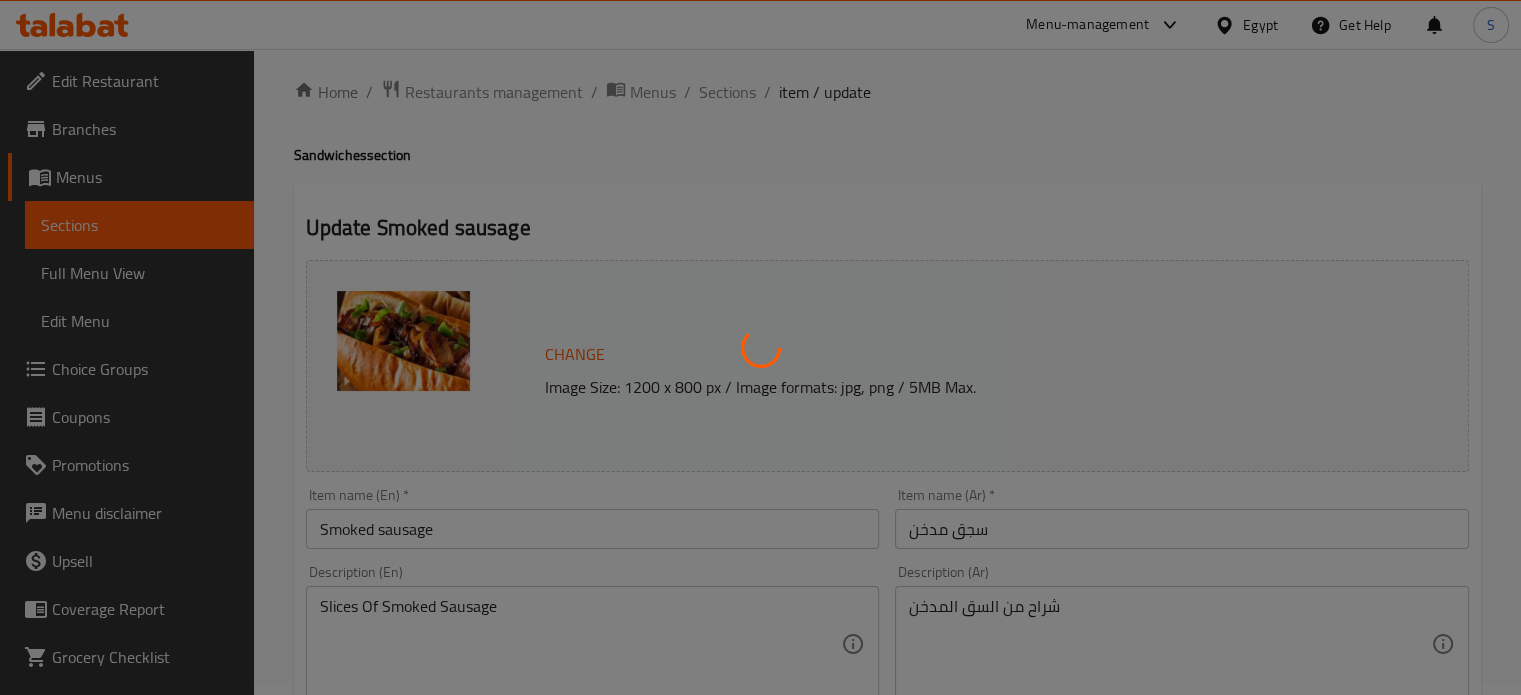 click at bounding box center (760, 347) 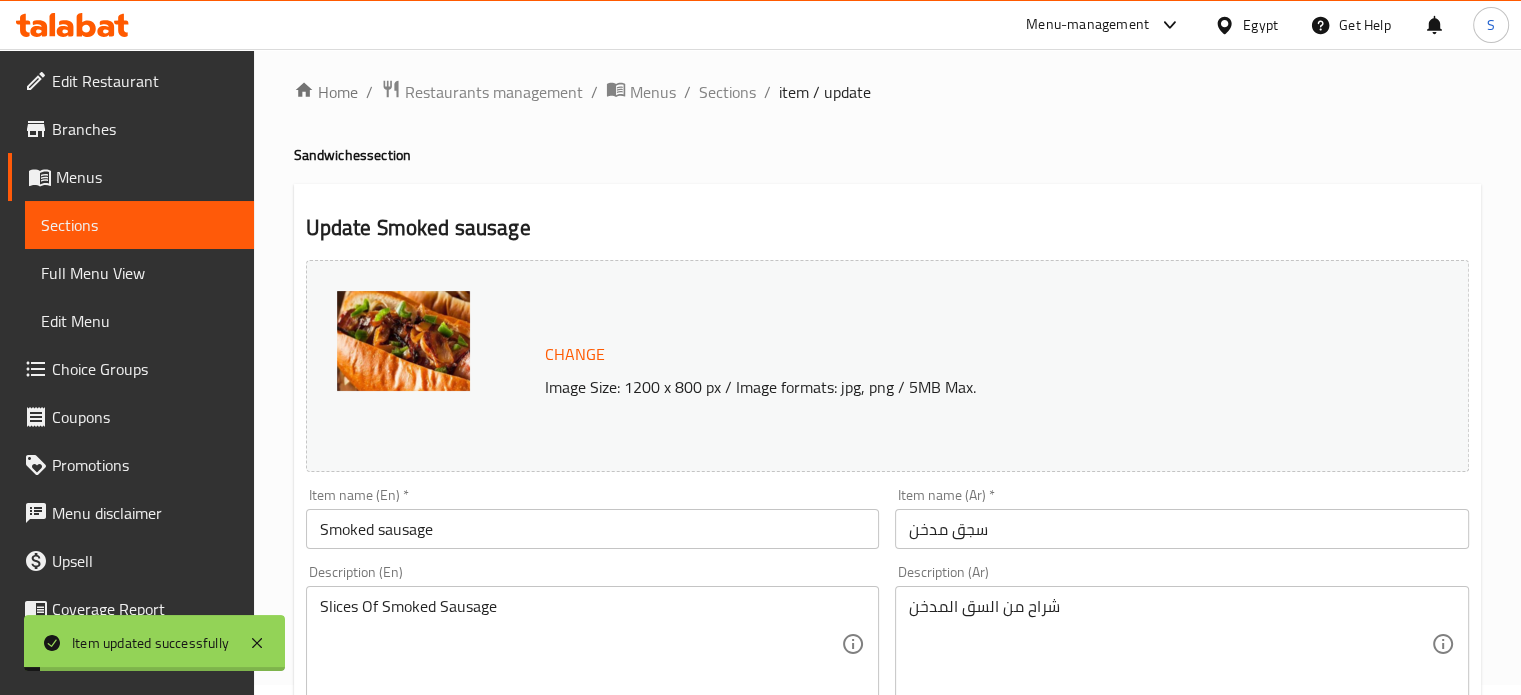 click on "Sections" at bounding box center (727, 92) 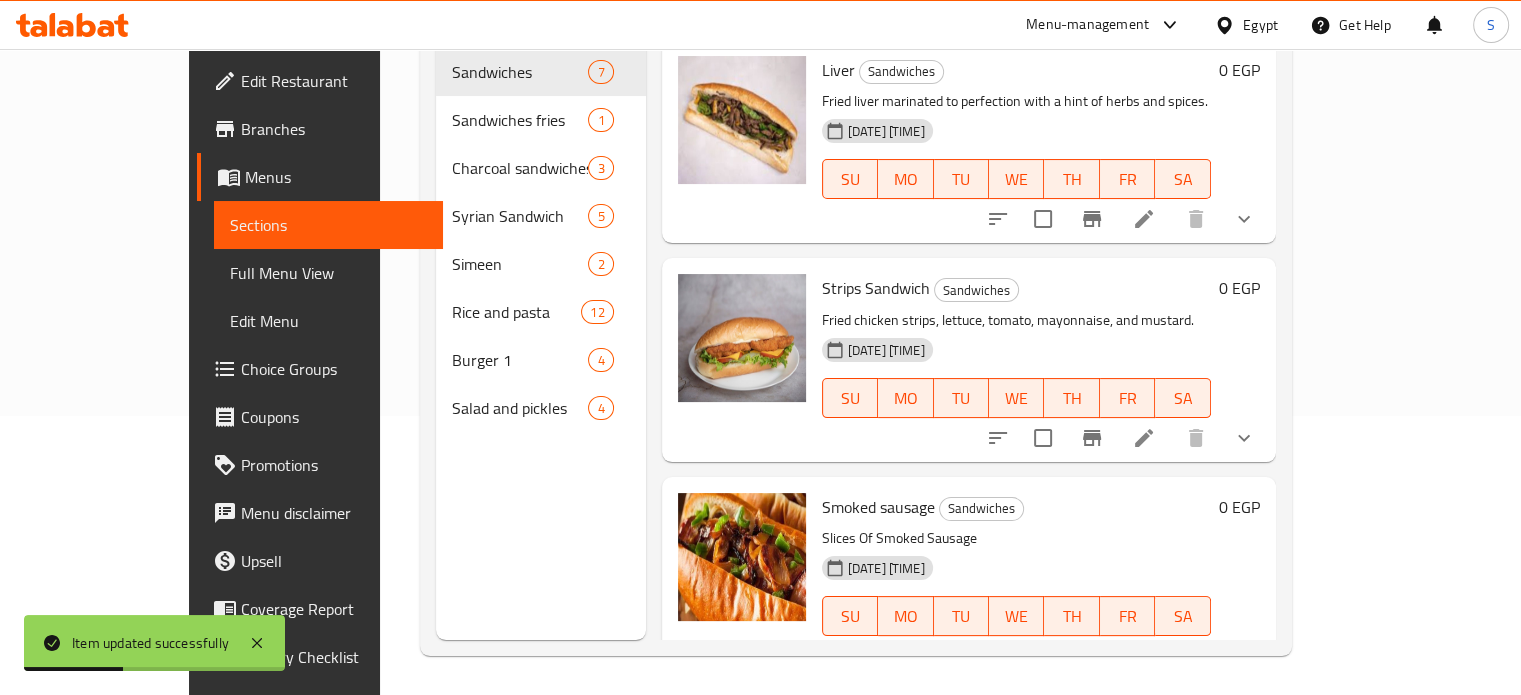 scroll, scrollTop: 280, scrollLeft: 0, axis: vertical 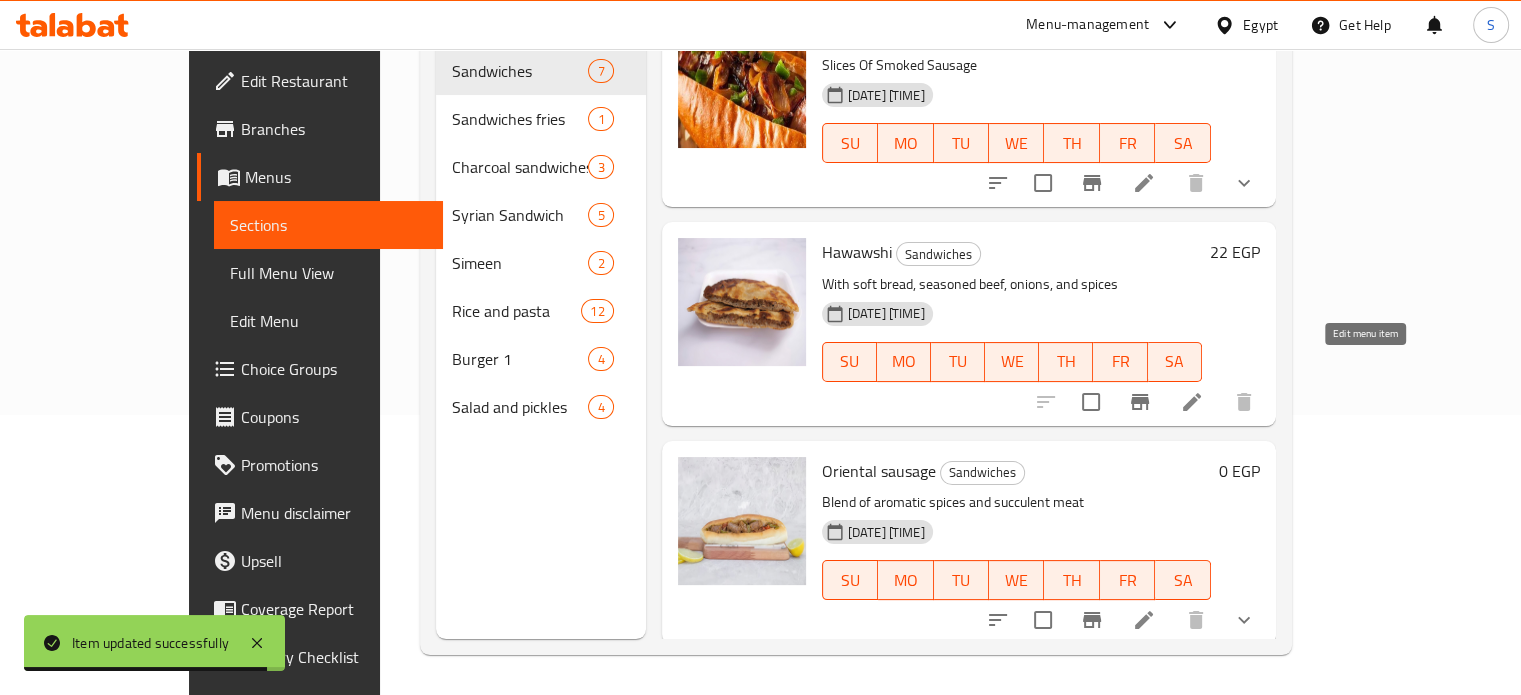 click 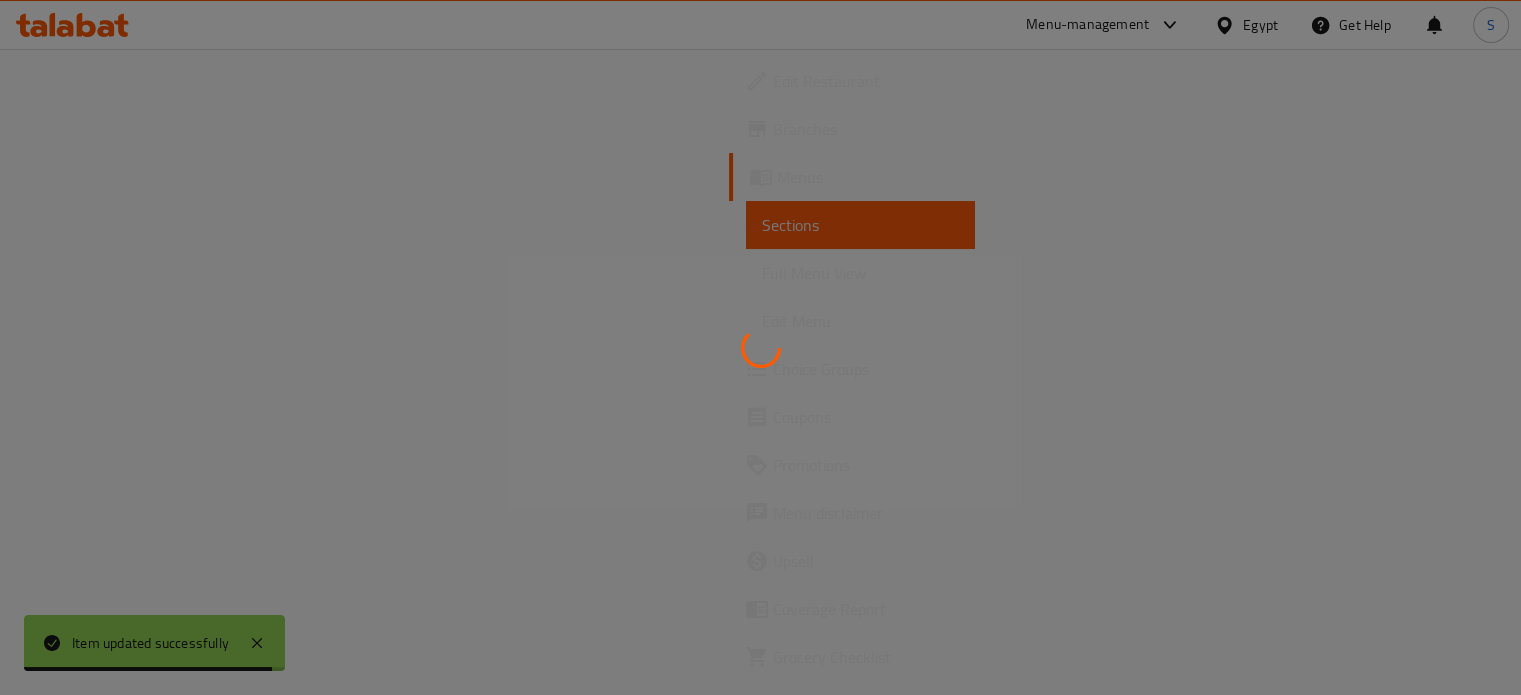 scroll, scrollTop: 0, scrollLeft: 0, axis: both 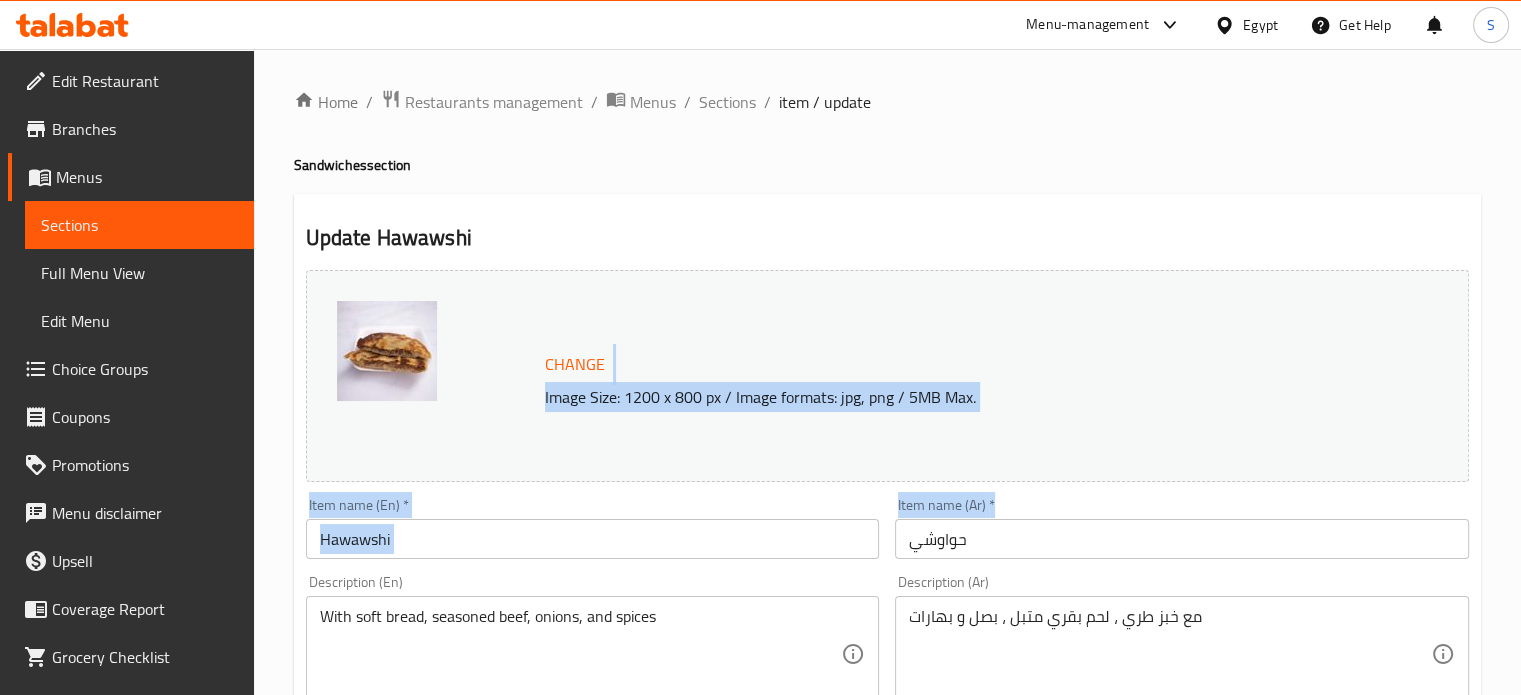 drag, startPoint x: 1452, startPoint y: 278, endPoint x: 1533, endPoint y: 491, distance: 227.88155 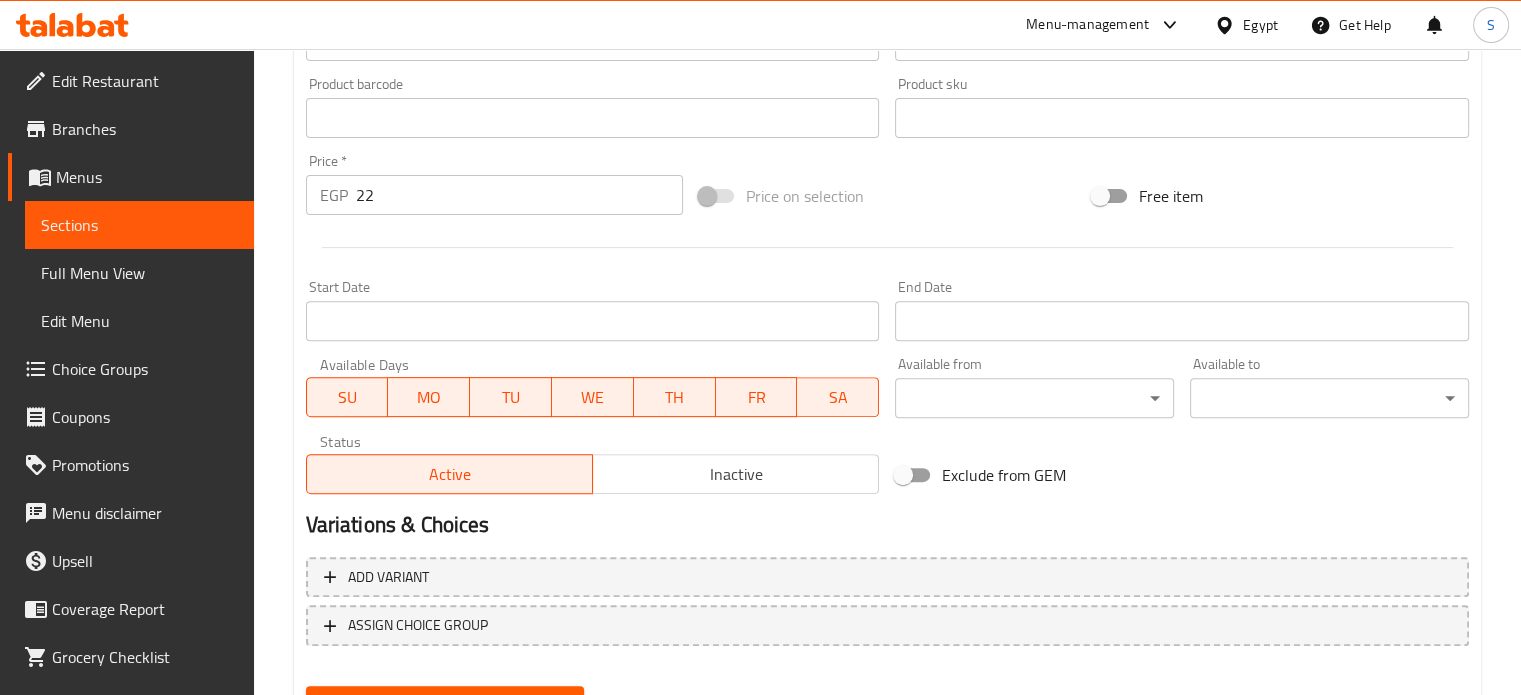 scroll, scrollTop: 690, scrollLeft: 0, axis: vertical 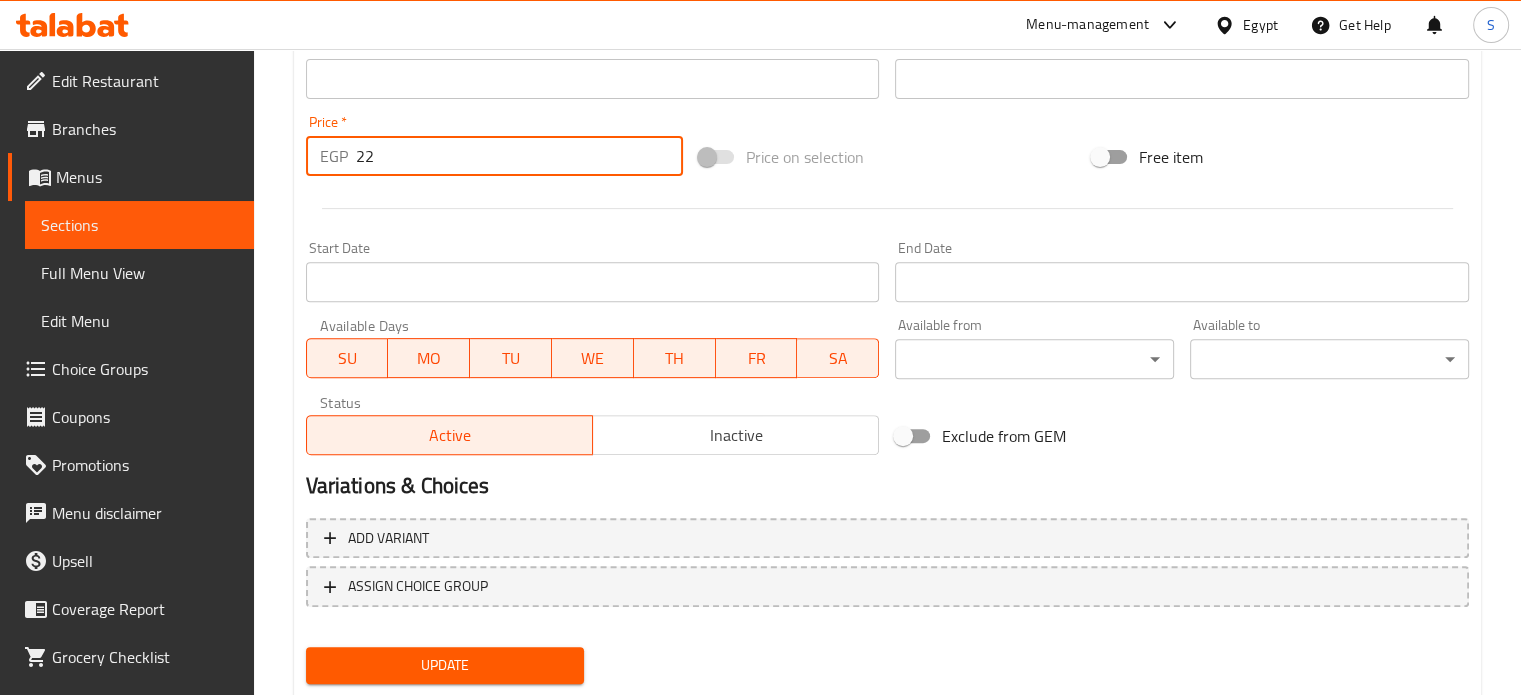 click on "22" at bounding box center [519, 156] 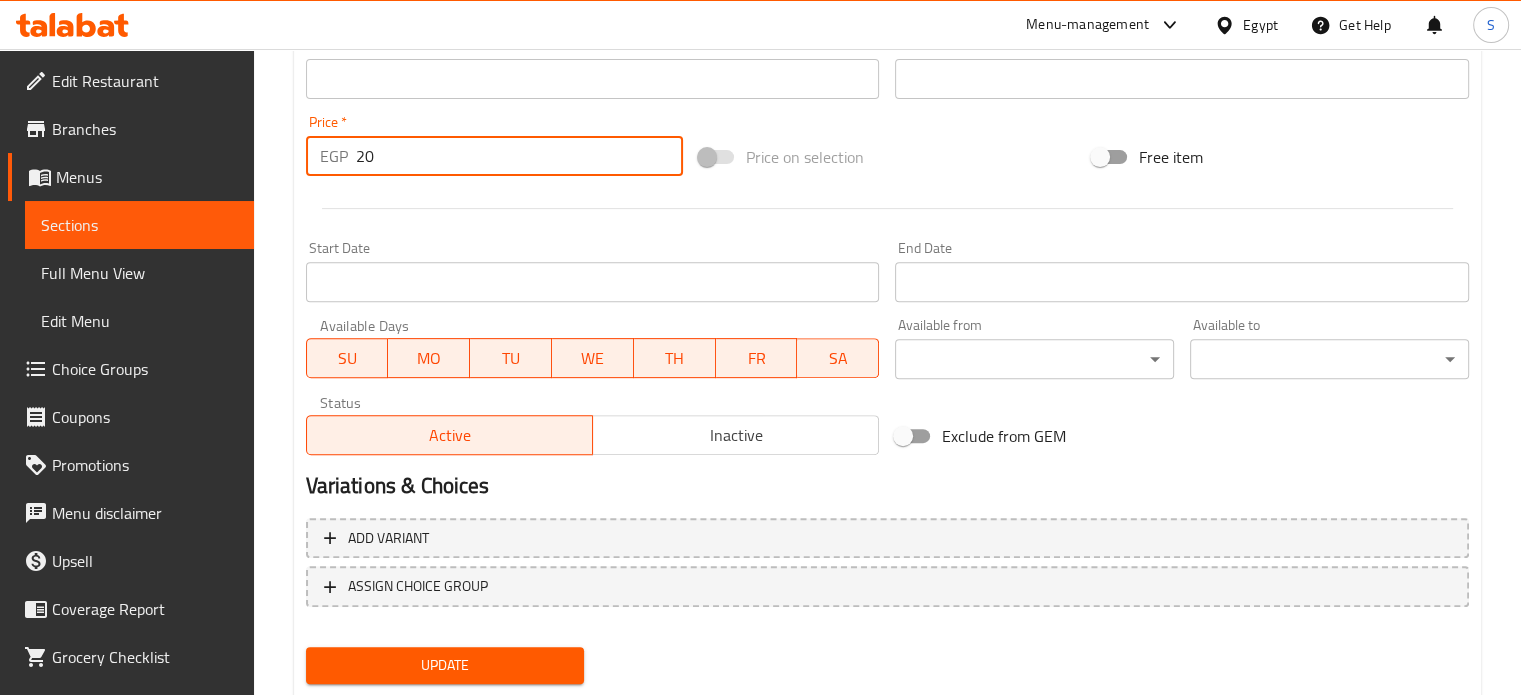 type on "20" 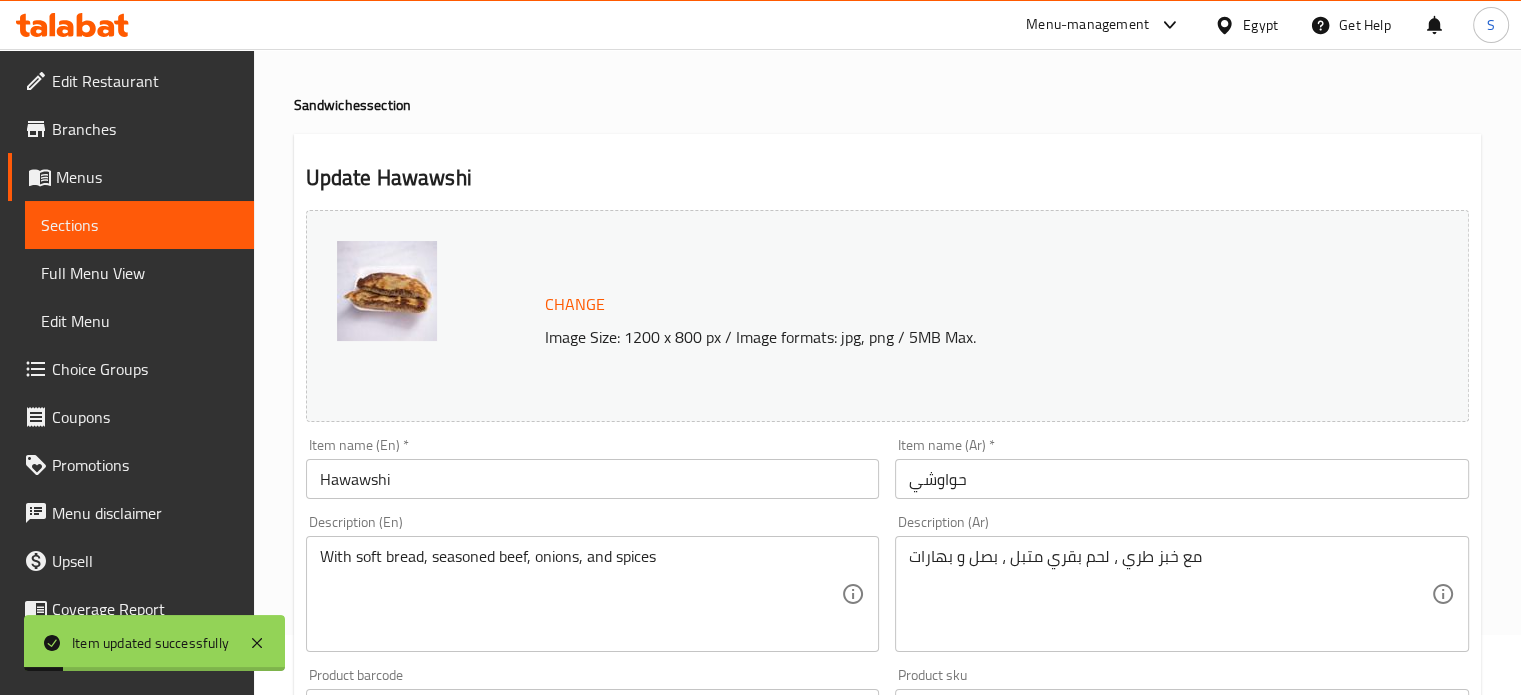 scroll, scrollTop: 0, scrollLeft: 0, axis: both 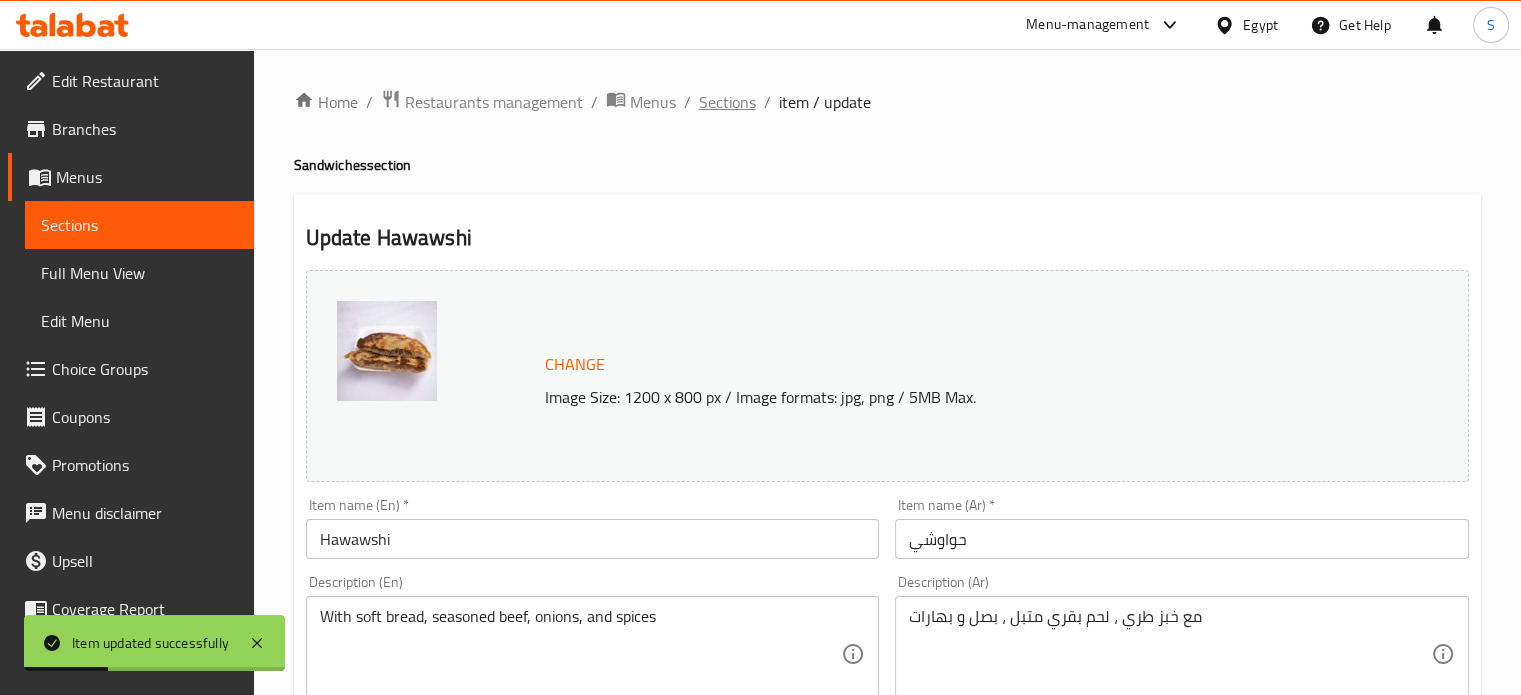 click on "Sections" at bounding box center [727, 102] 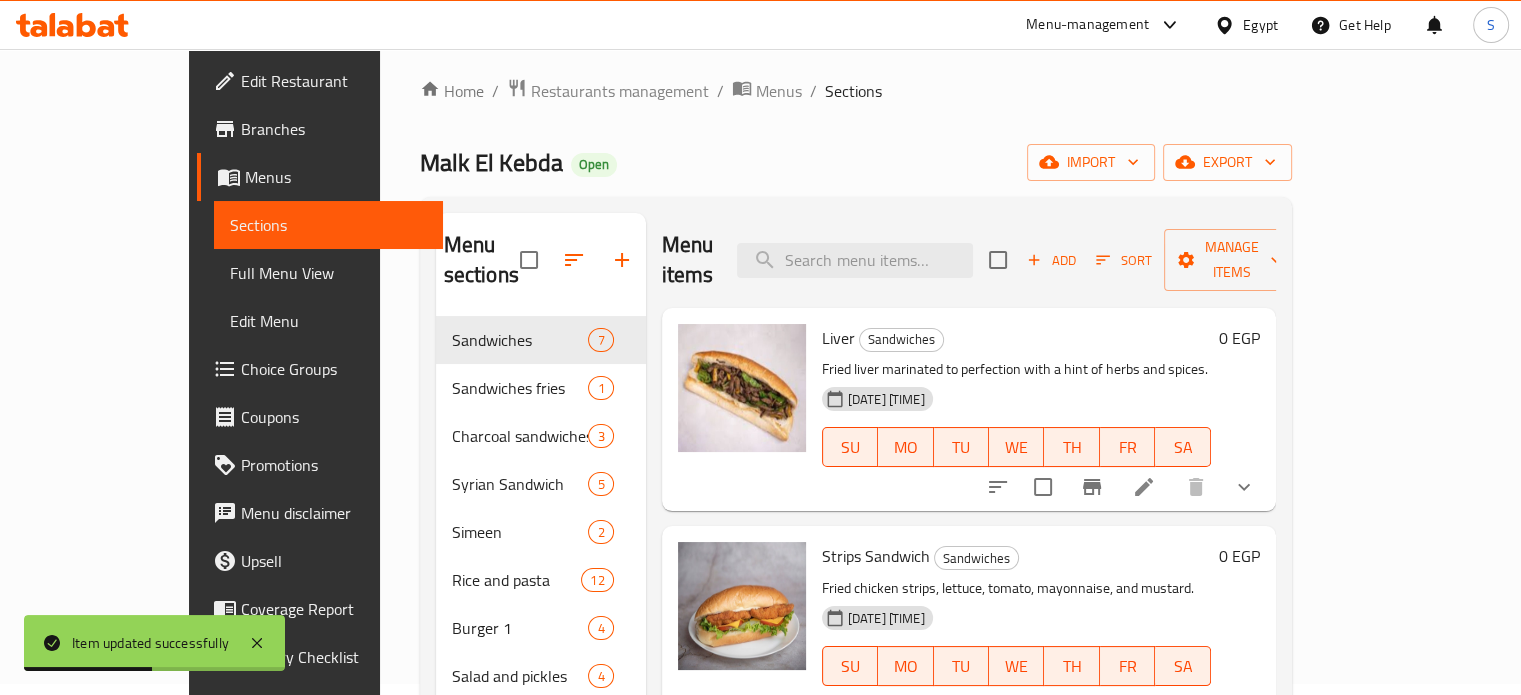scroll, scrollTop: 12, scrollLeft: 0, axis: vertical 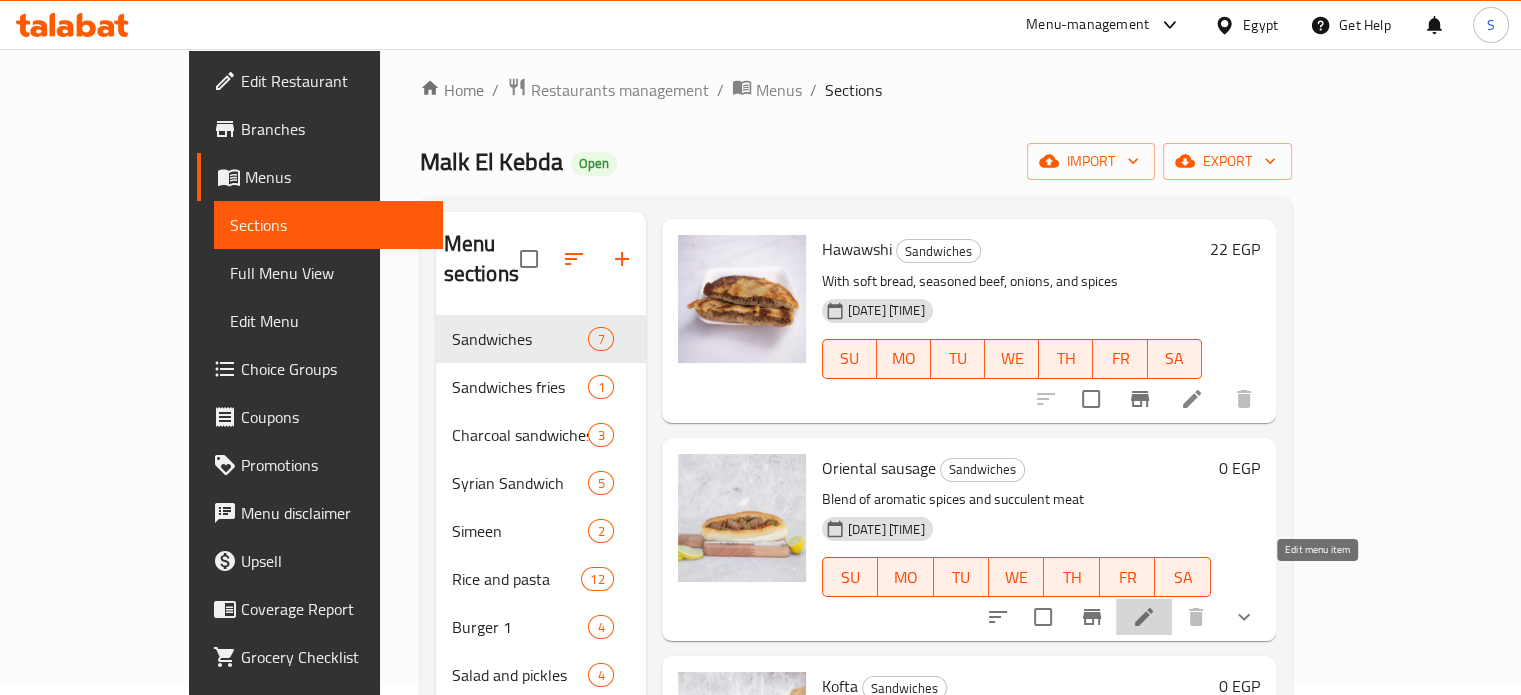 click 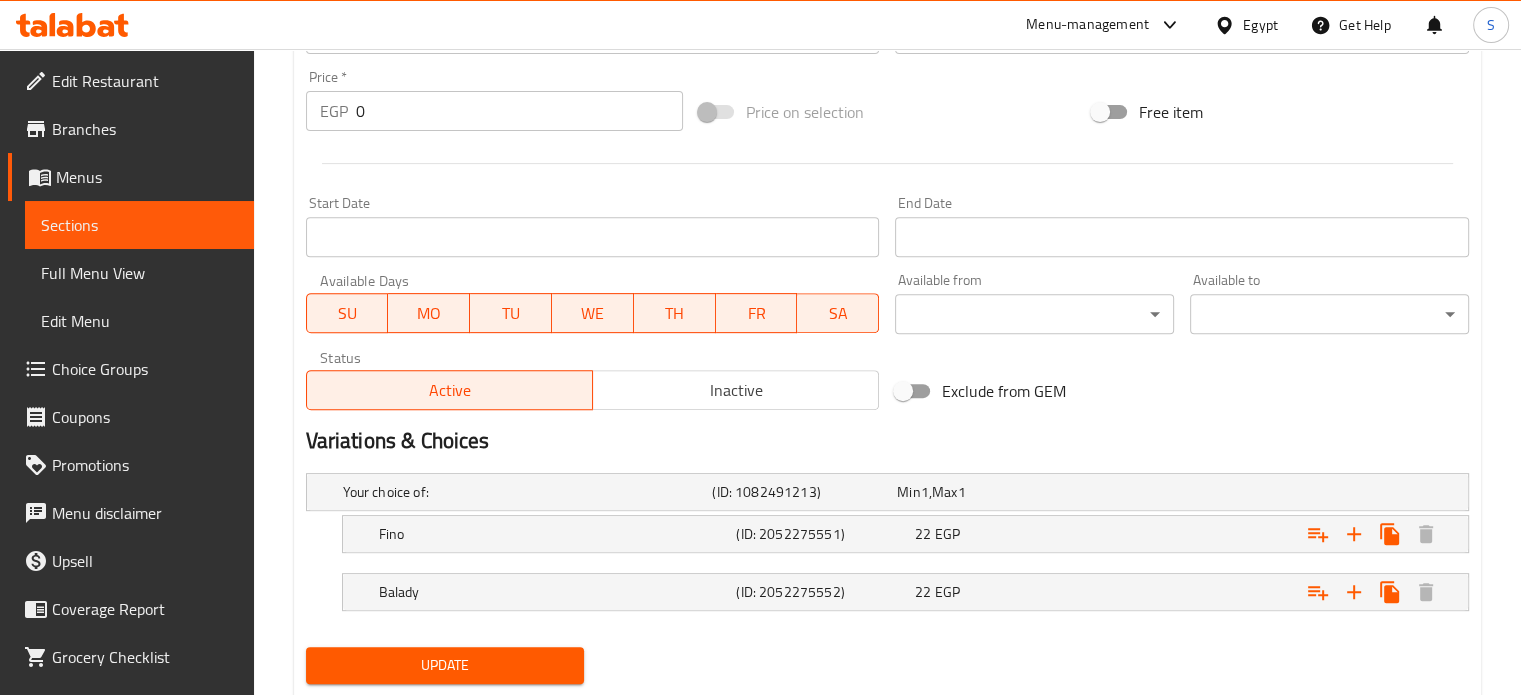 scroll, scrollTop: 790, scrollLeft: 0, axis: vertical 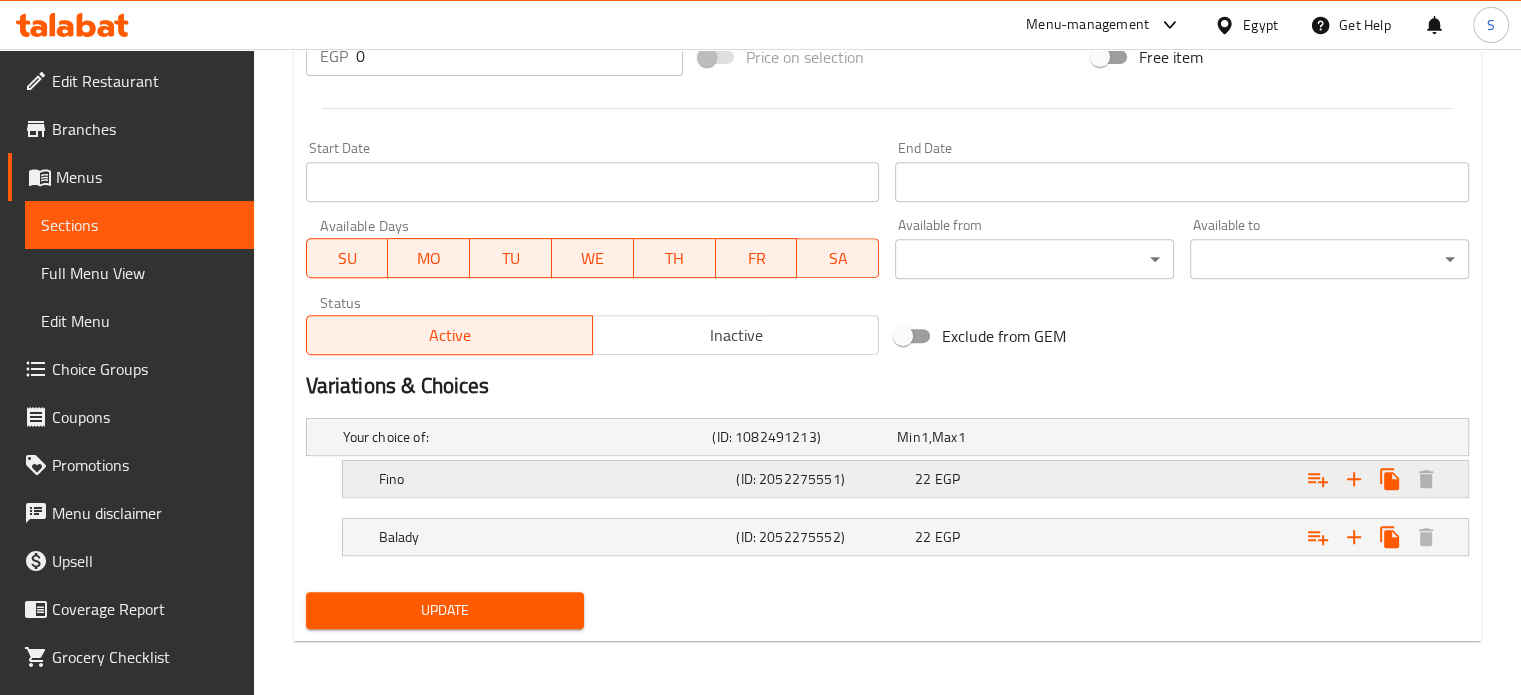 click on "22   EGP" at bounding box center [985, 437] 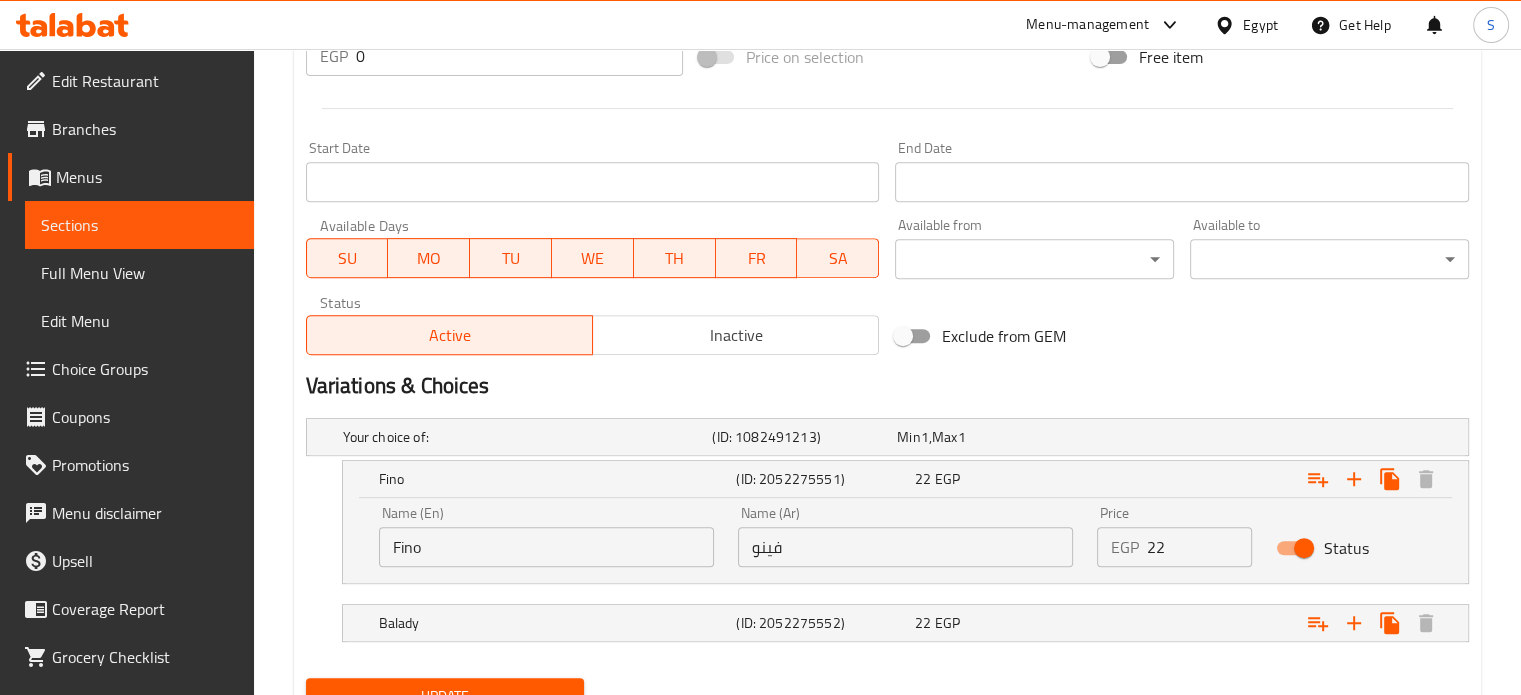 click on "22" at bounding box center (1200, 547) 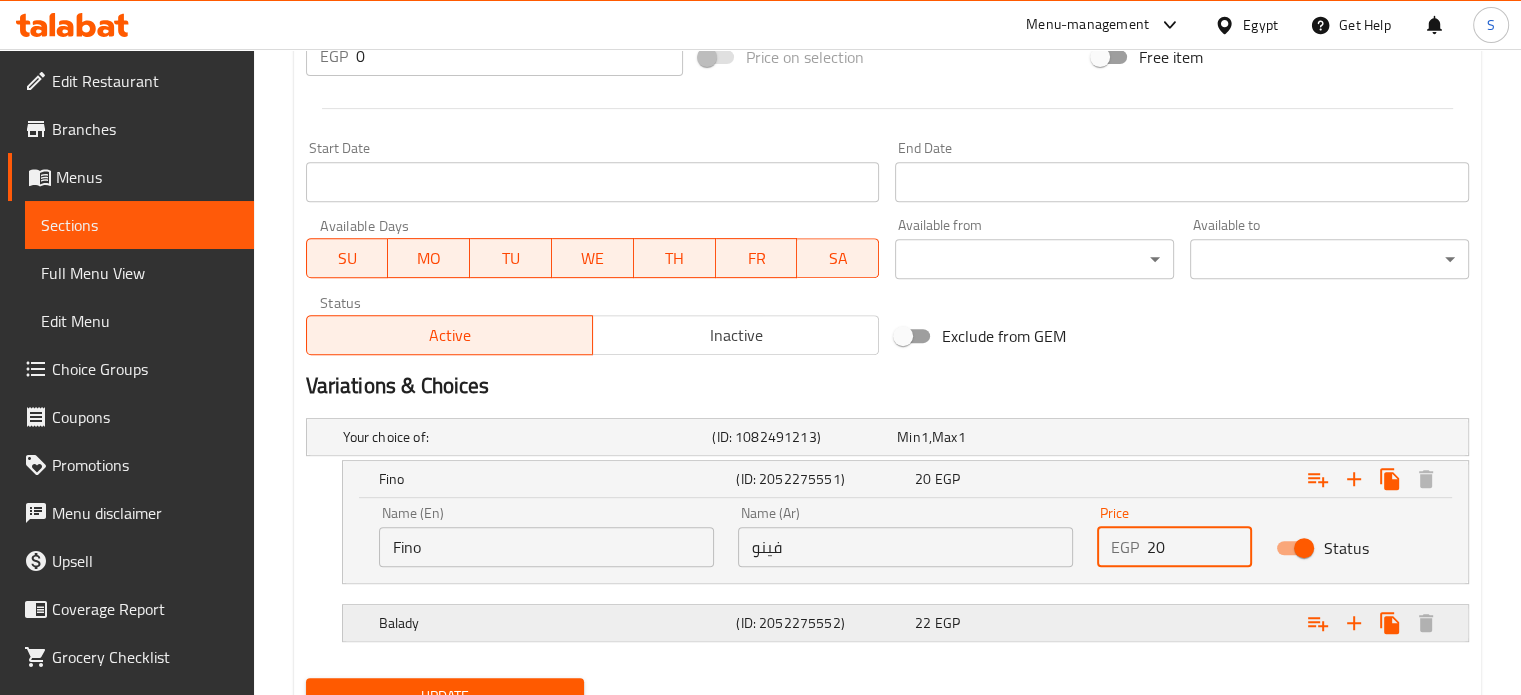 type on "20" 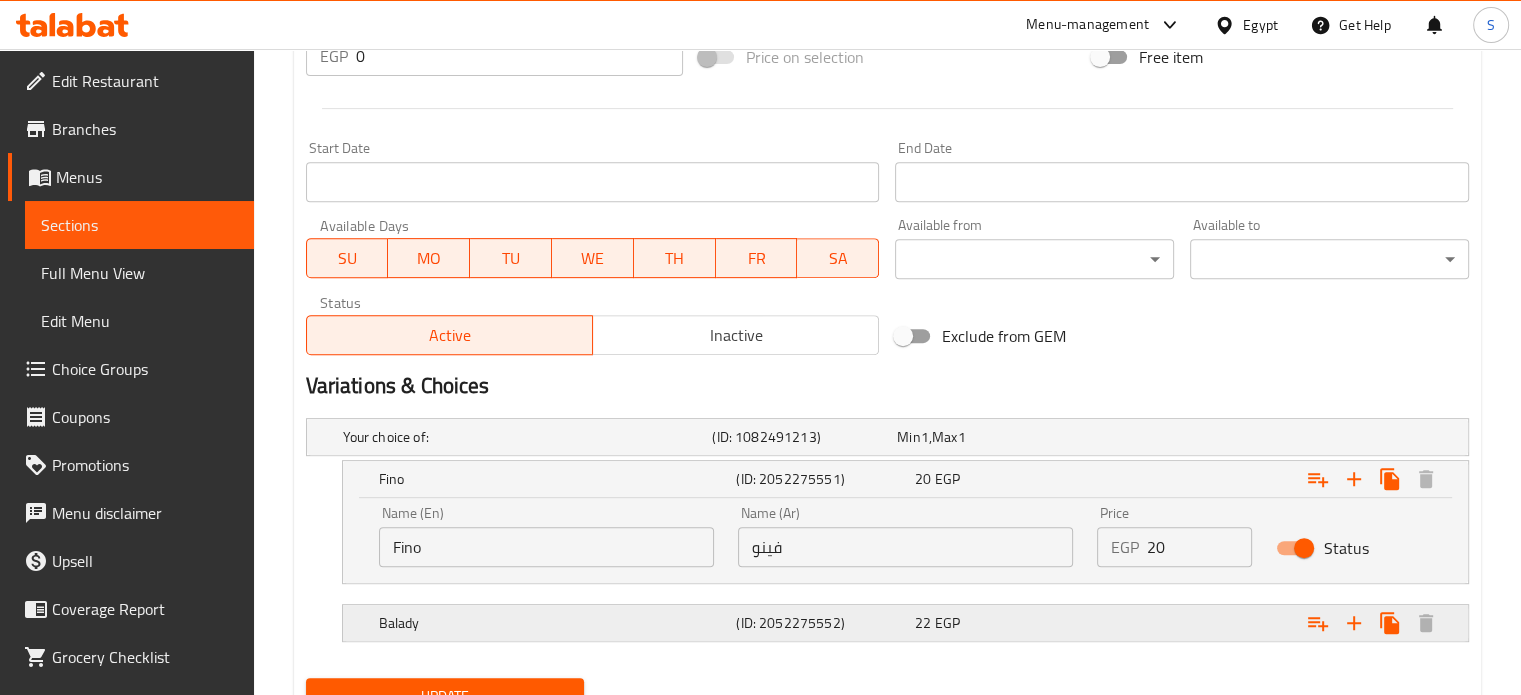 click at bounding box center (1263, 437) 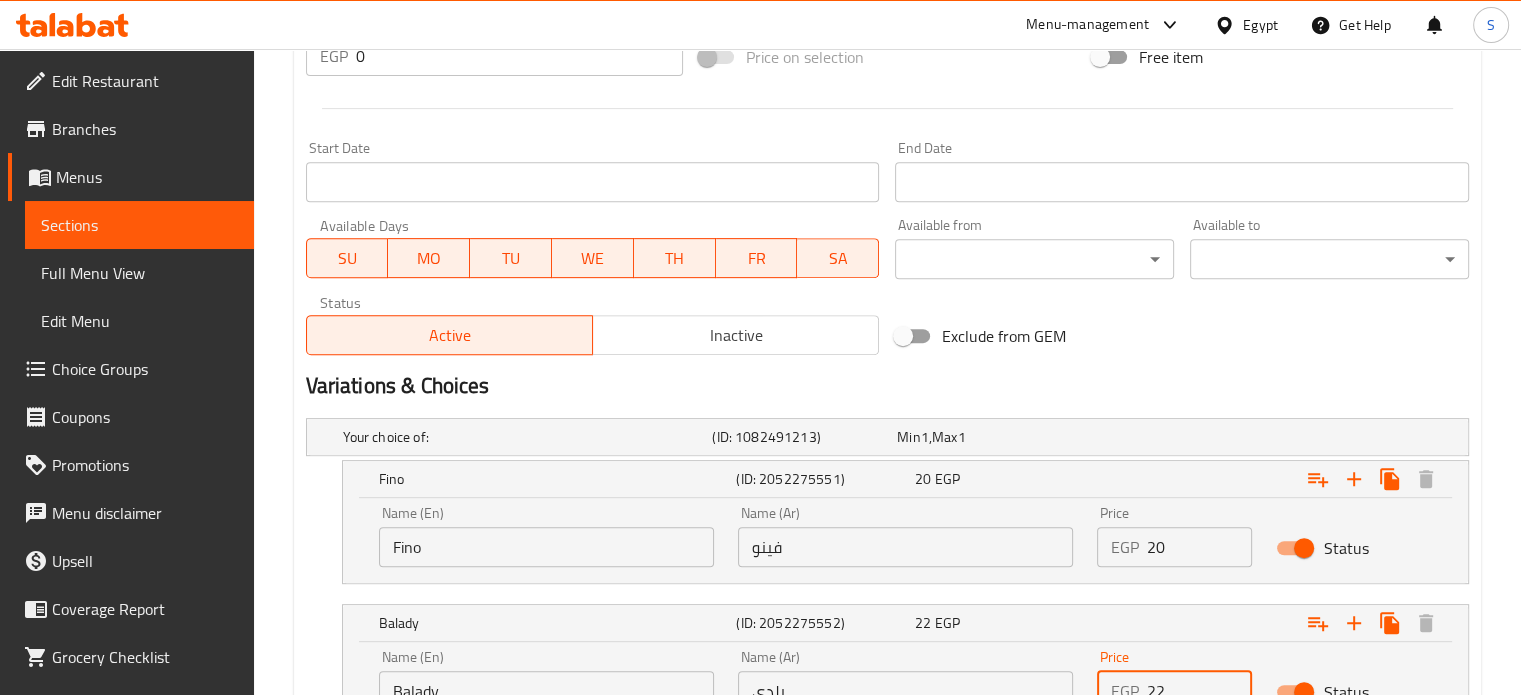 click on "22" at bounding box center (1200, 691) 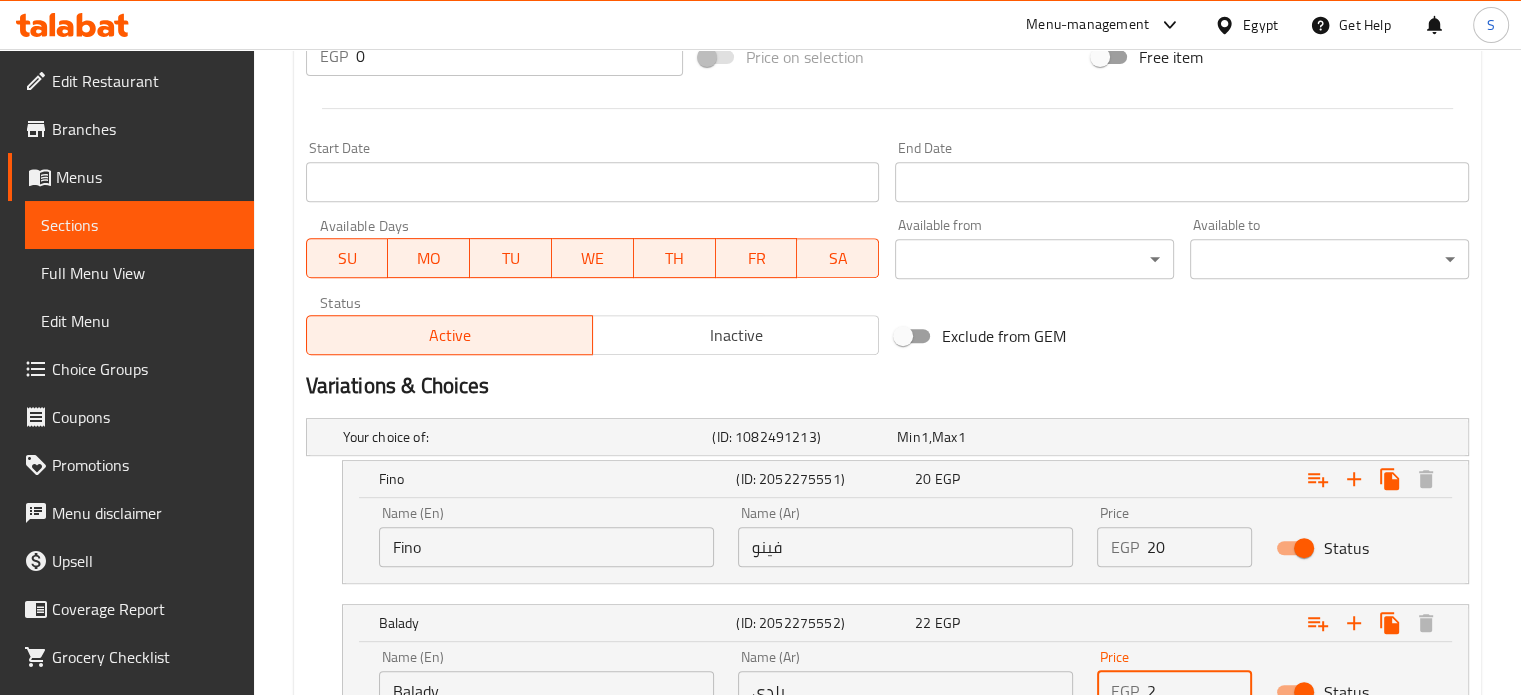 scroll, scrollTop: 799, scrollLeft: 0, axis: vertical 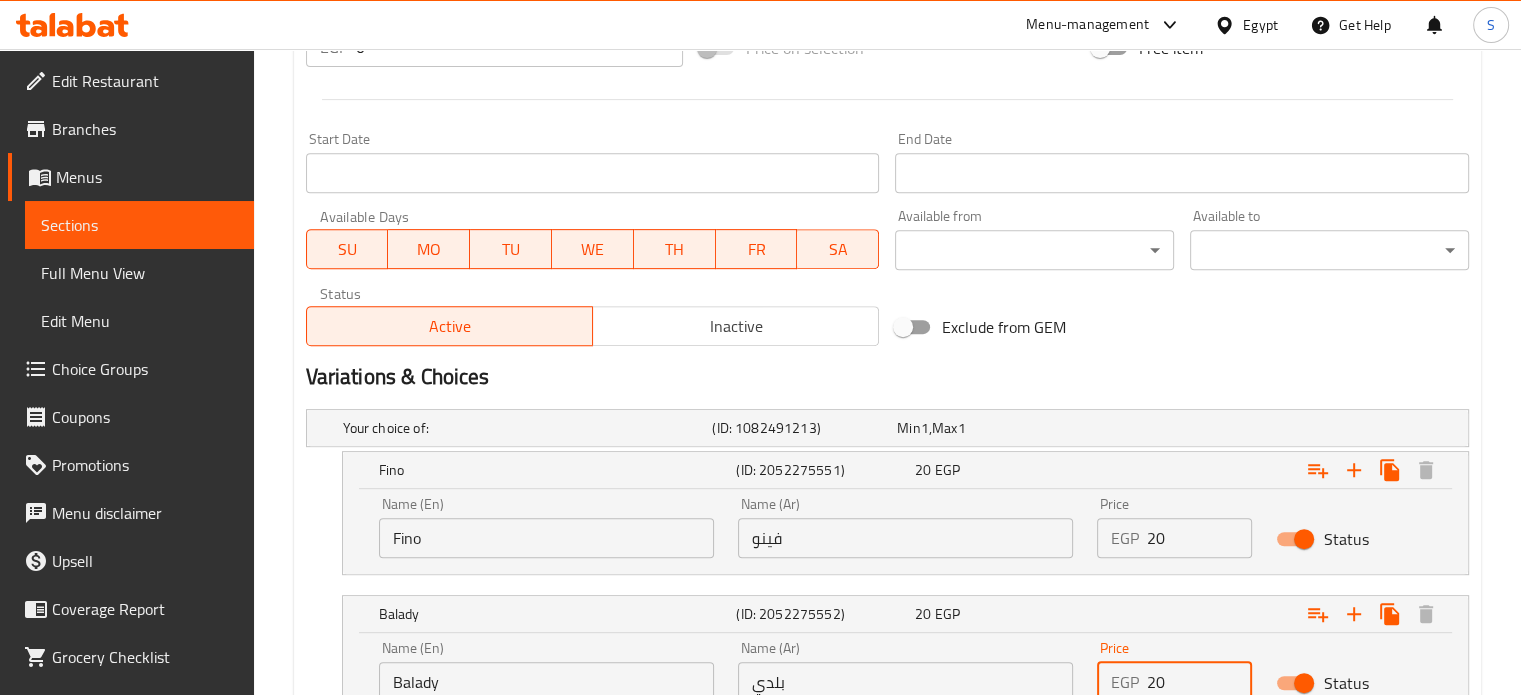 type on "20" 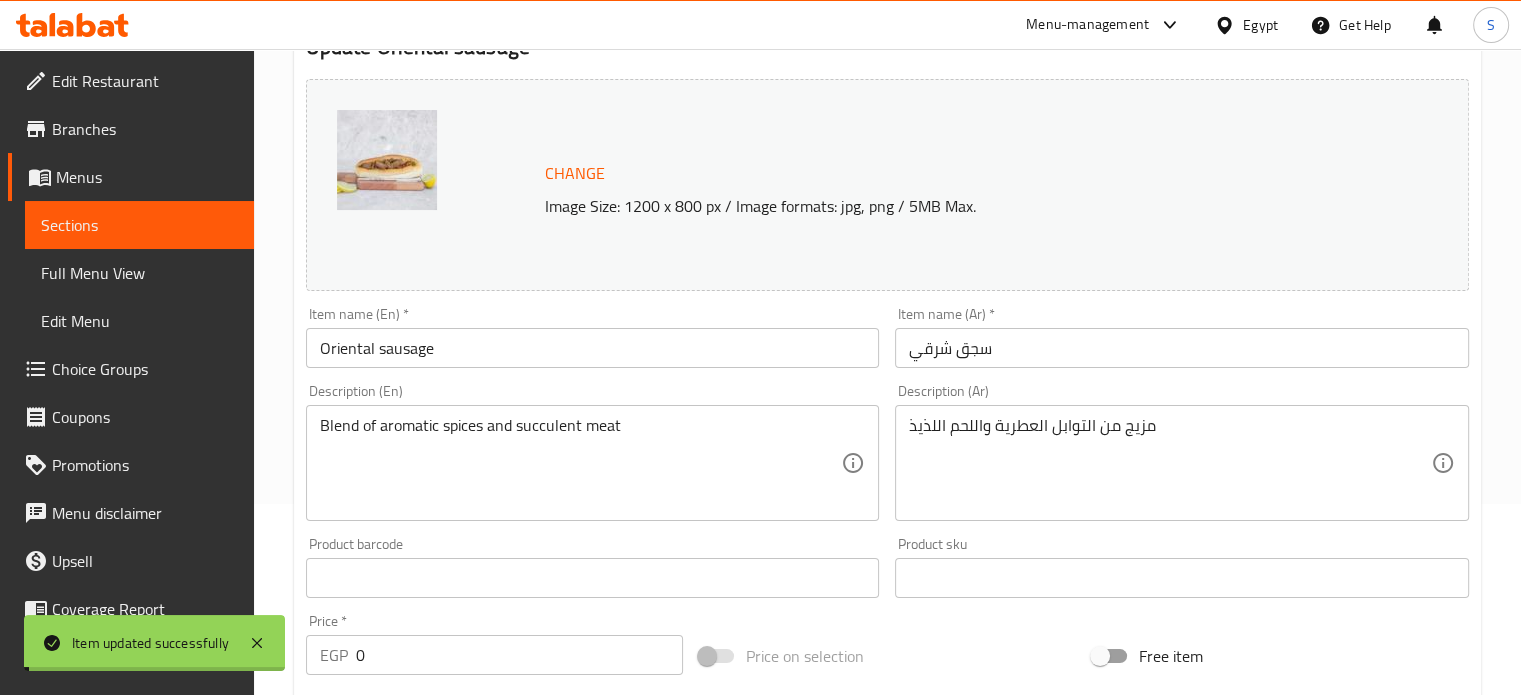 scroll, scrollTop: 0, scrollLeft: 0, axis: both 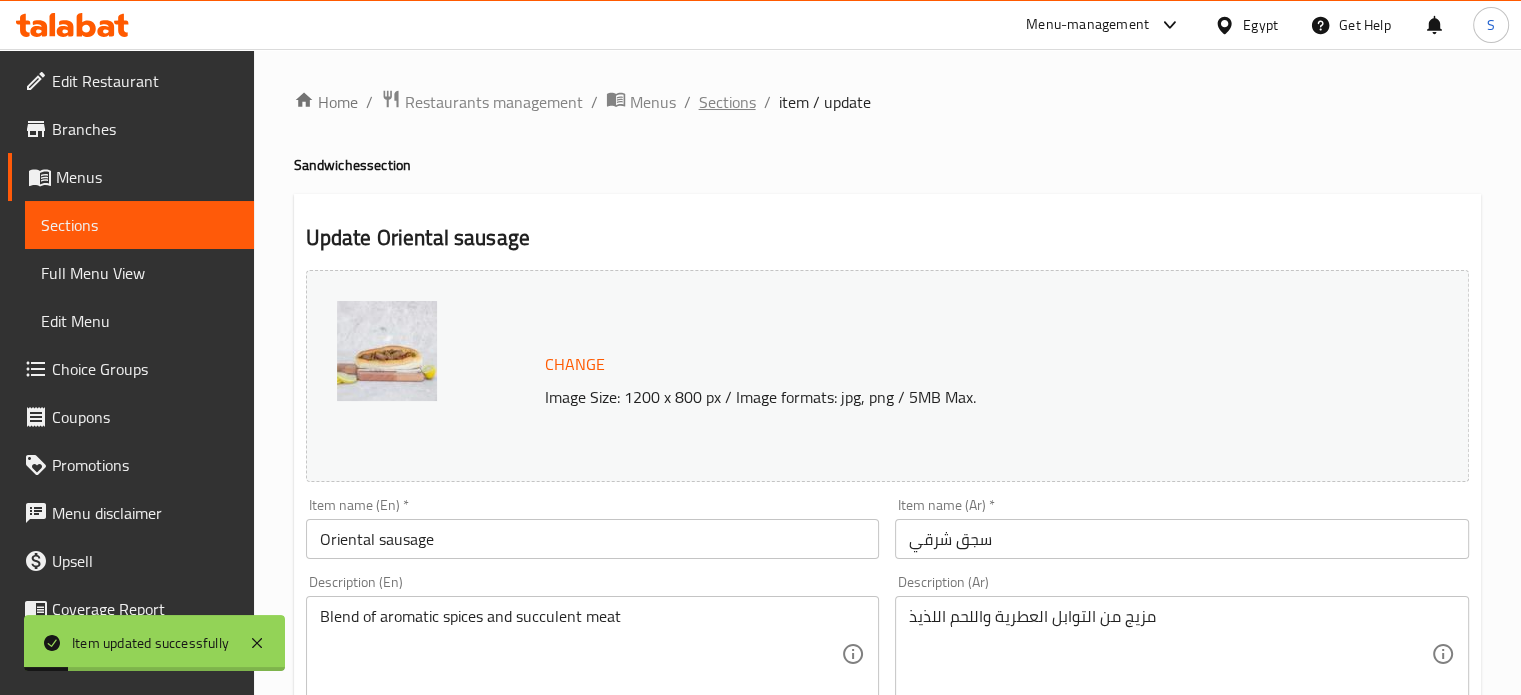 click on "Sections" at bounding box center (727, 102) 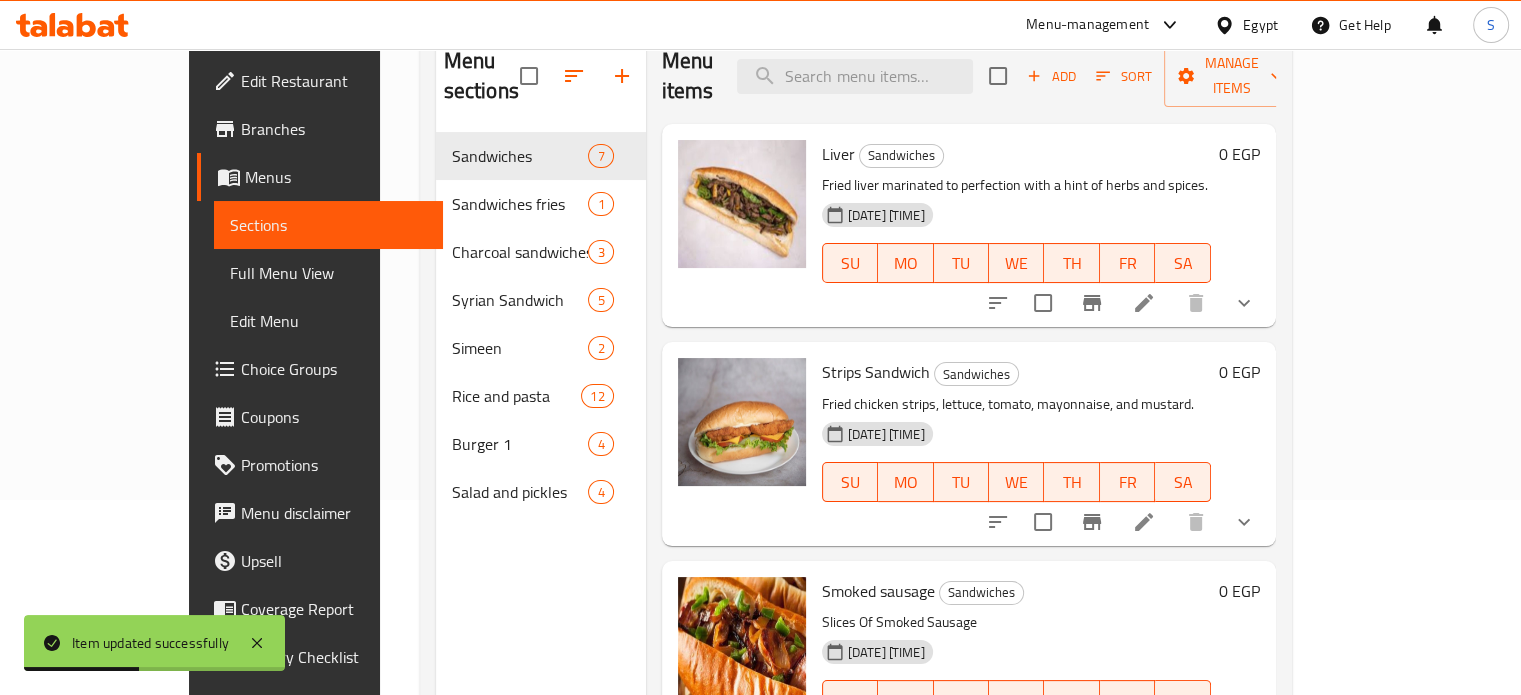 scroll, scrollTop: 280, scrollLeft: 0, axis: vertical 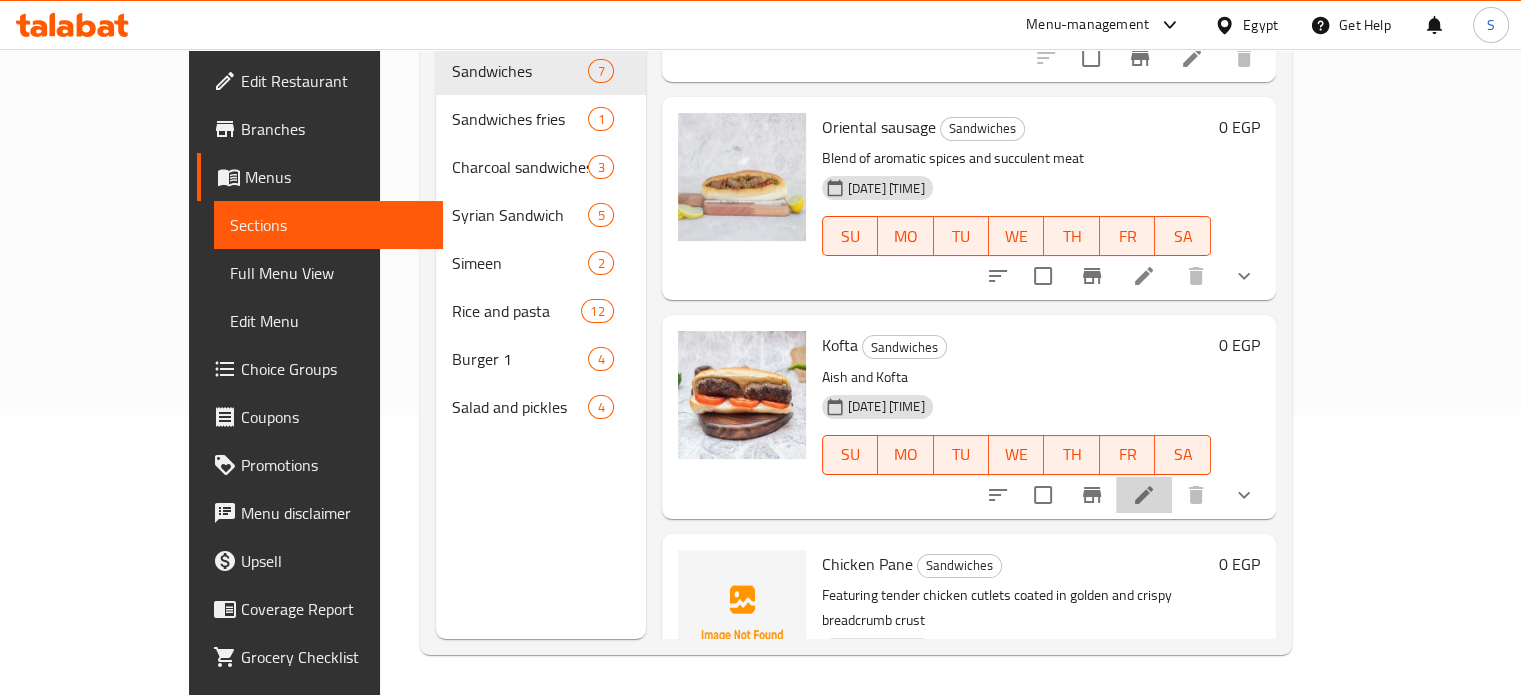 click at bounding box center [1144, 495] 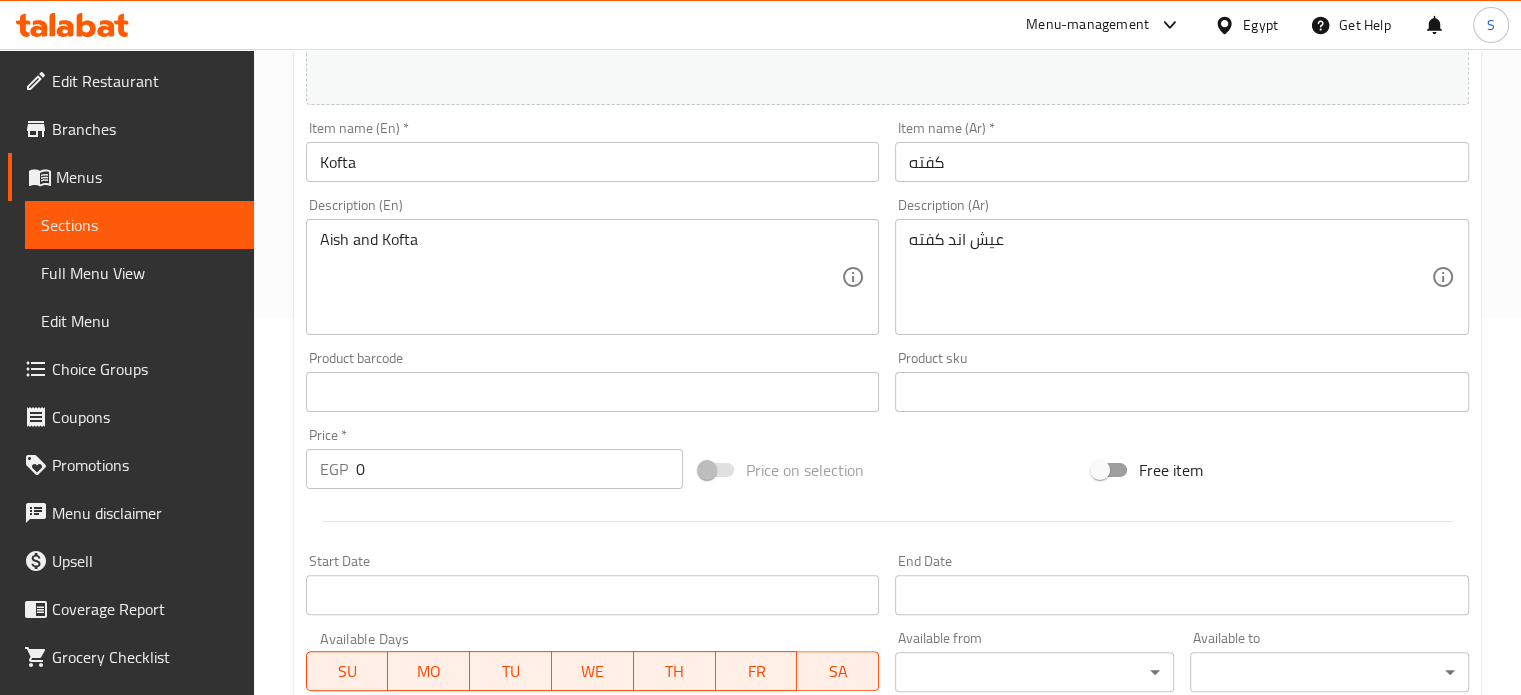 scroll, scrollTop: 790, scrollLeft: 0, axis: vertical 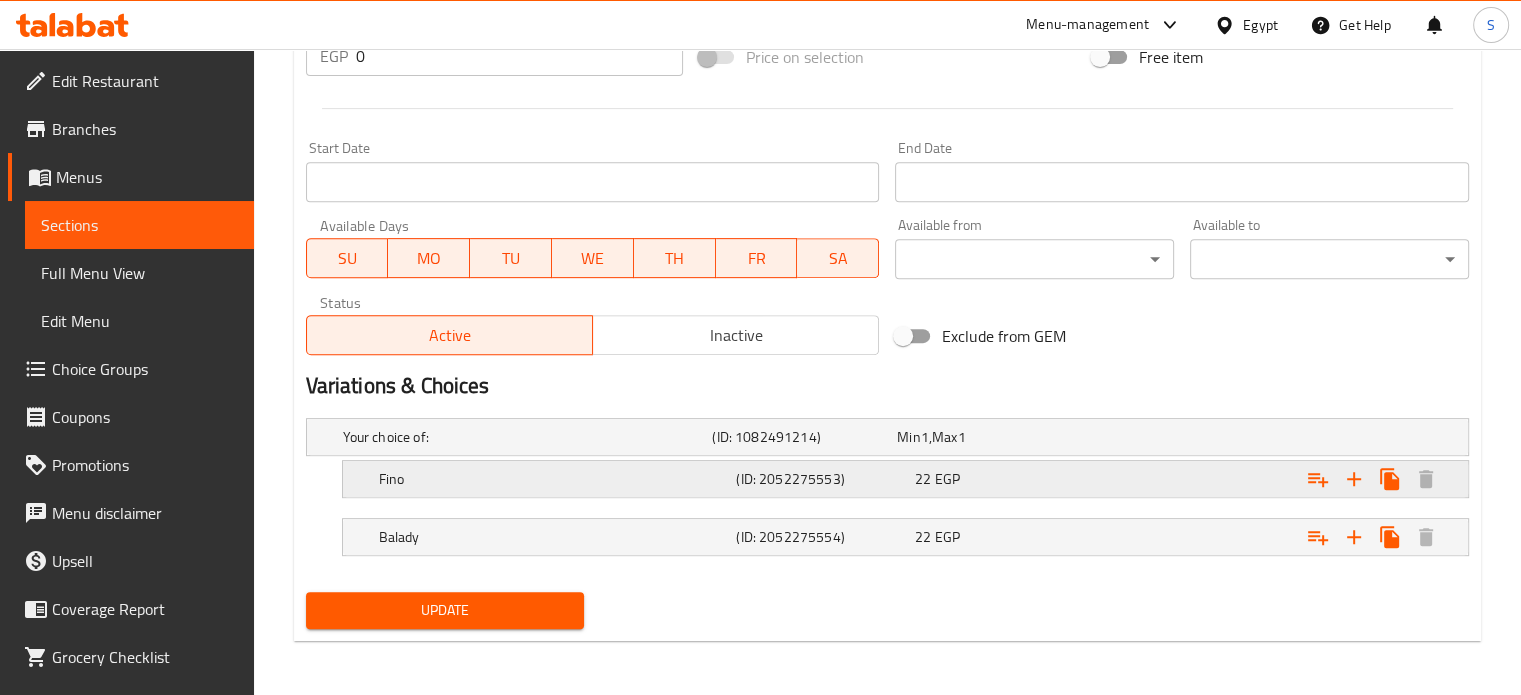 click on "22   EGP" at bounding box center [985, 437] 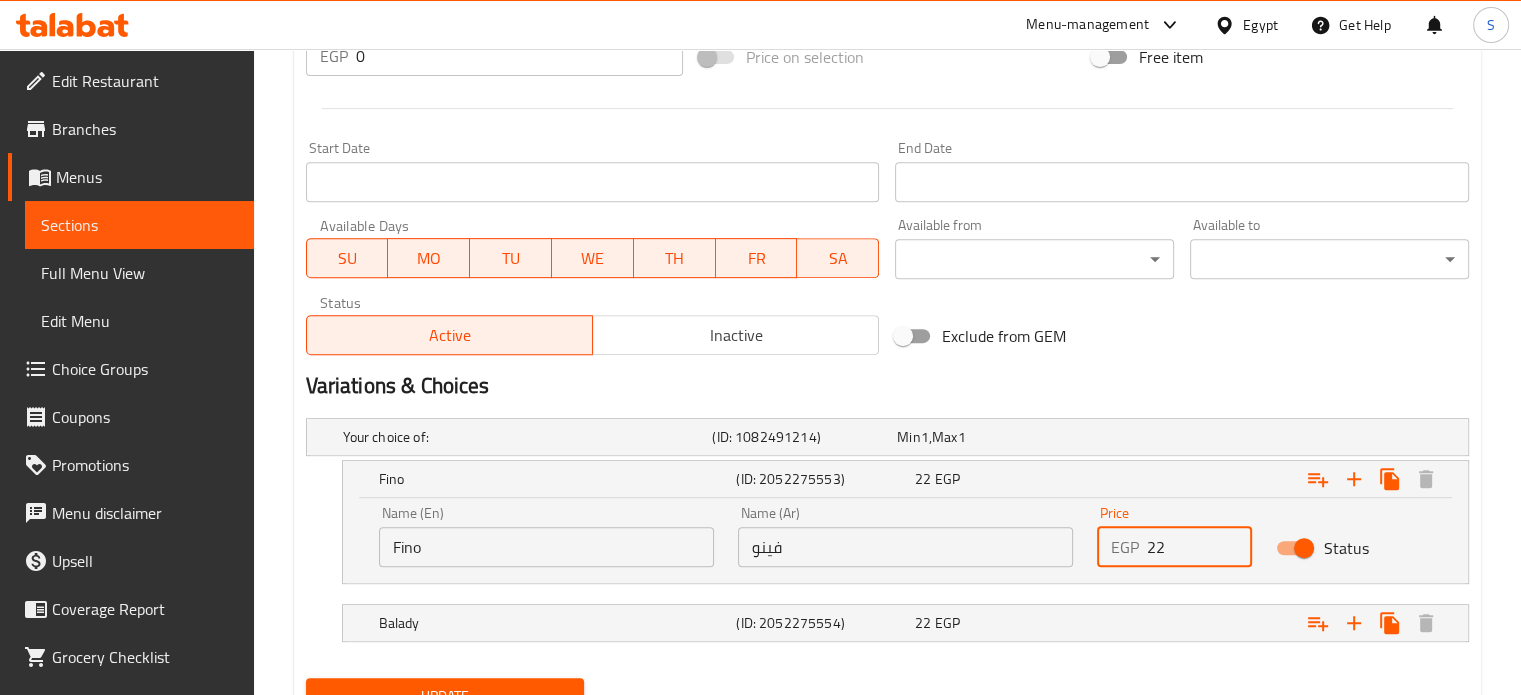 click on "22" at bounding box center [1200, 547] 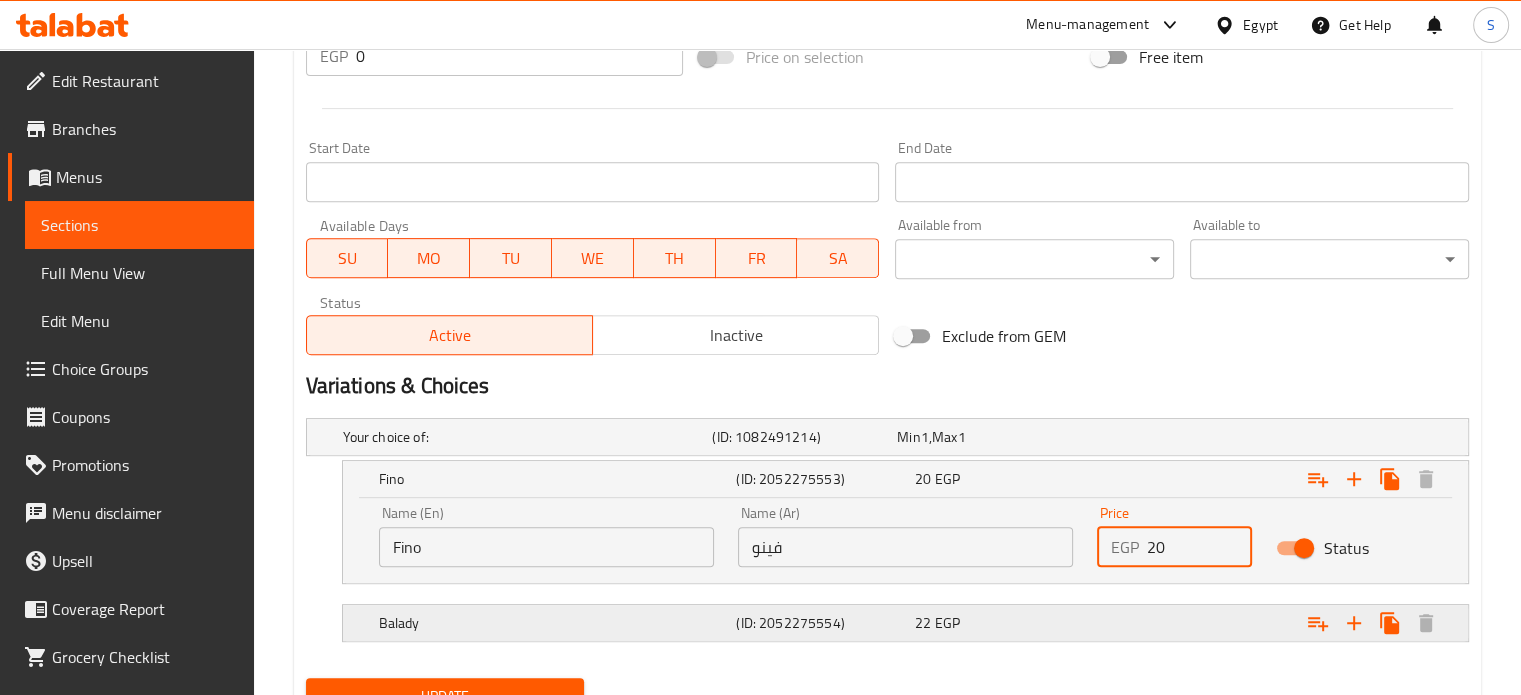 type on "20" 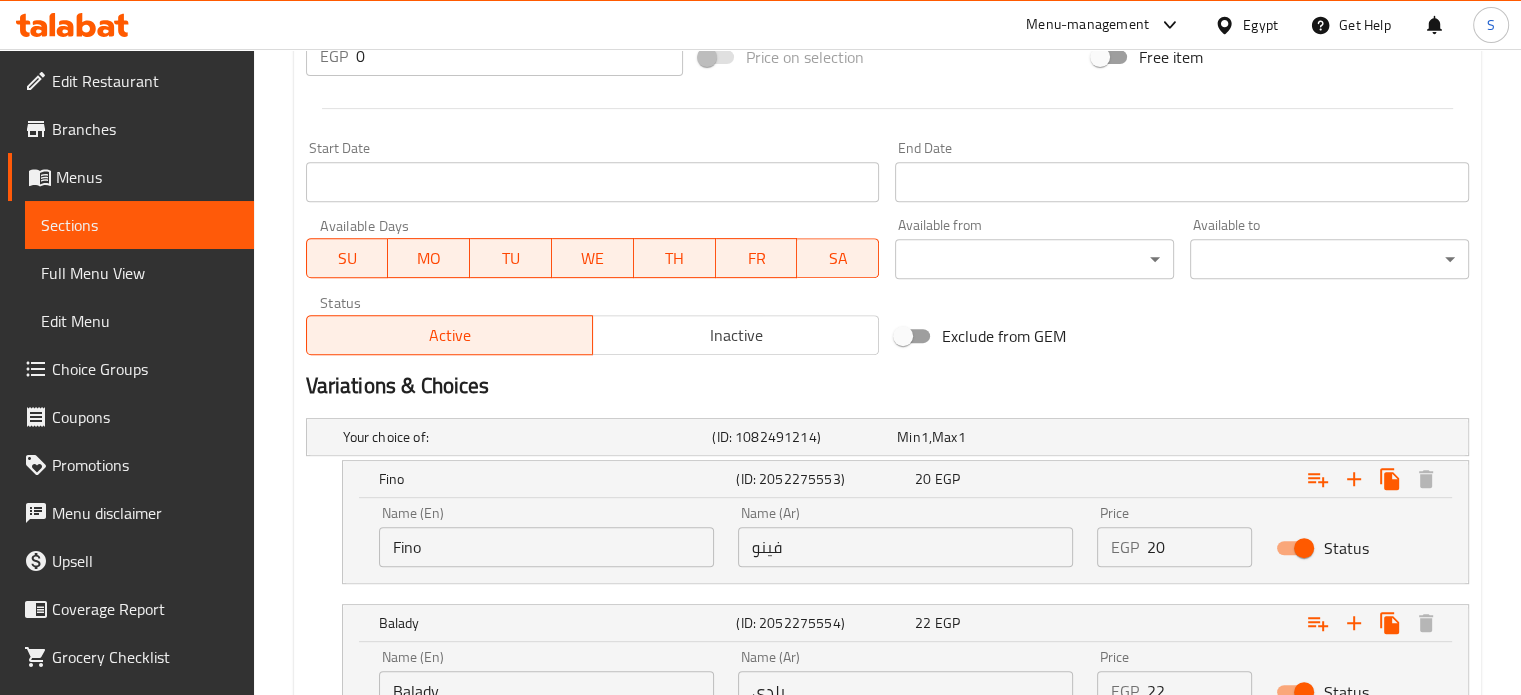 click on "22" at bounding box center (1200, 691) 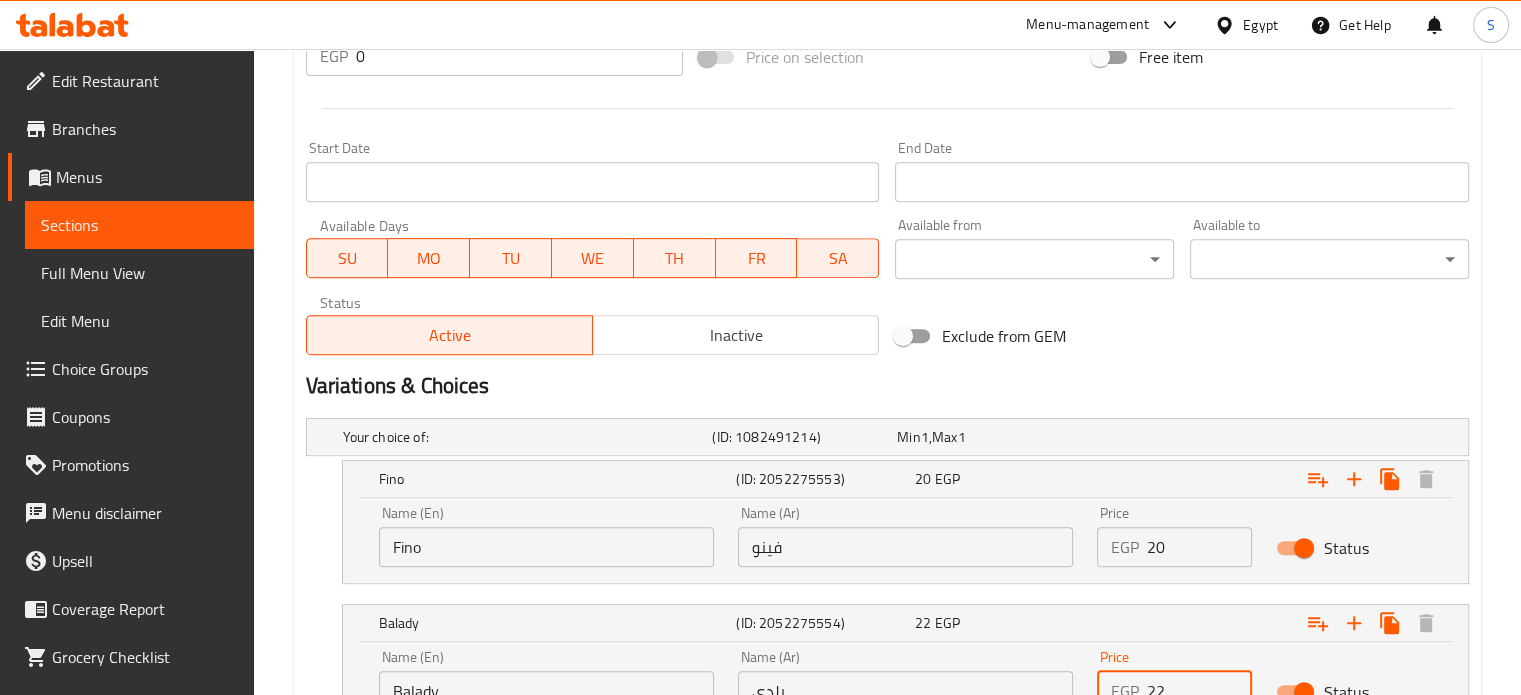 click on "22" at bounding box center [1200, 691] 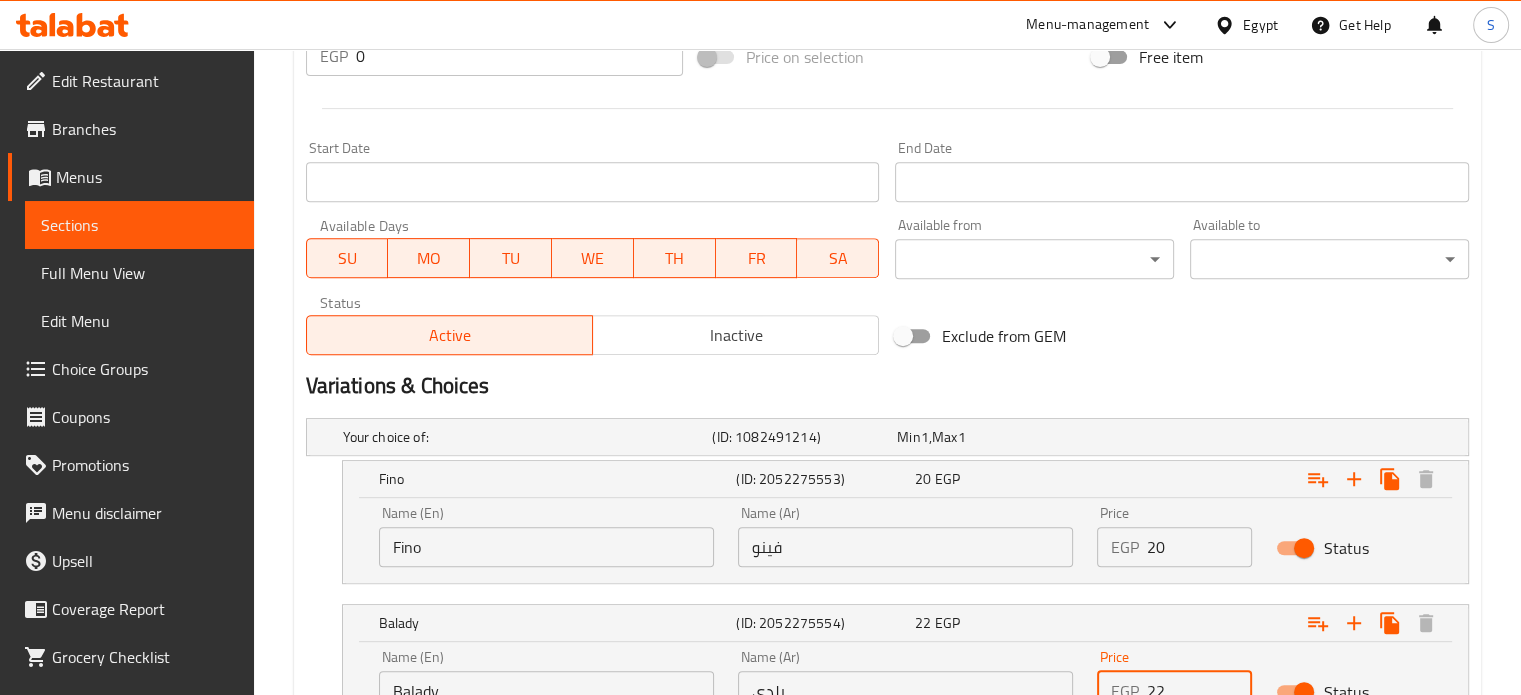 click on "22" at bounding box center (1200, 691) 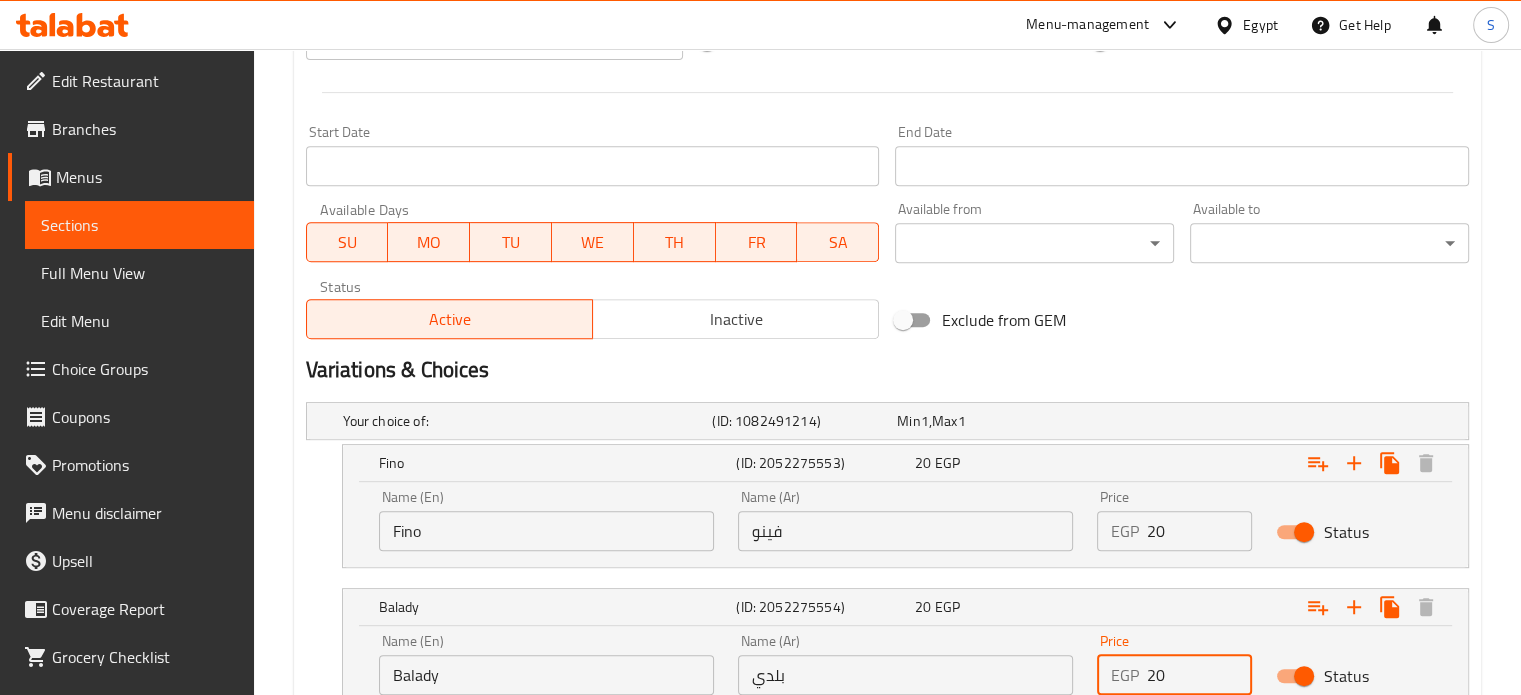 type on "20" 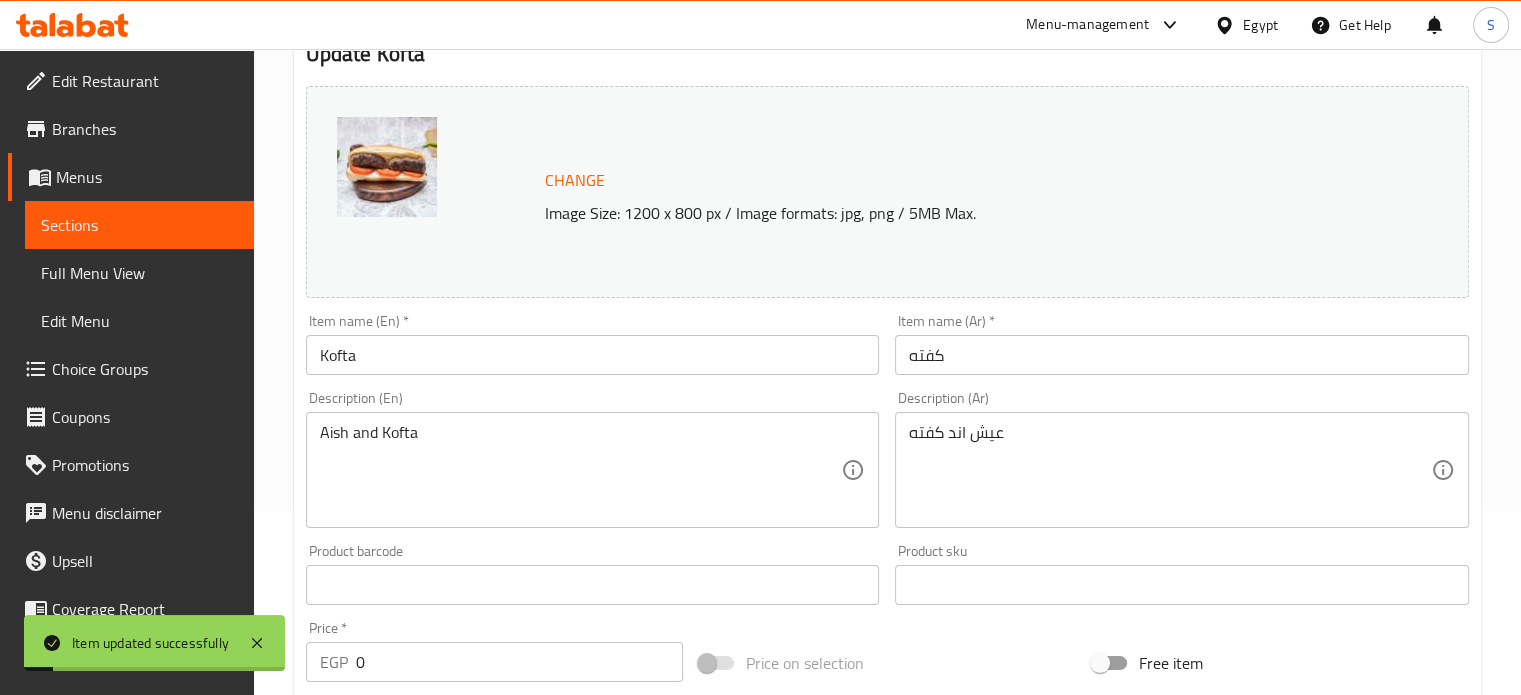 scroll, scrollTop: 0, scrollLeft: 0, axis: both 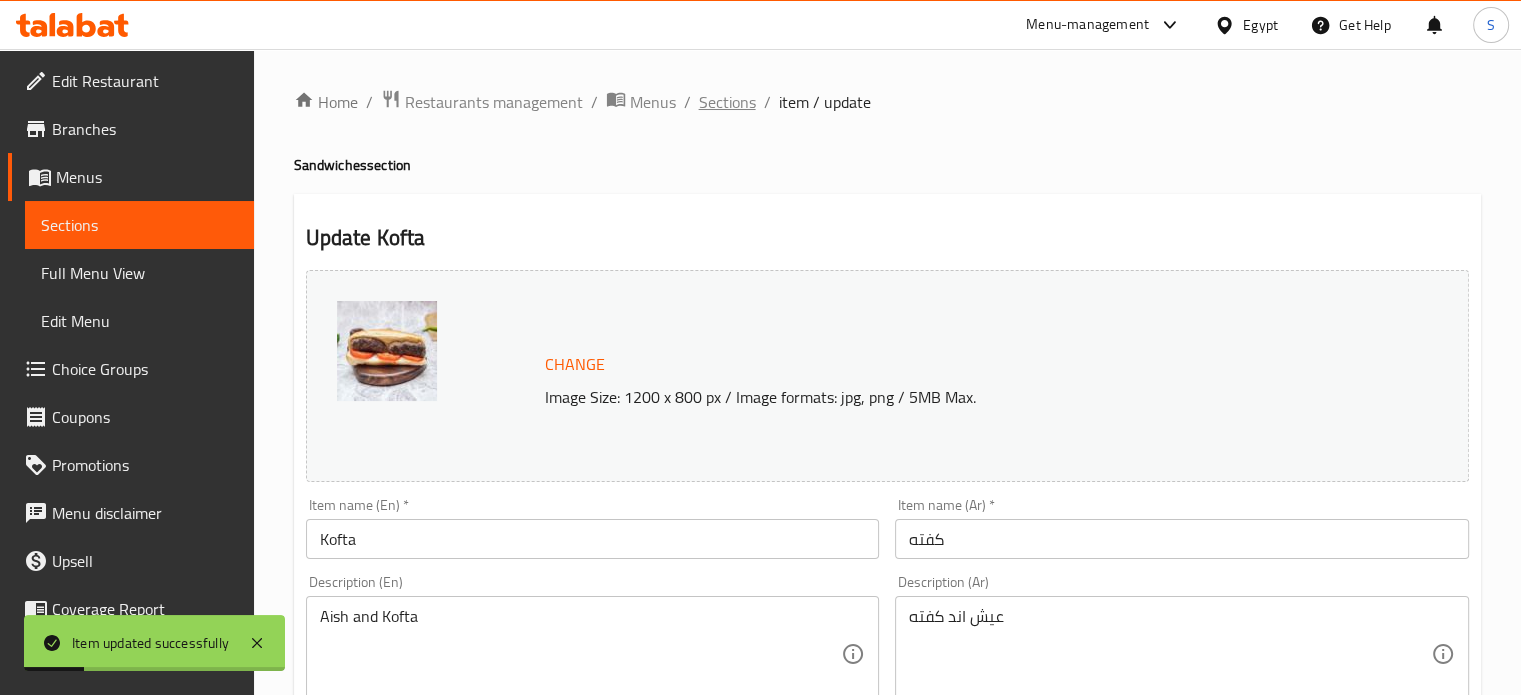 click on "Sections" at bounding box center (727, 102) 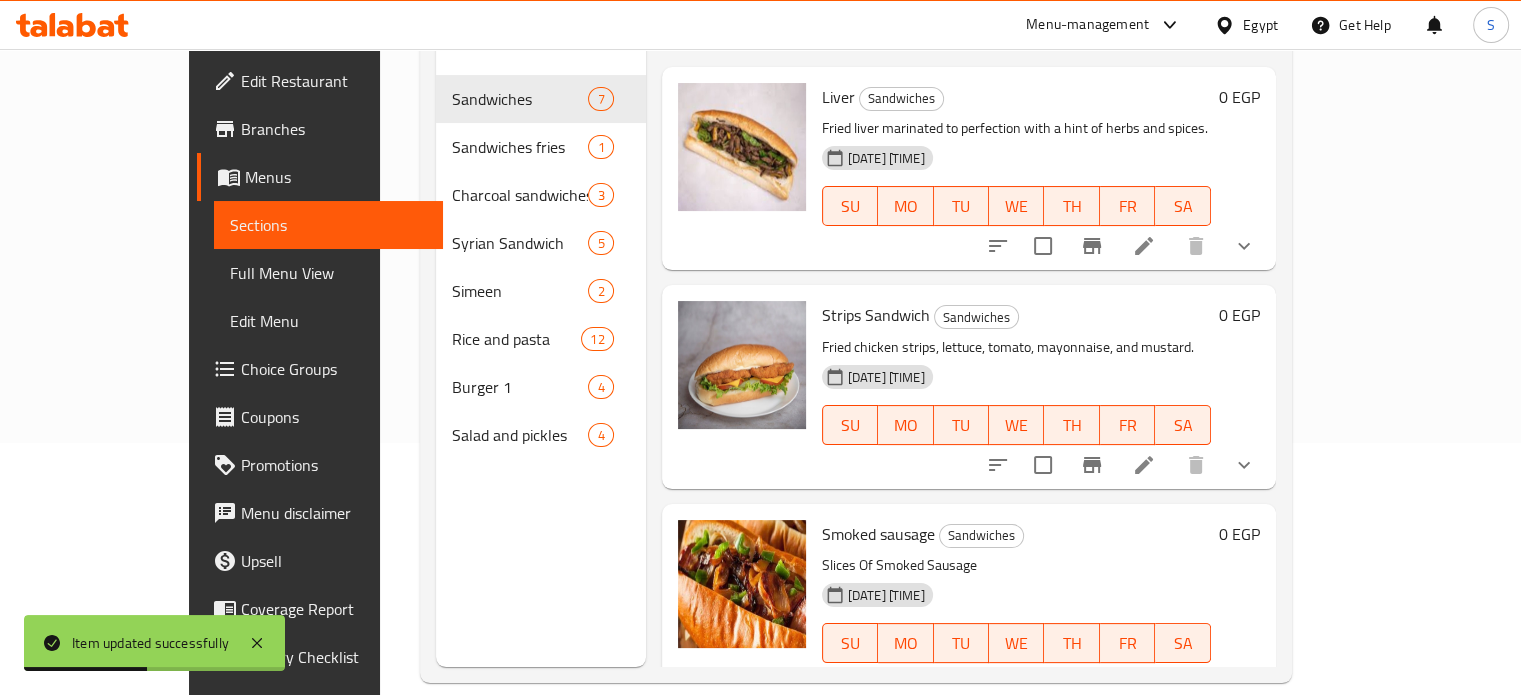 scroll, scrollTop: 280, scrollLeft: 0, axis: vertical 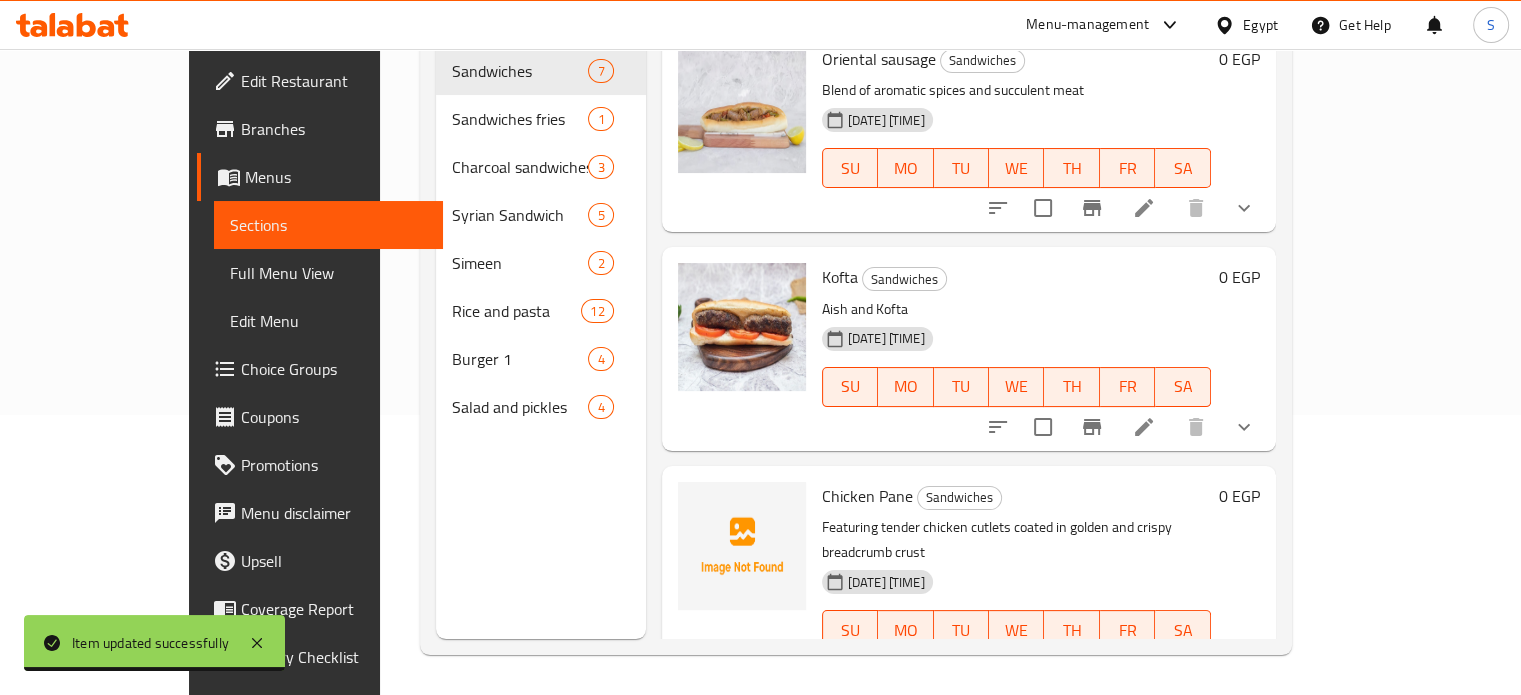 click at bounding box center [1144, 670] 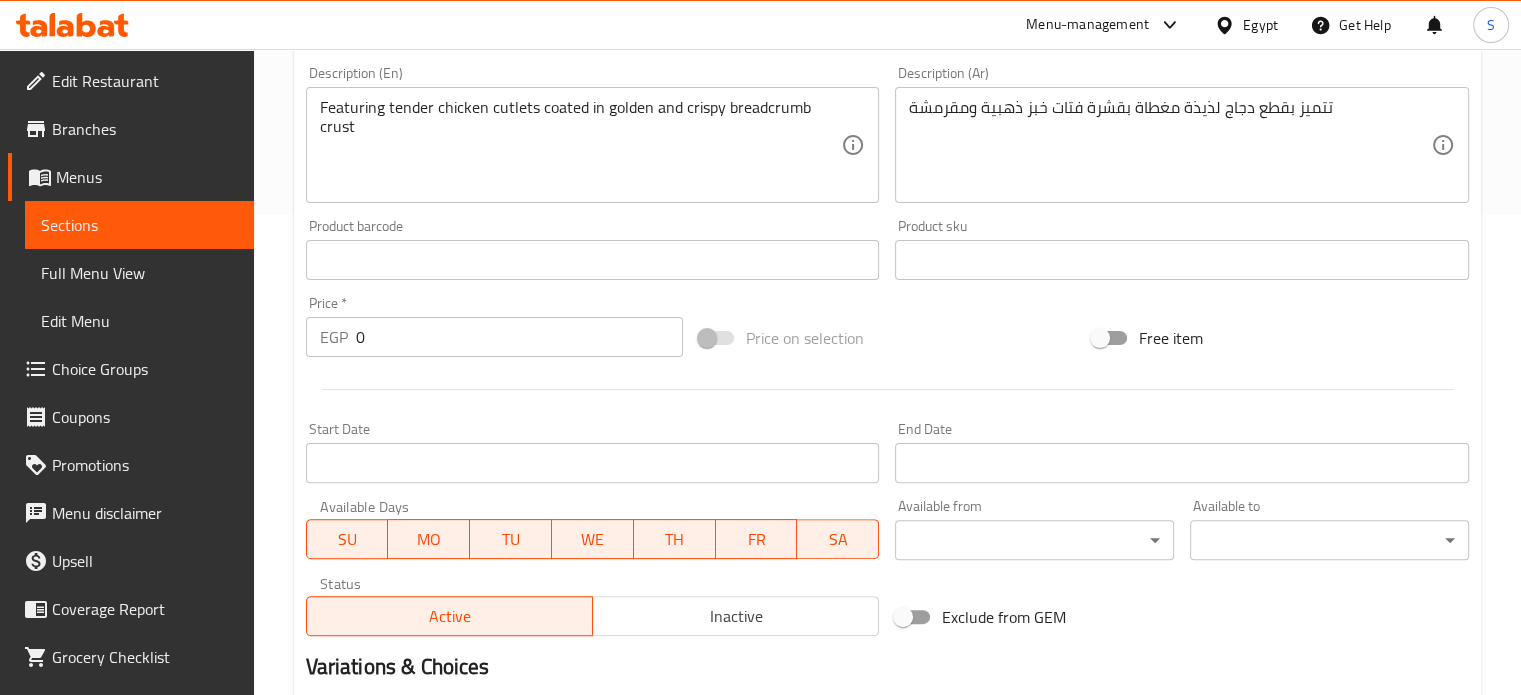 scroll, scrollTop: 761, scrollLeft: 0, axis: vertical 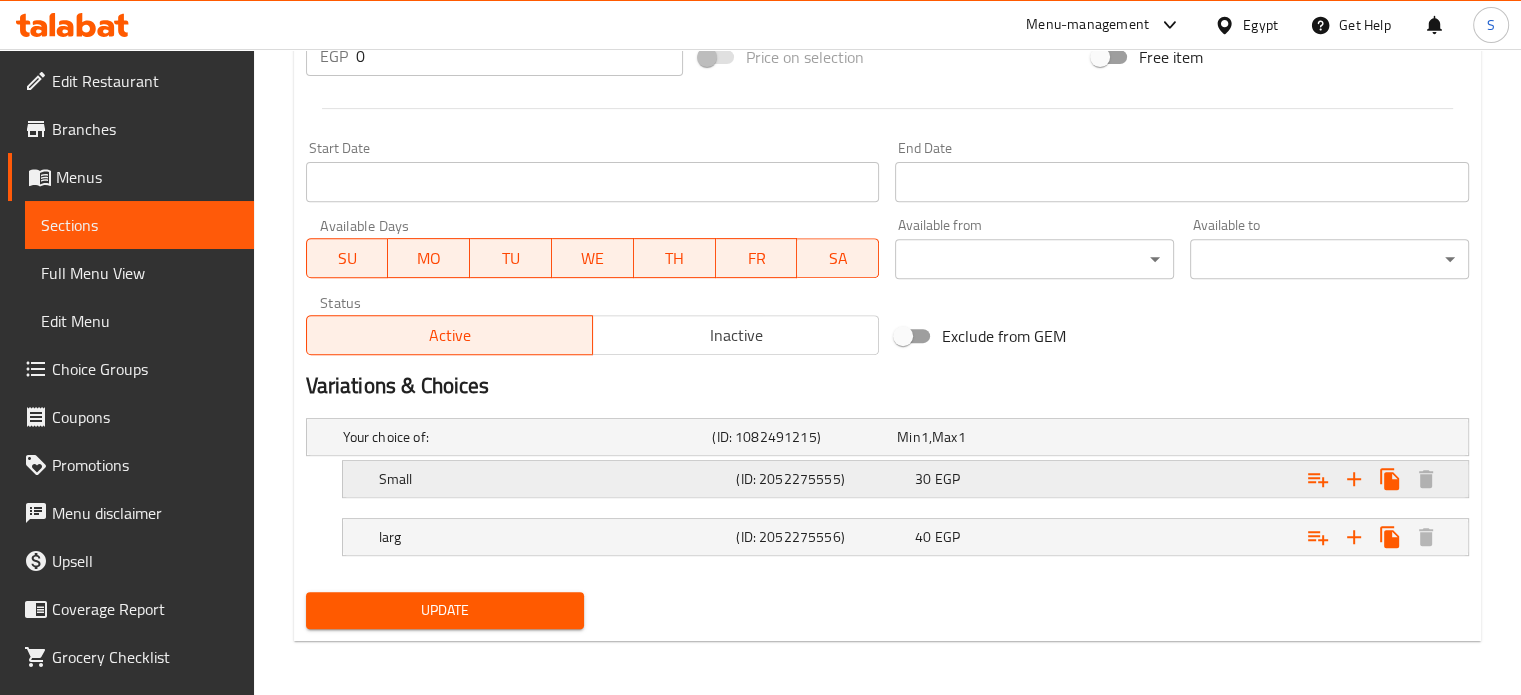 click at bounding box center [1263, 437] 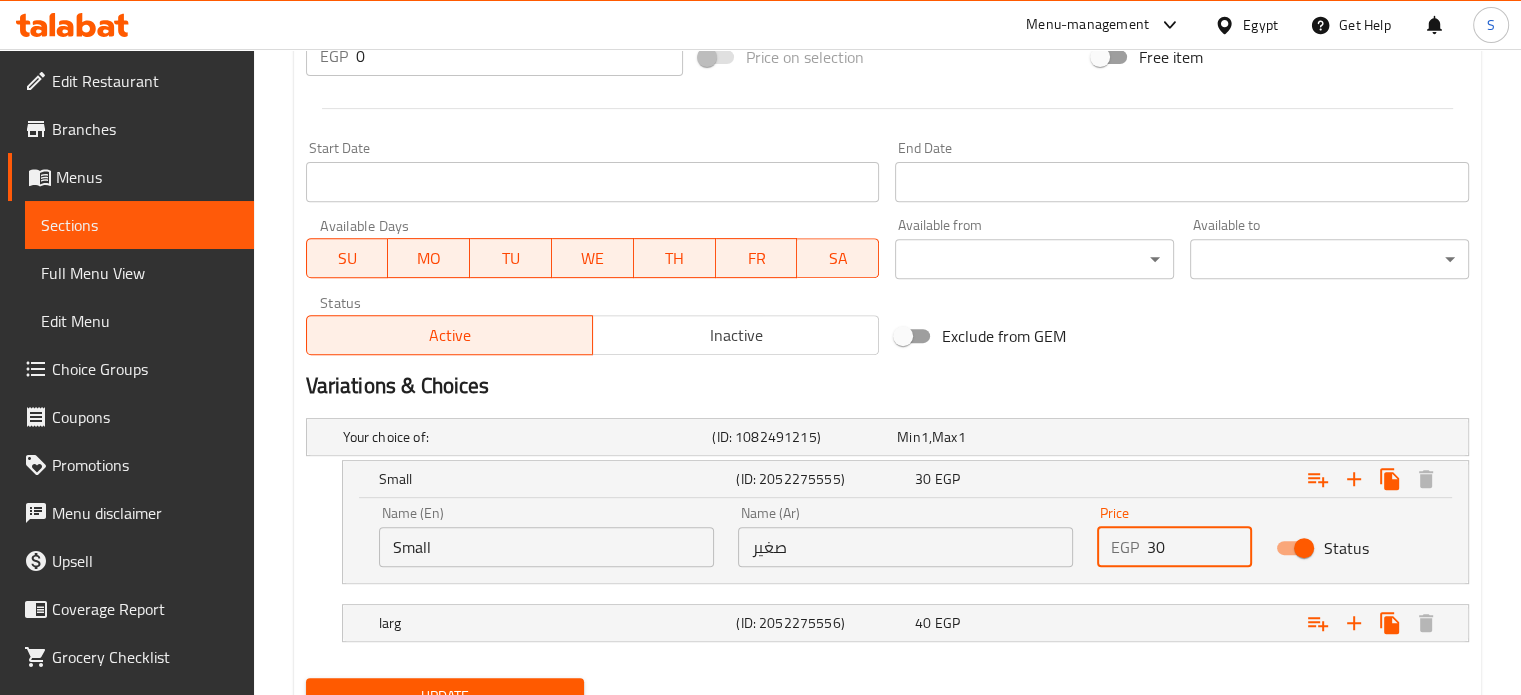 click on "30" at bounding box center [1200, 547] 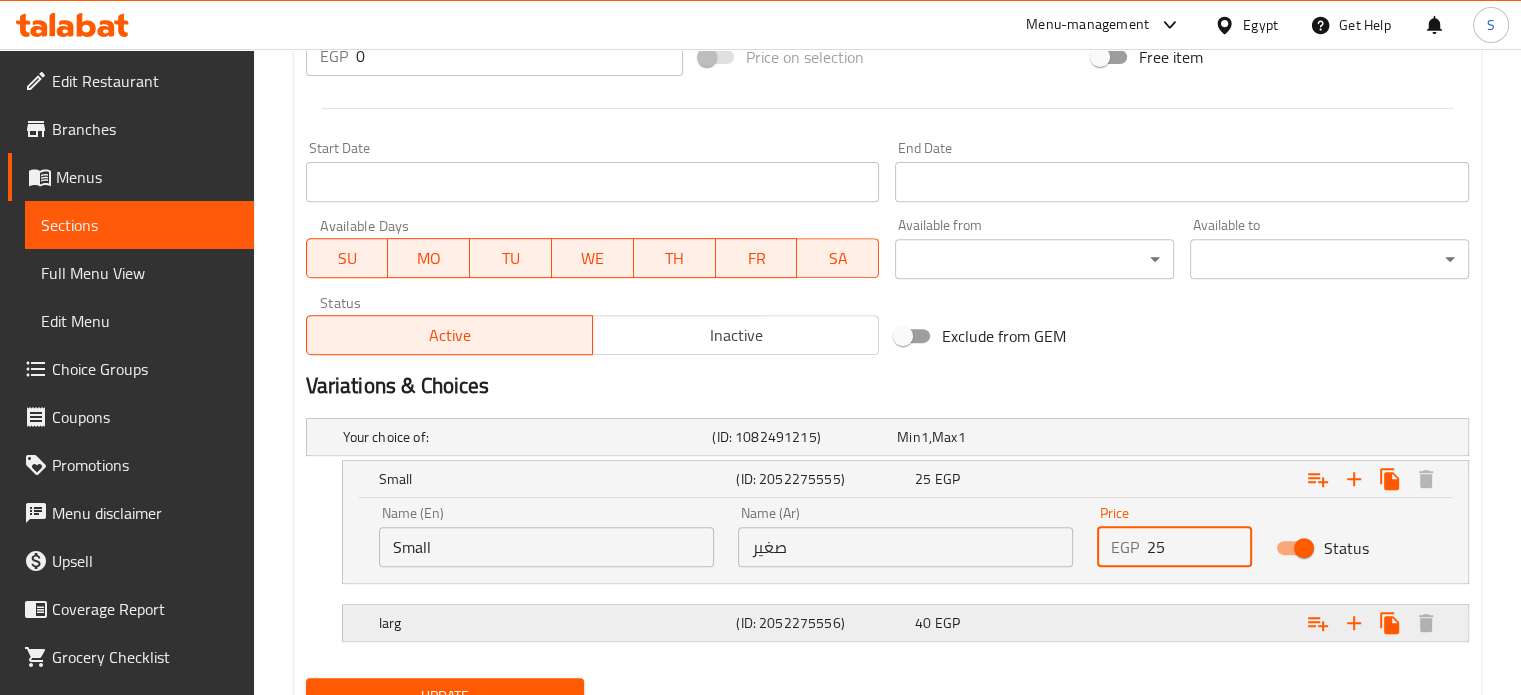 type on "25" 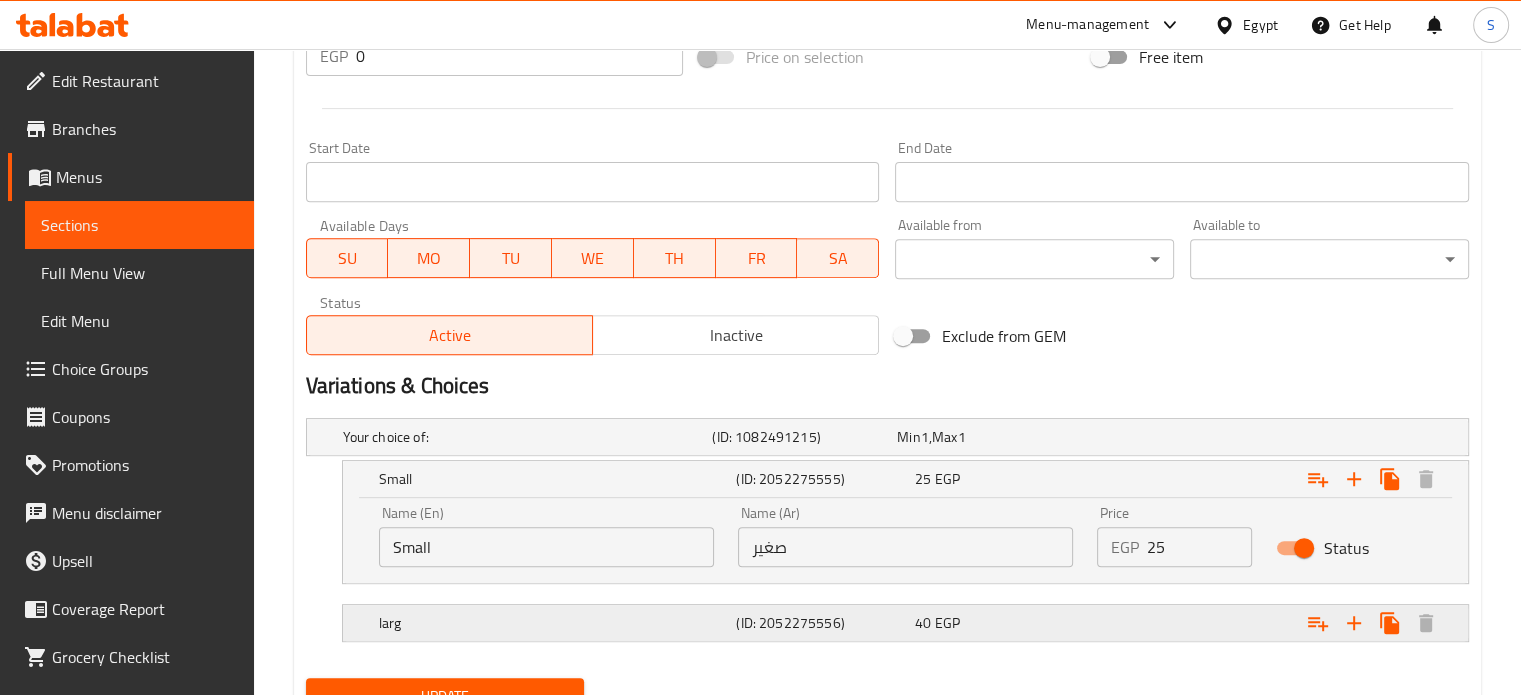 click at bounding box center (1263, 437) 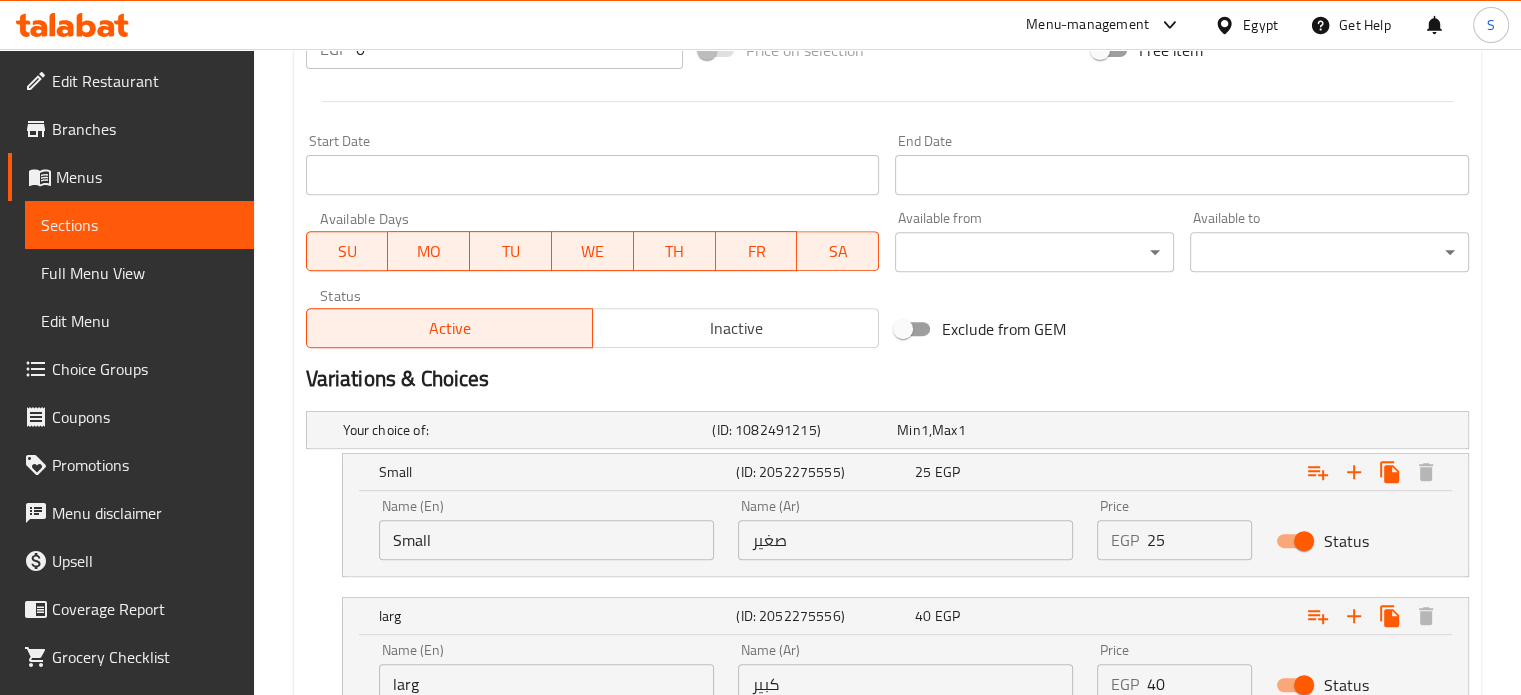 scroll, scrollTop: 933, scrollLeft: 0, axis: vertical 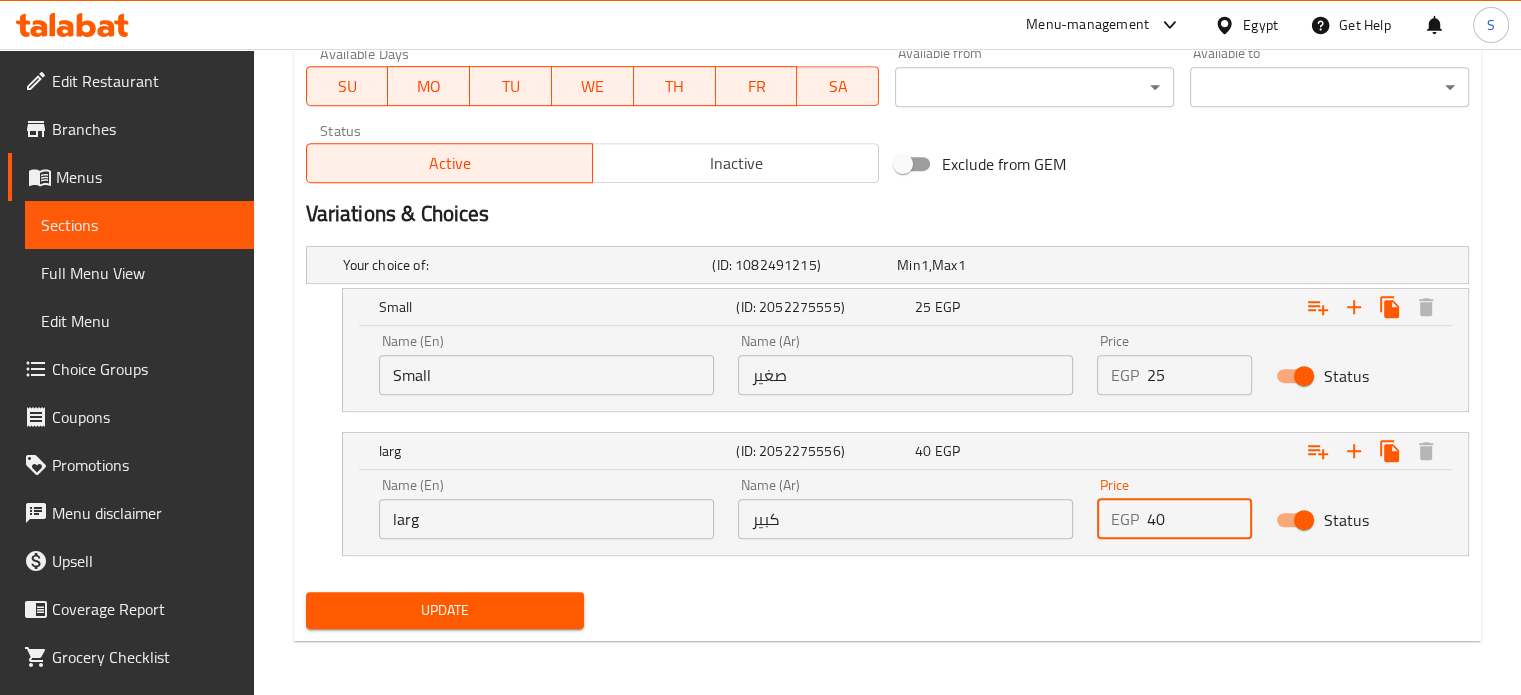 click on "40" at bounding box center [1200, 519] 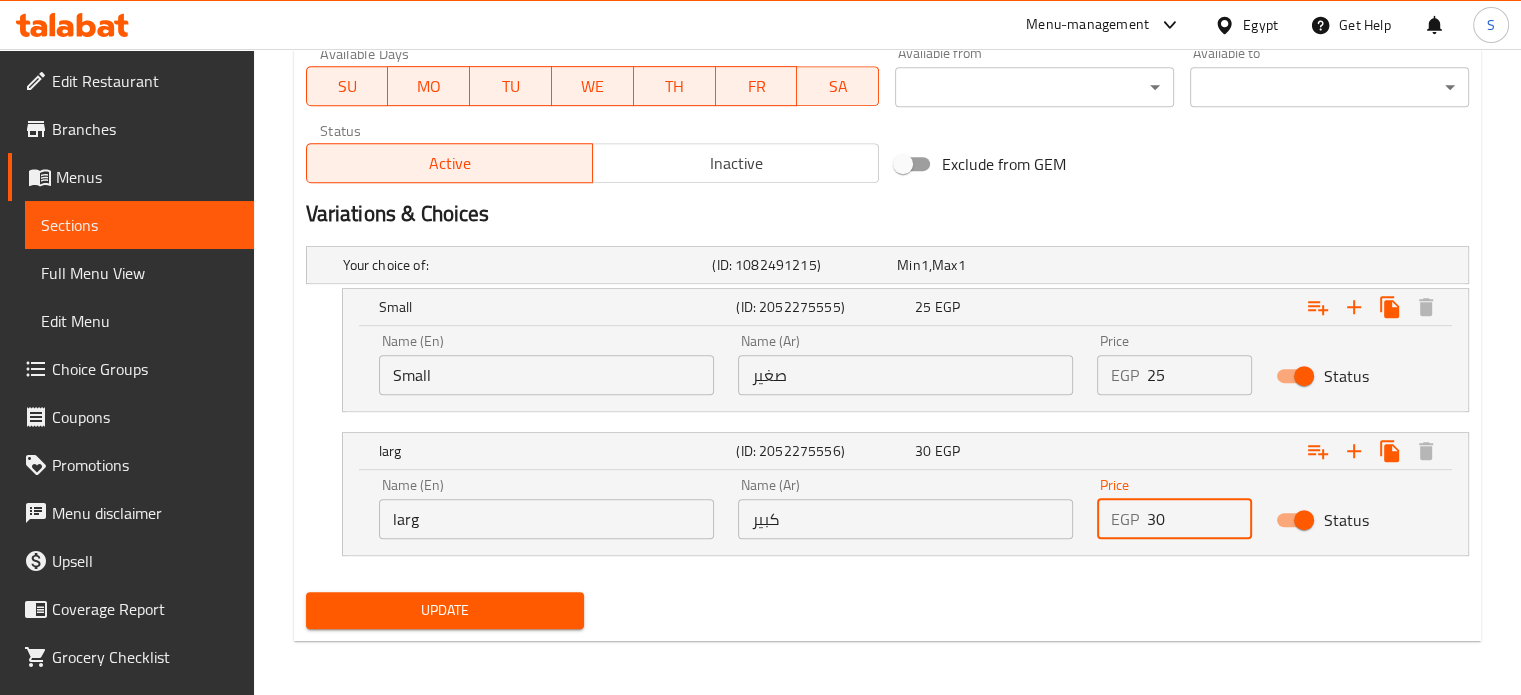 type on "3" 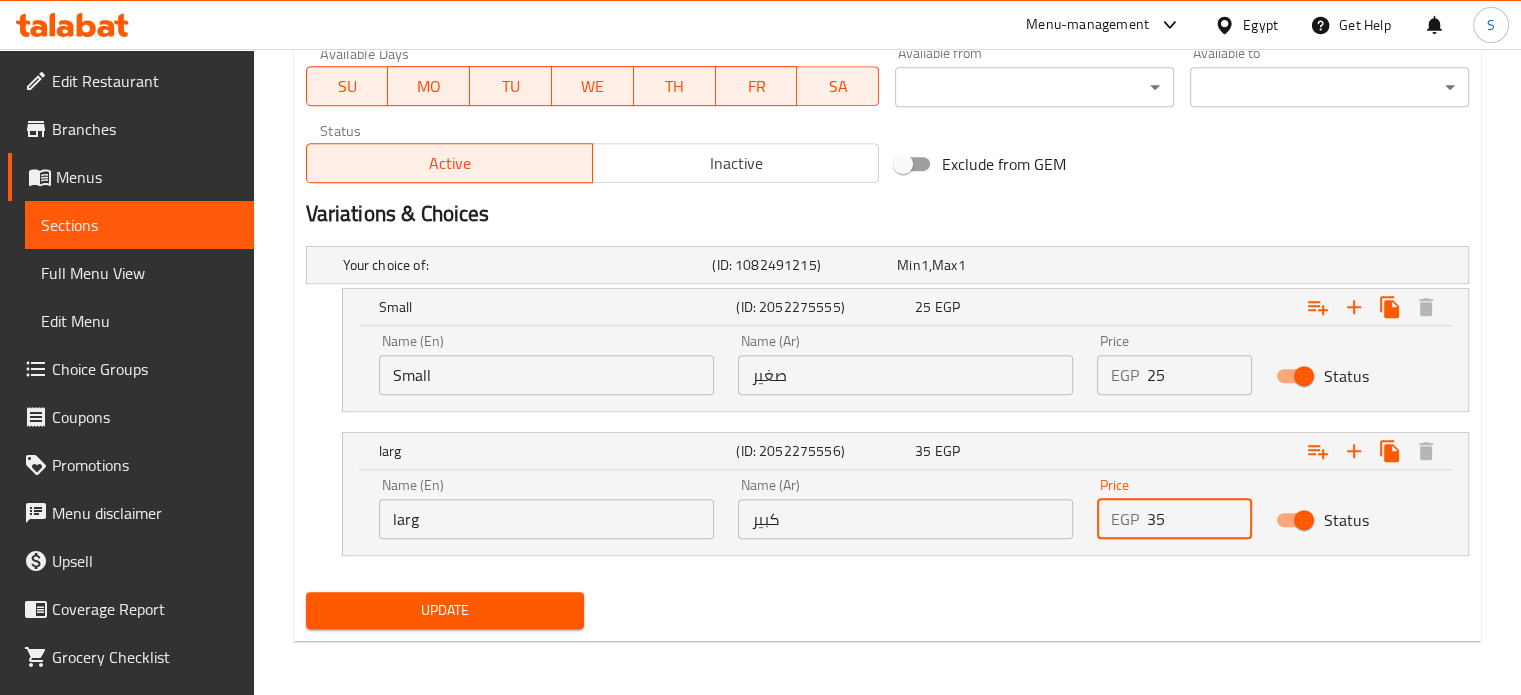 type on "35" 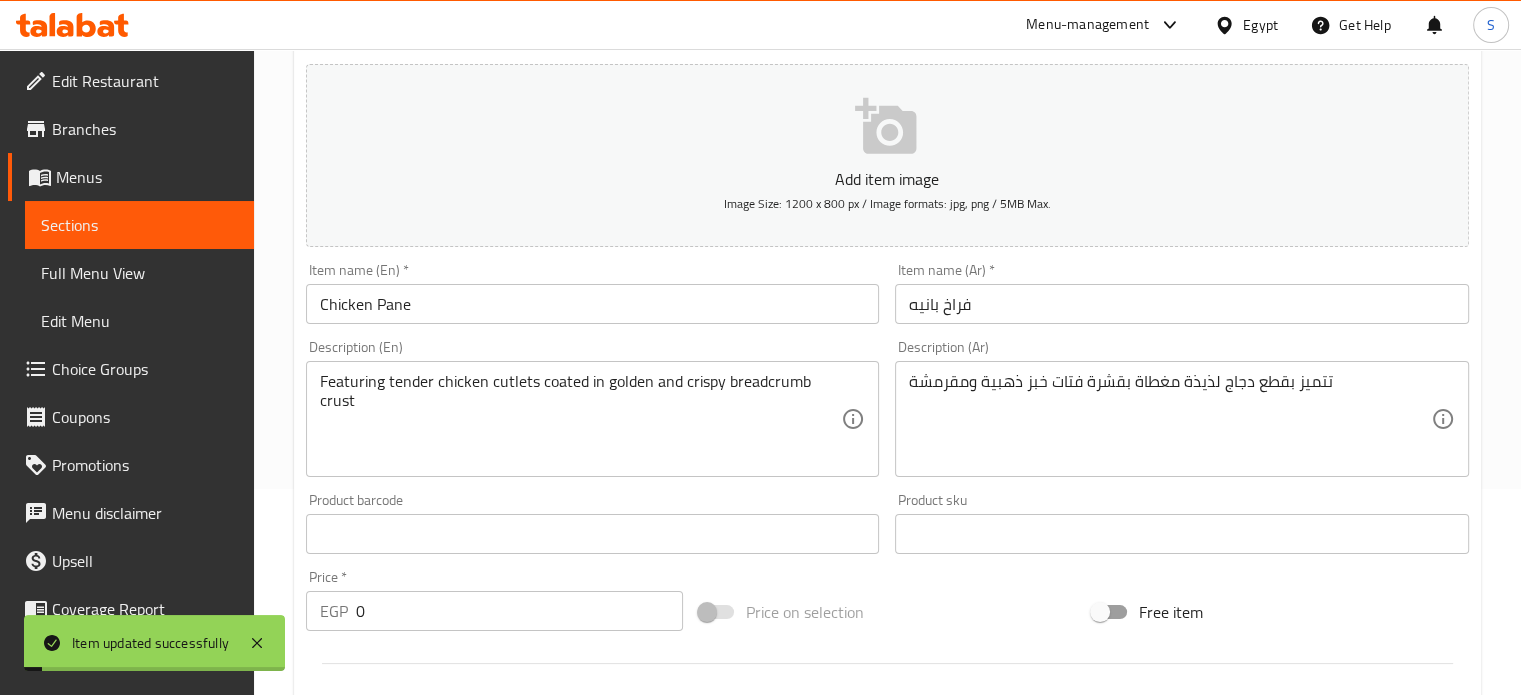scroll, scrollTop: 0, scrollLeft: 0, axis: both 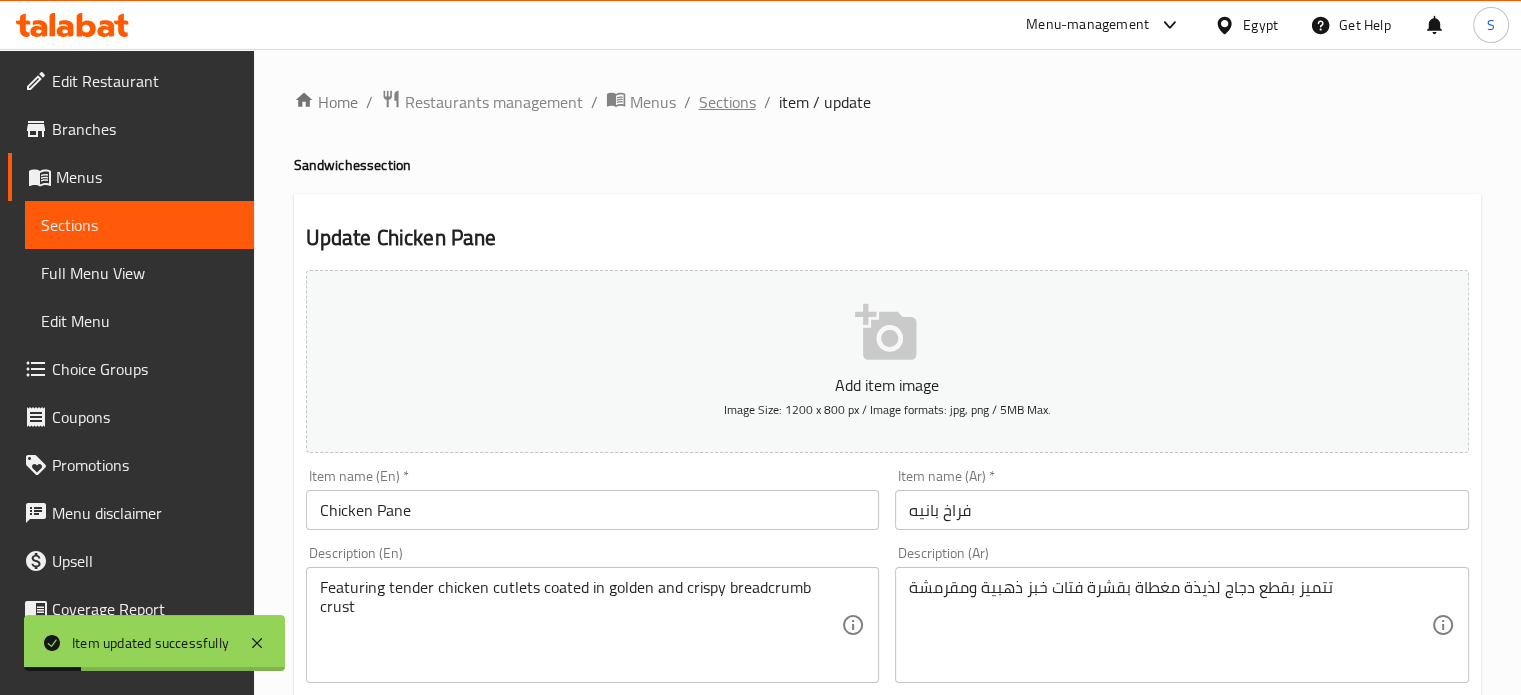 click on "Sections" at bounding box center (727, 102) 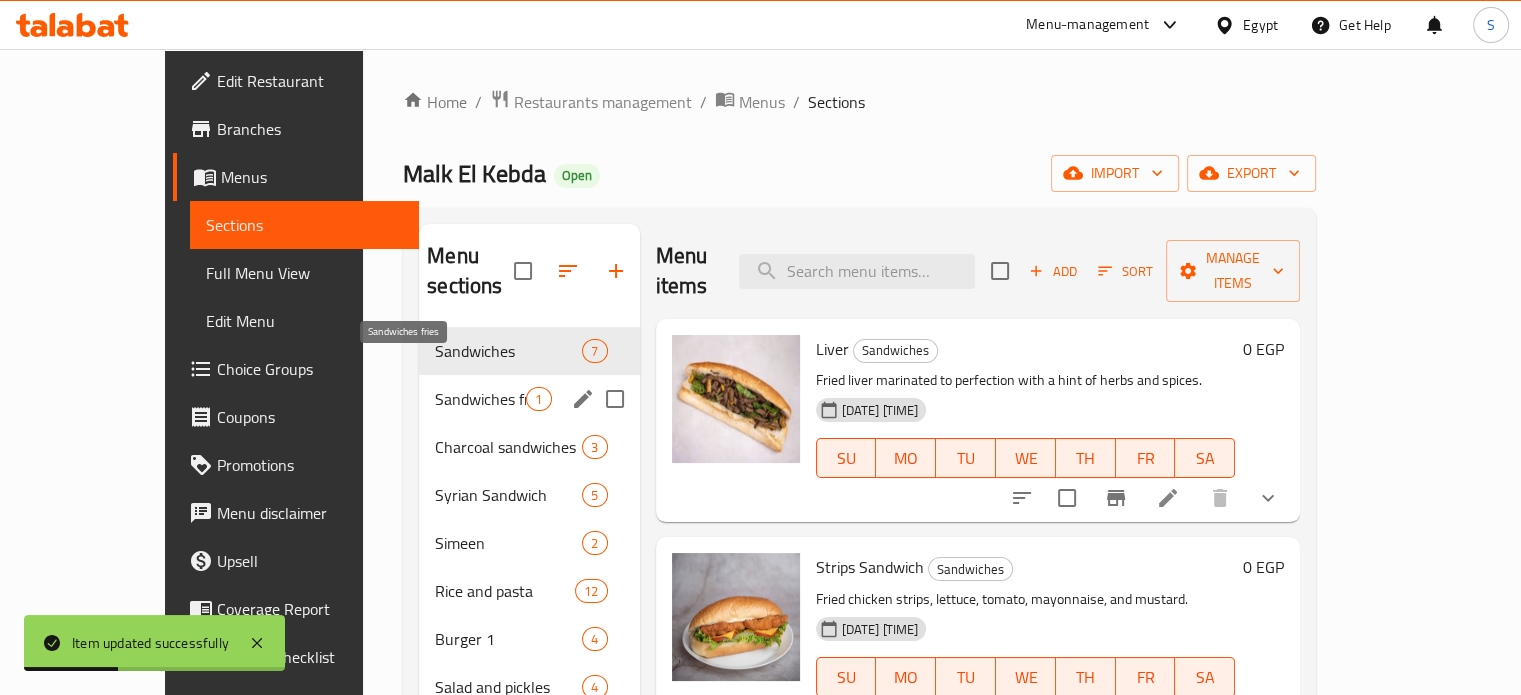 click on "Sandwiches fries" at bounding box center (480, 399) 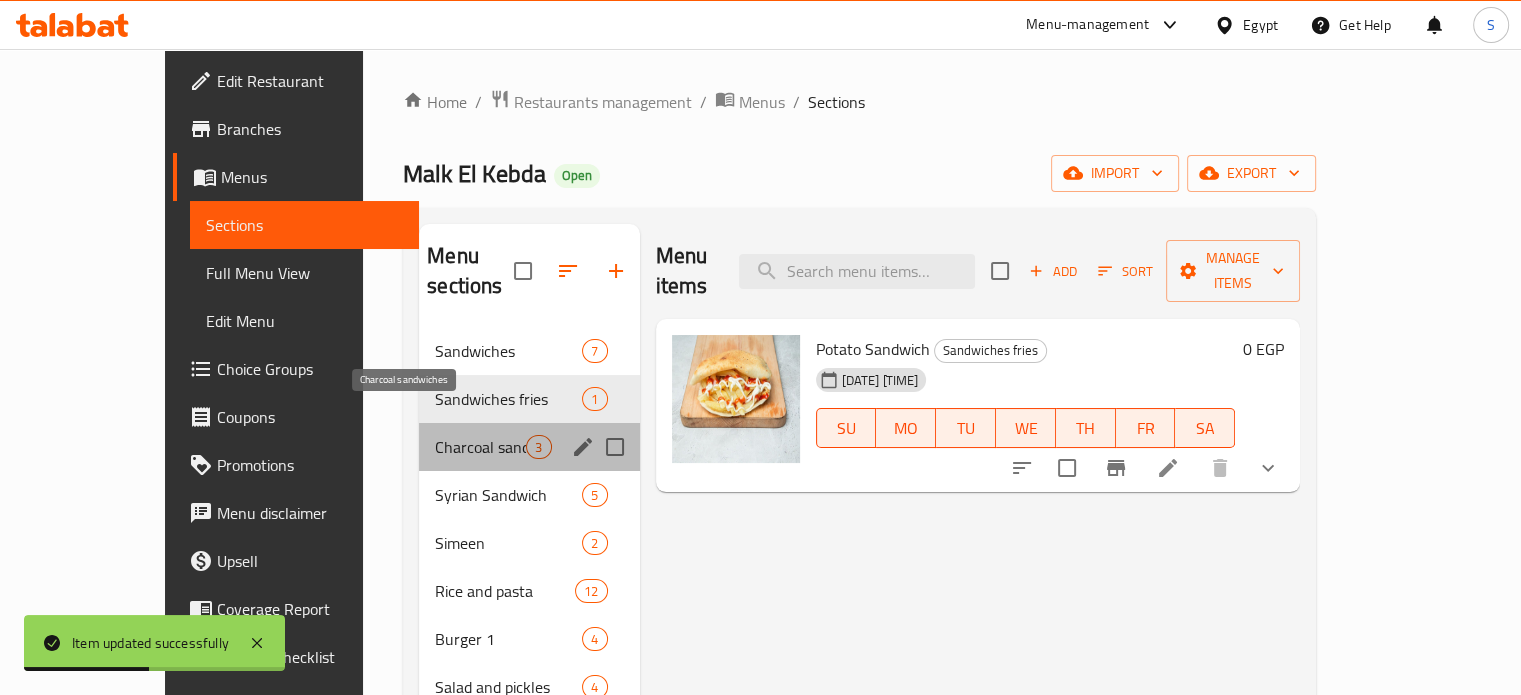 click on "Charcoal sandwiches" at bounding box center (480, 447) 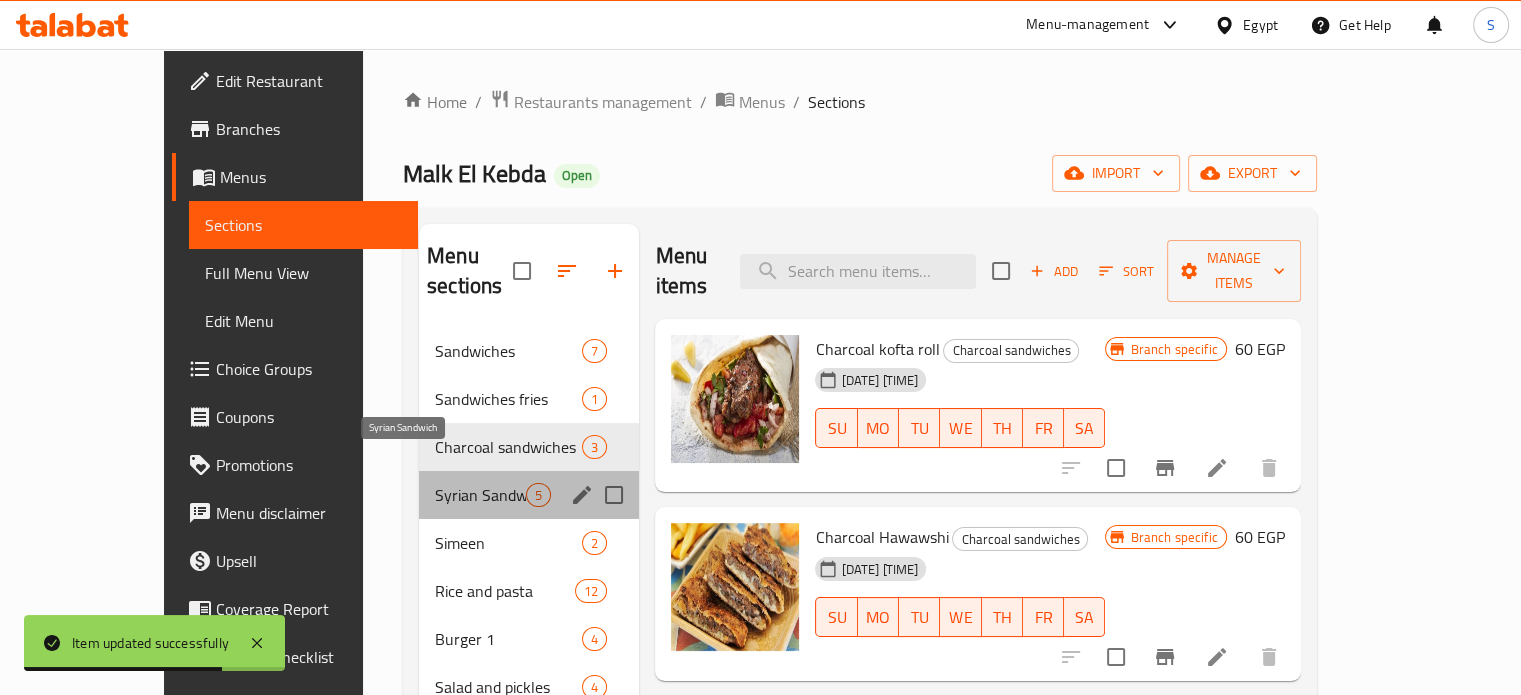 click on "Syrian Sandwich" at bounding box center [480, 495] 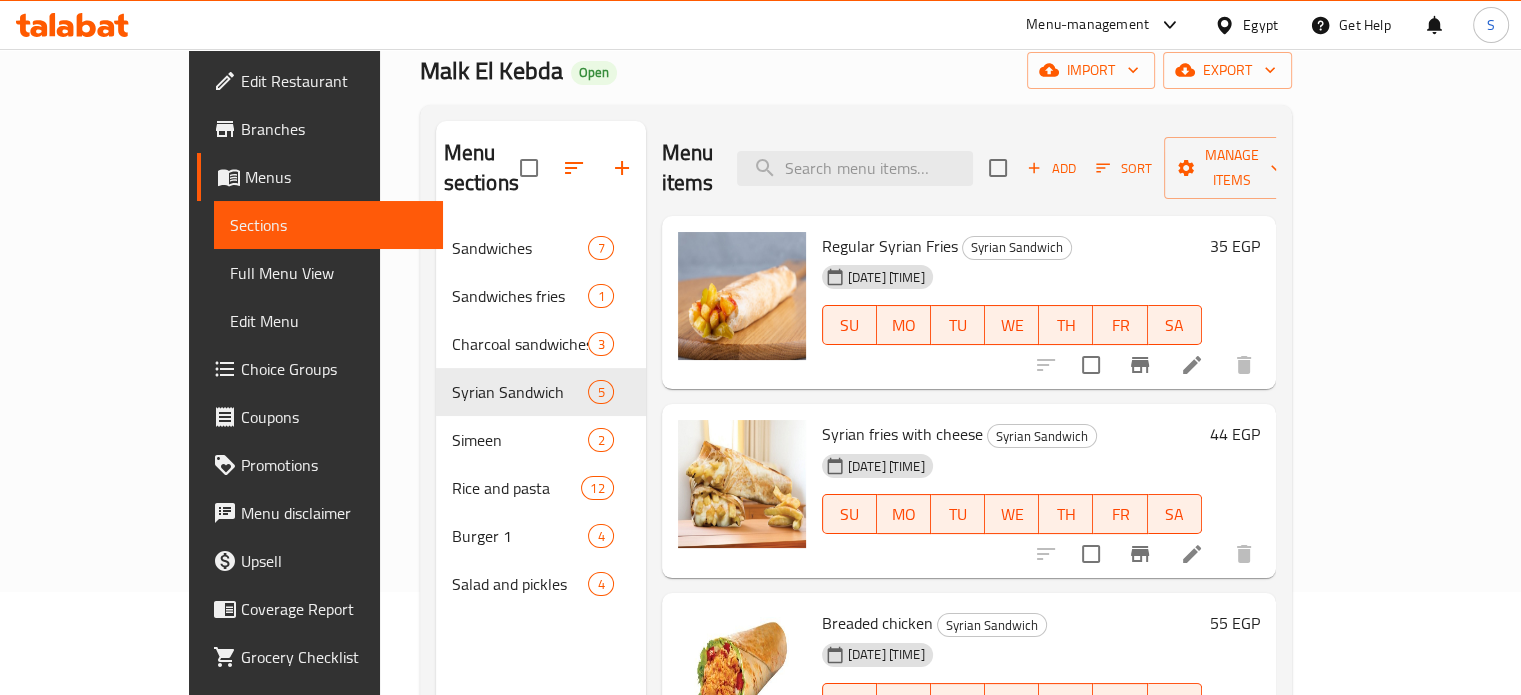 scroll, scrollTop: 115, scrollLeft: 0, axis: vertical 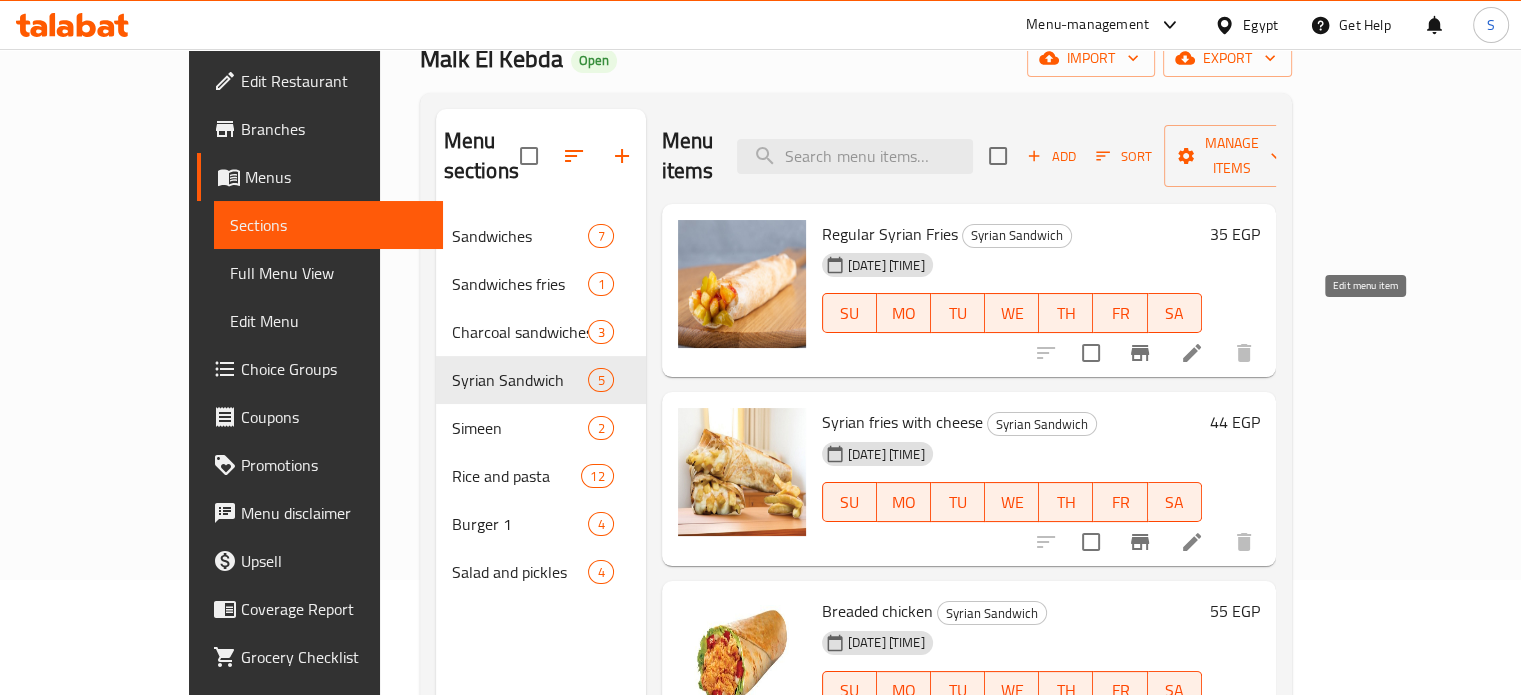 click 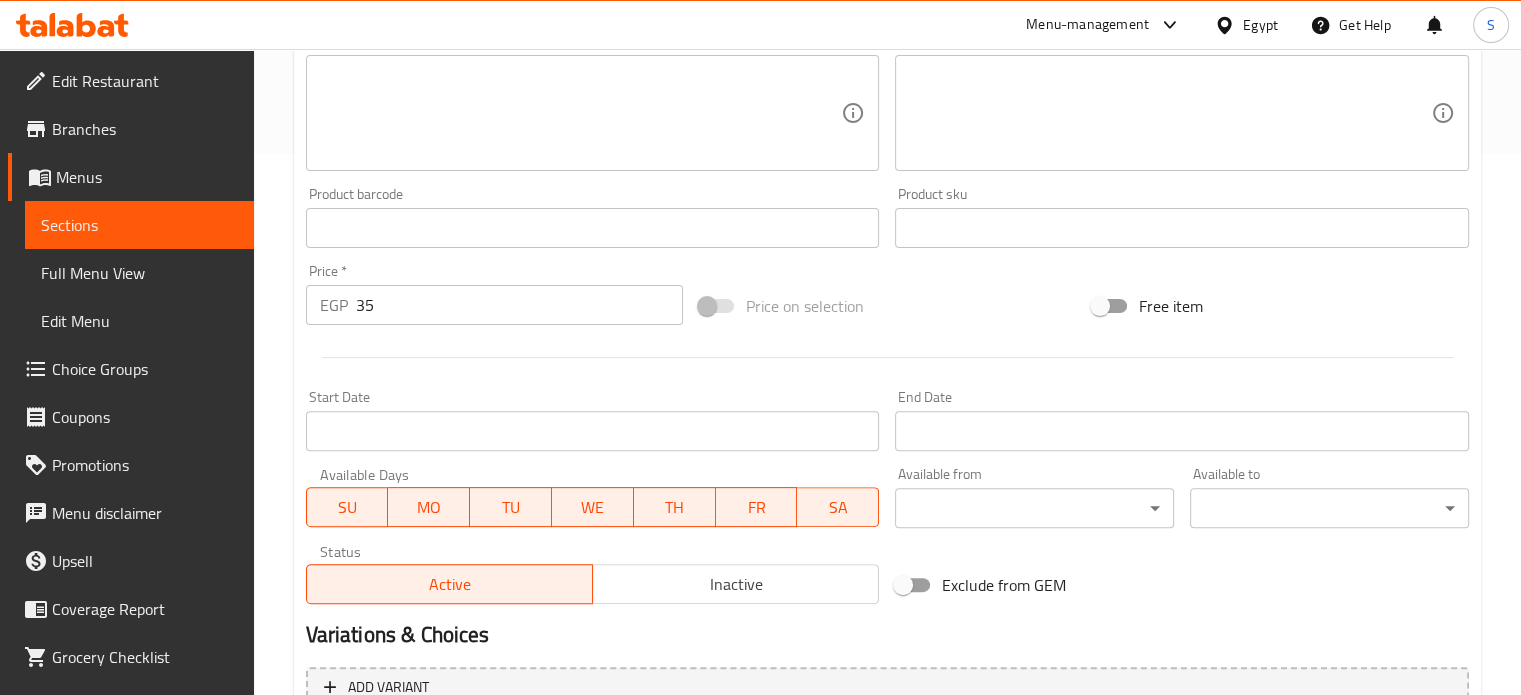 scroll, scrollTop: 686, scrollLeft: 0, axis: vertical 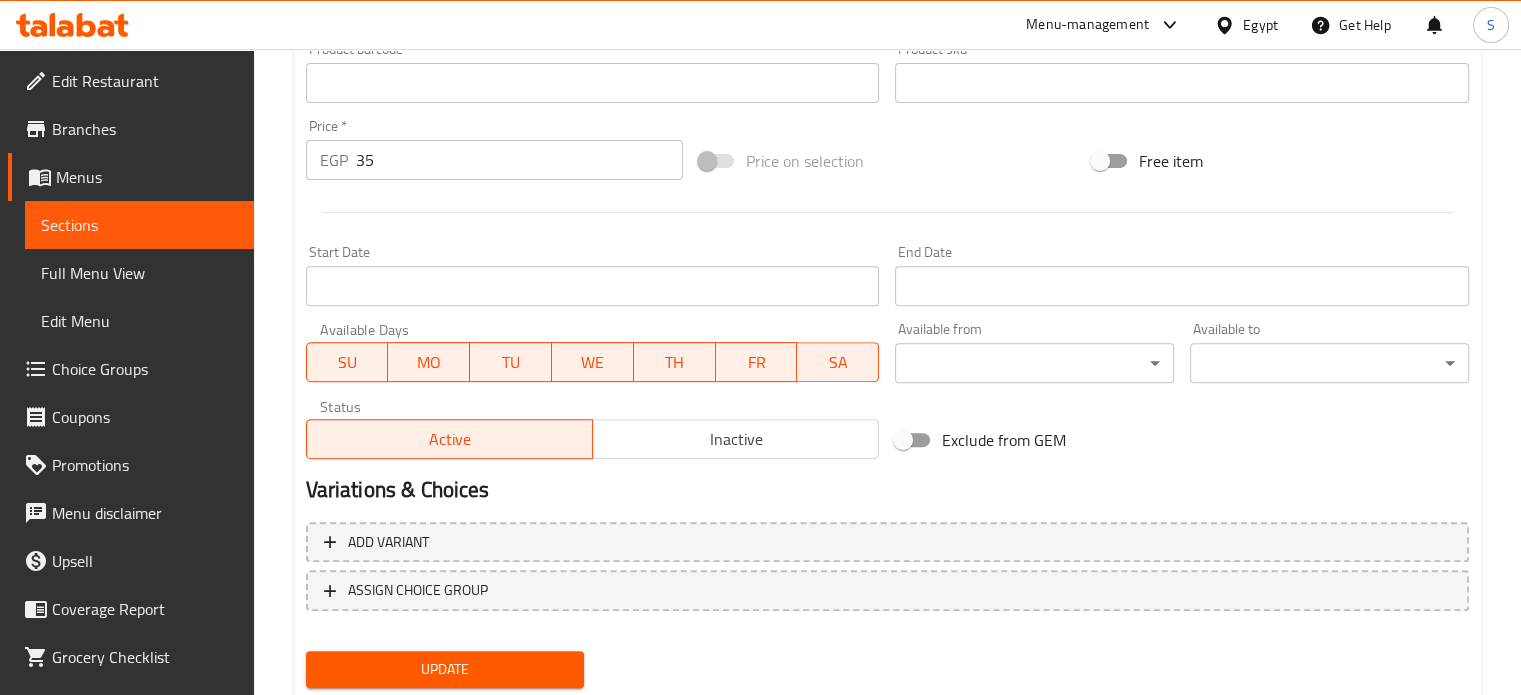 click on "35" at bounding box center (519, 160) 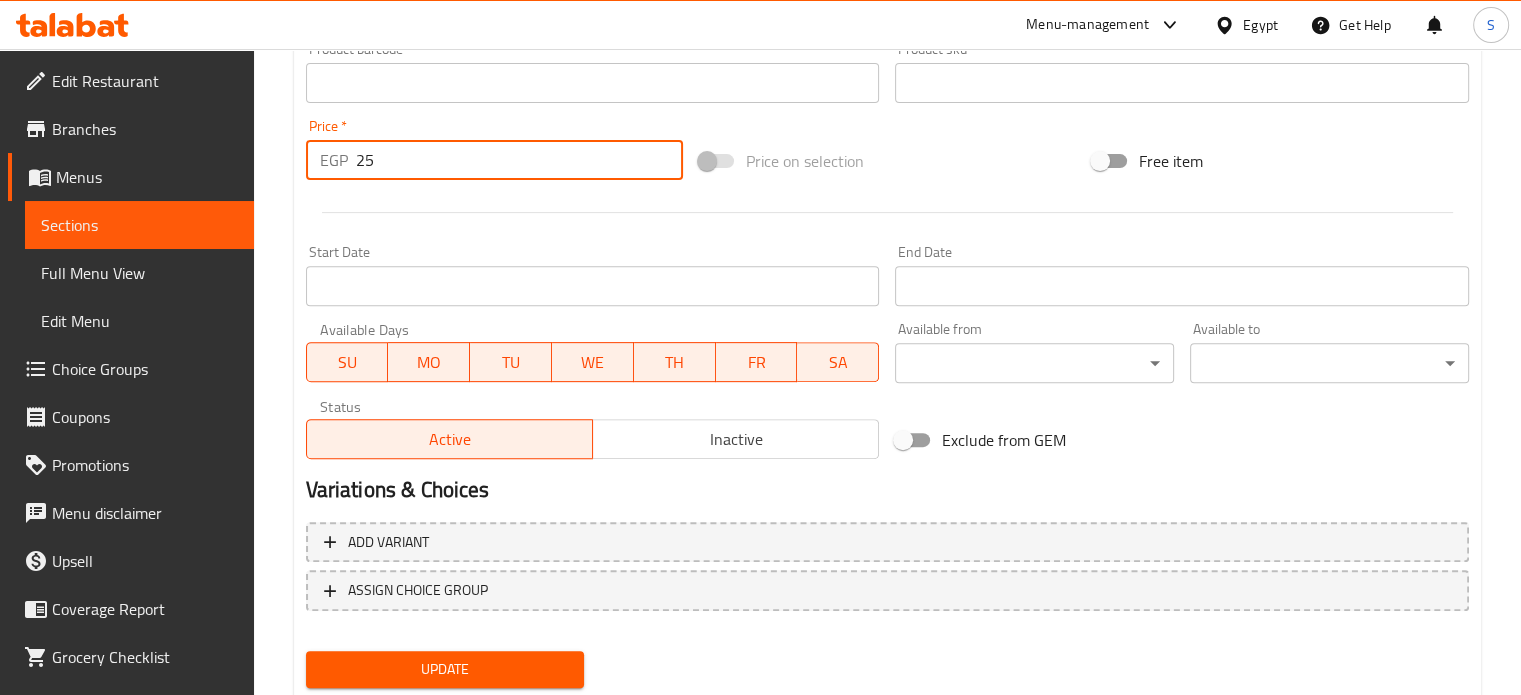 type on "25" 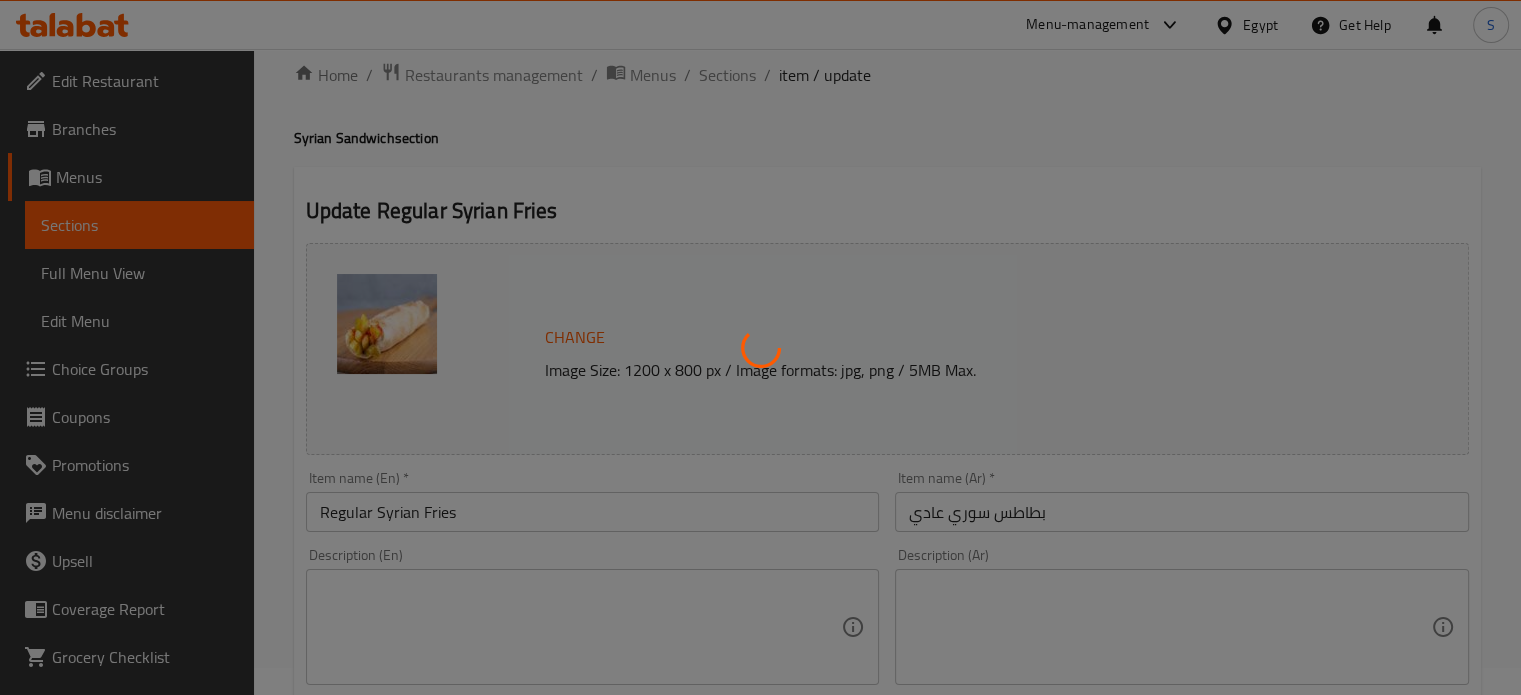scroll, scrollTop: 0, scrollLeft: 0, axis: both 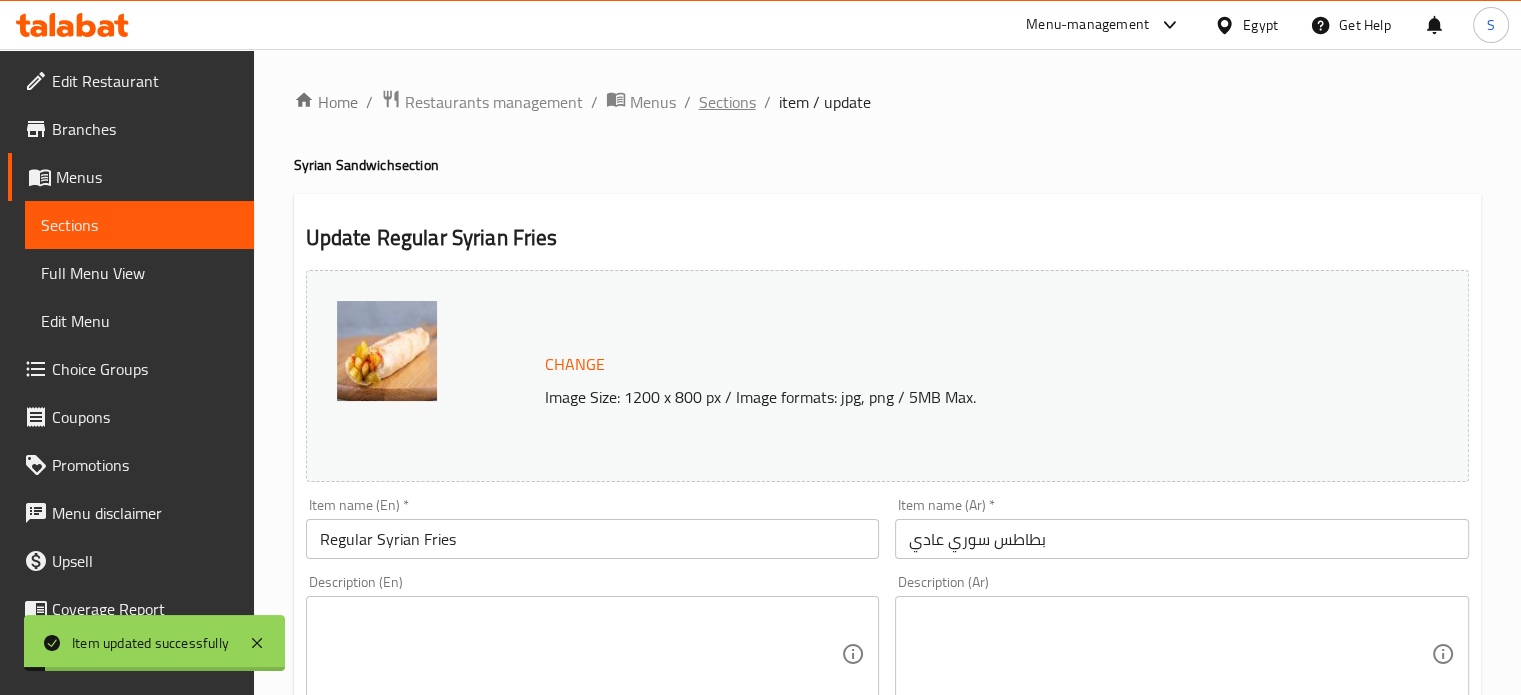 click on "Sections" at bounding box center (727, 102) 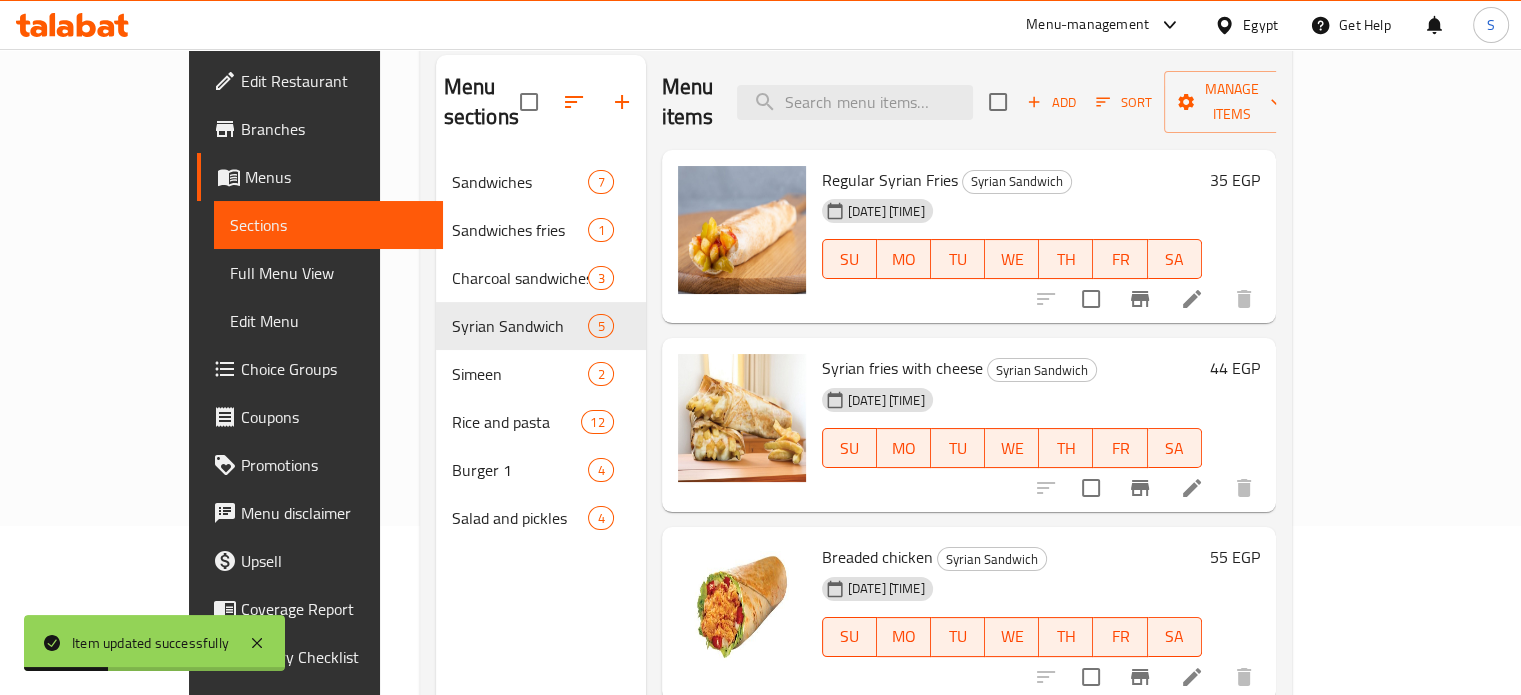 scroll, scrollTop: 197, scrollLeft: 0, axis: vertical 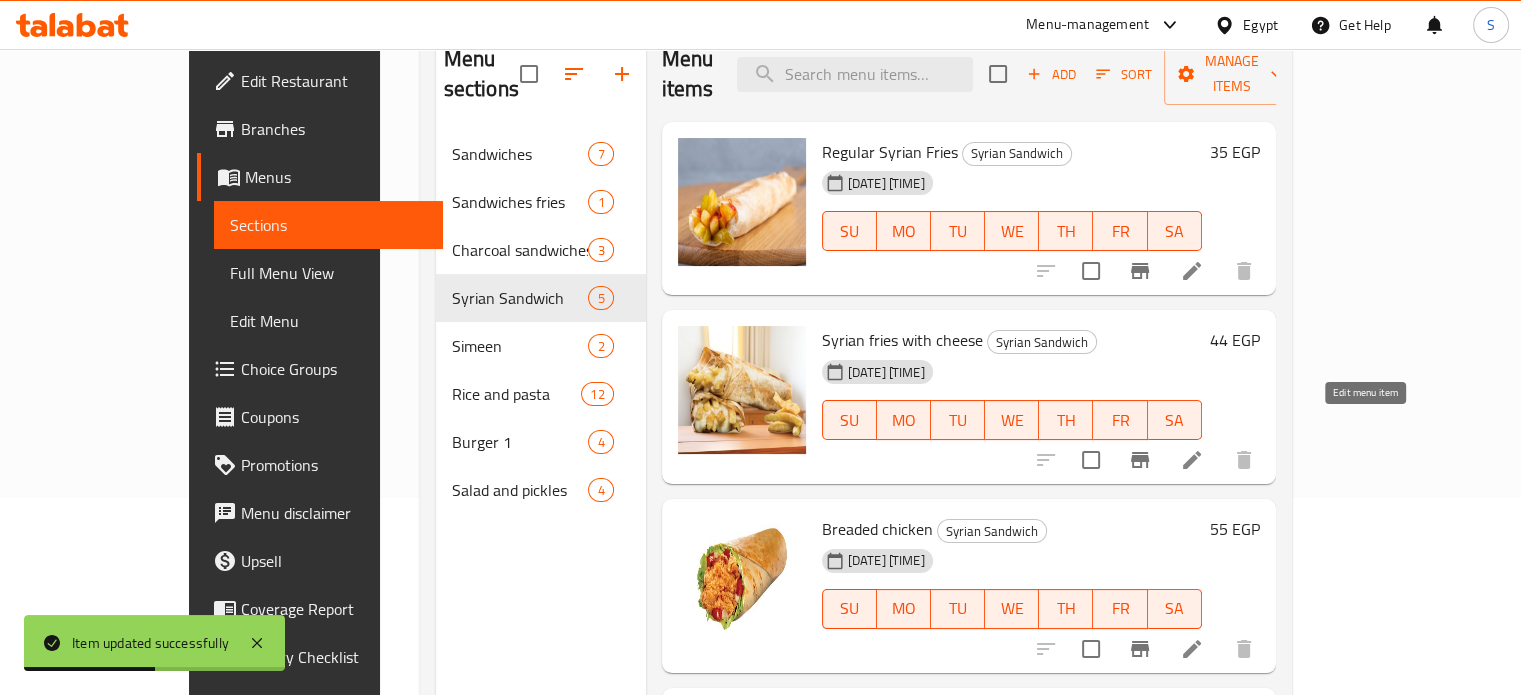 click 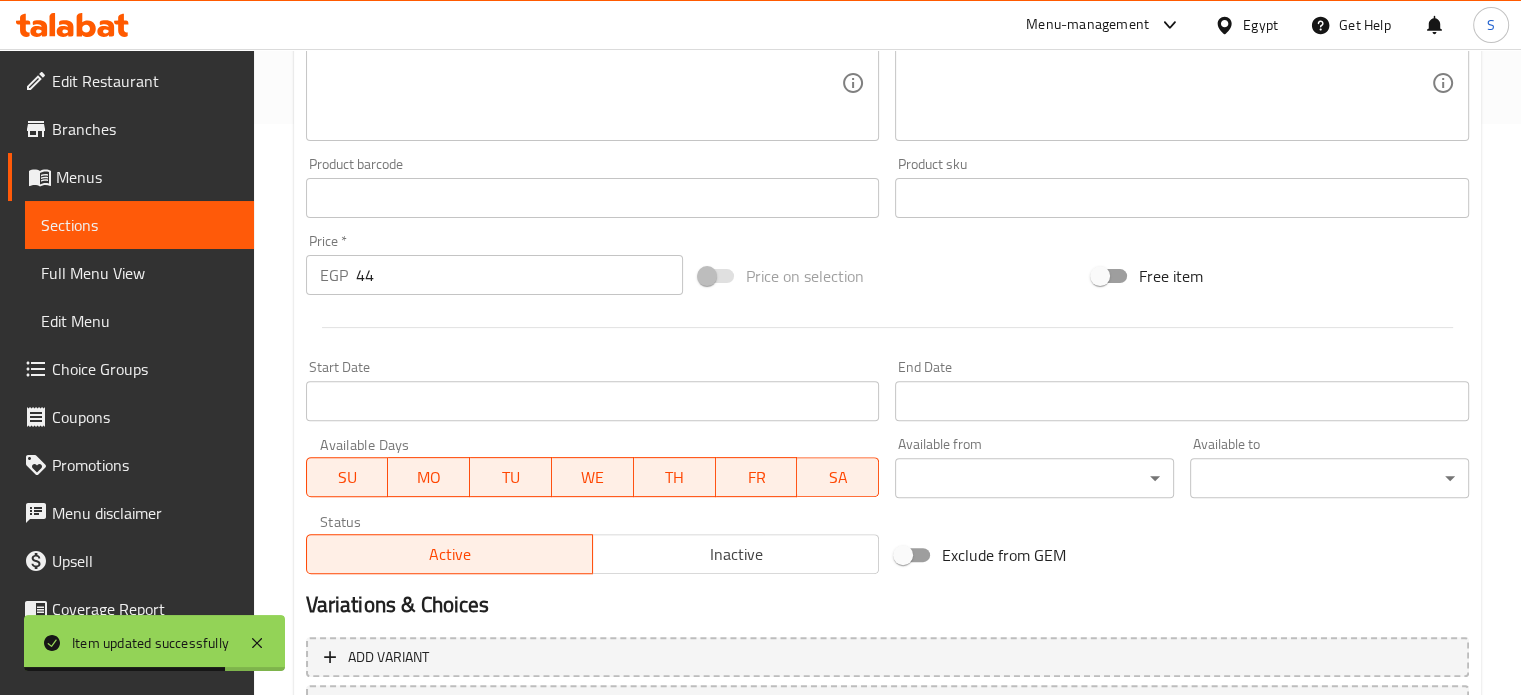 scroll, scrollTop: 646, scrollLeft: 0, axis: vertical 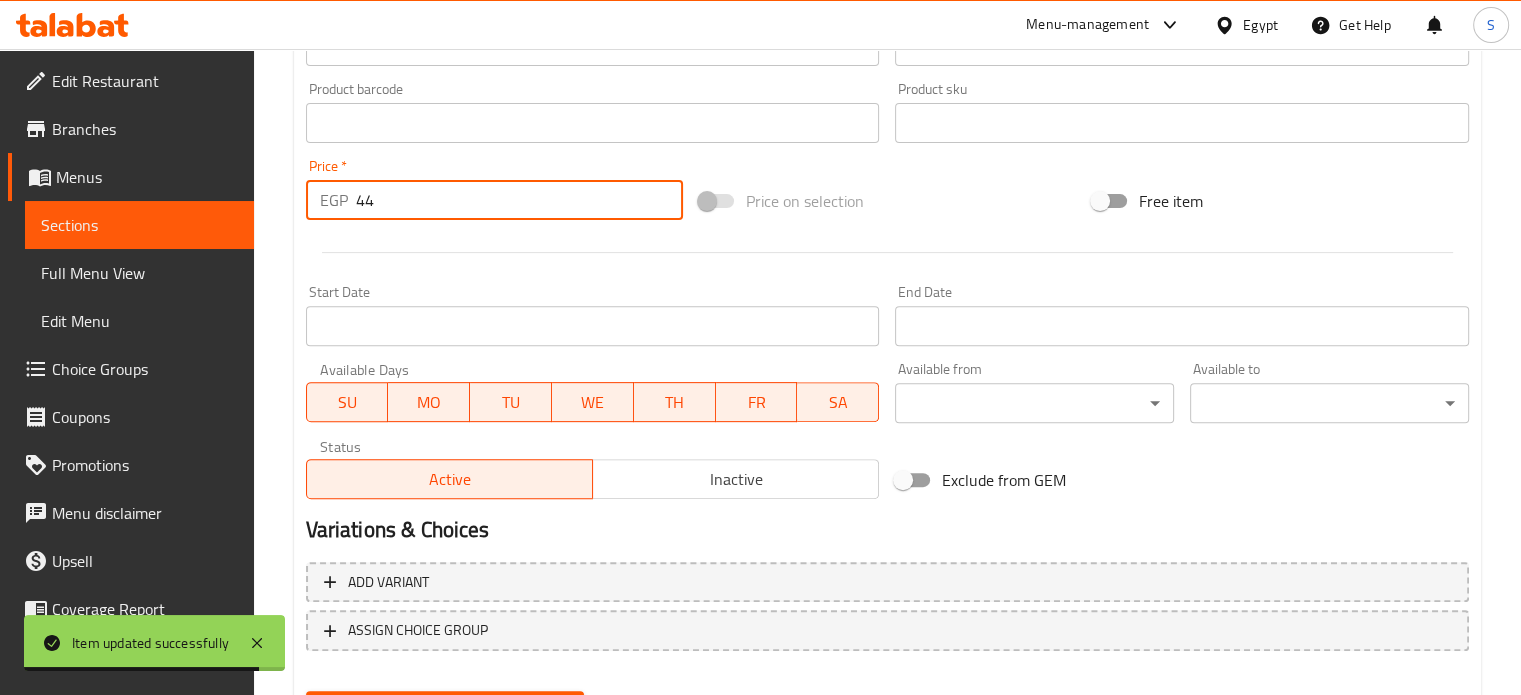 click on "44" at bounding box center (519, 200) 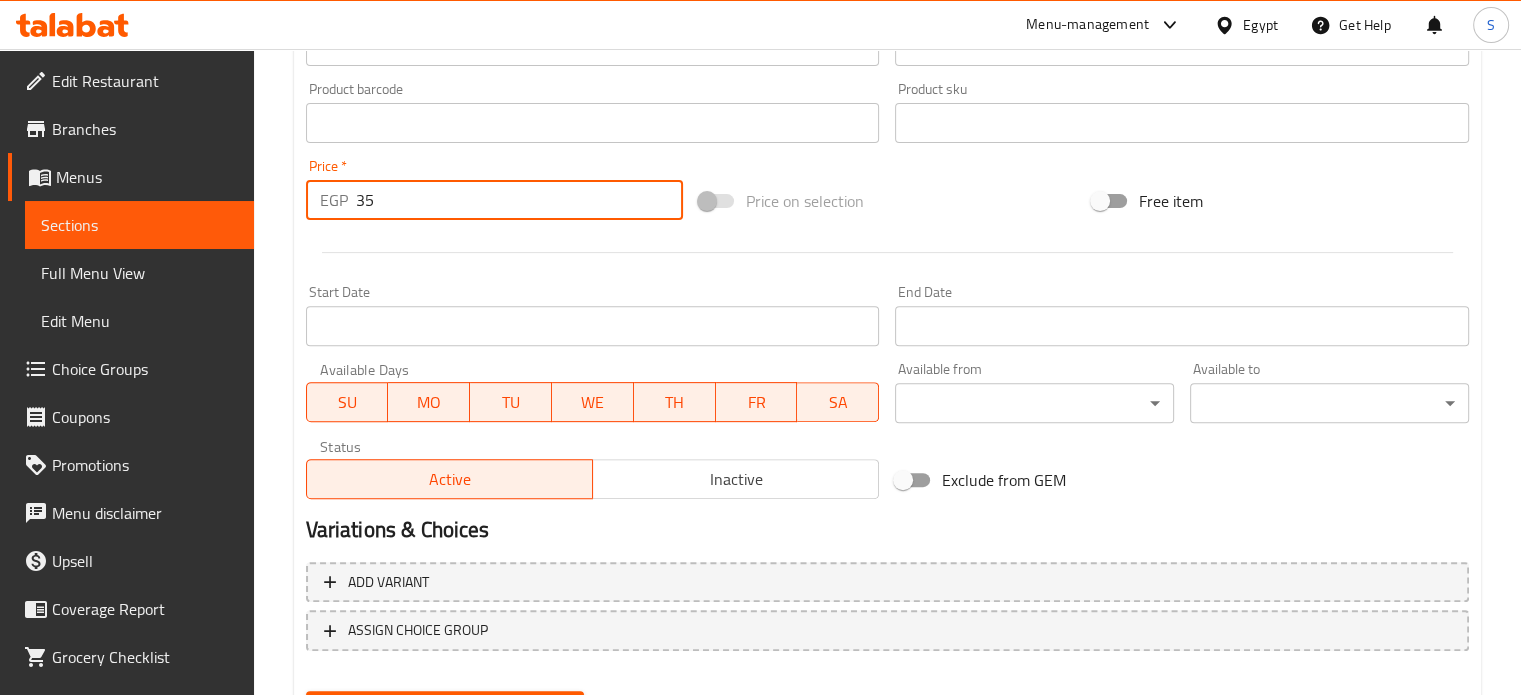 type on "35" 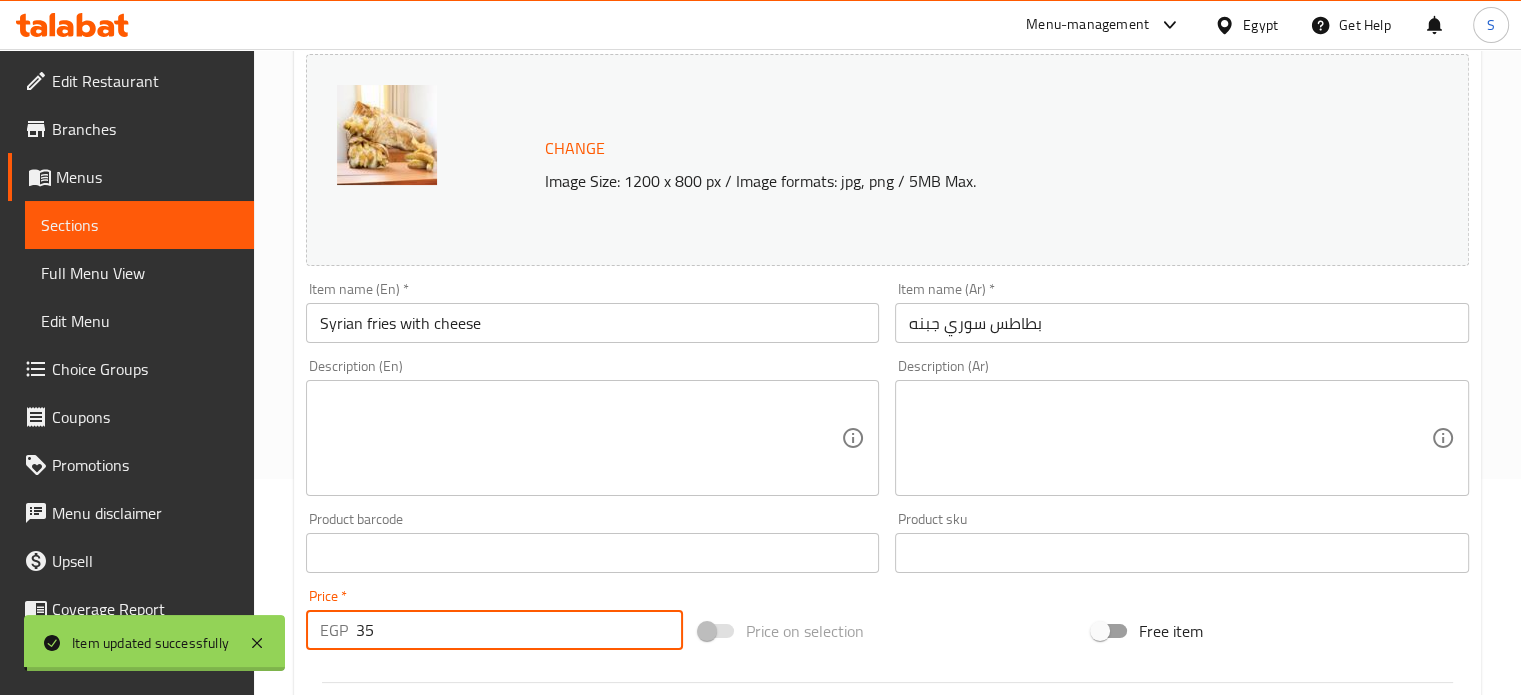 scroll, scrollTop: 30, scrollLeft: 0, axis: vertical 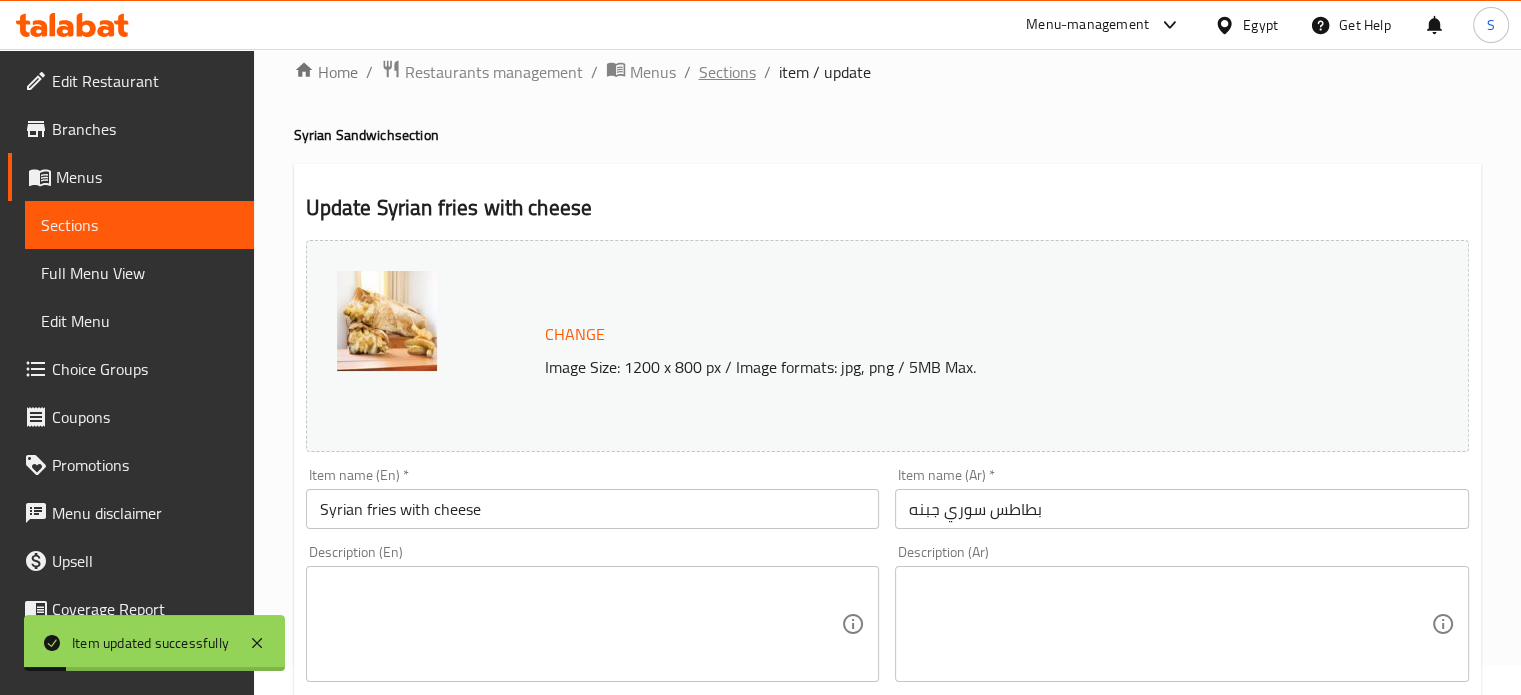 click on "Sections" at bounding box center (727, 72) 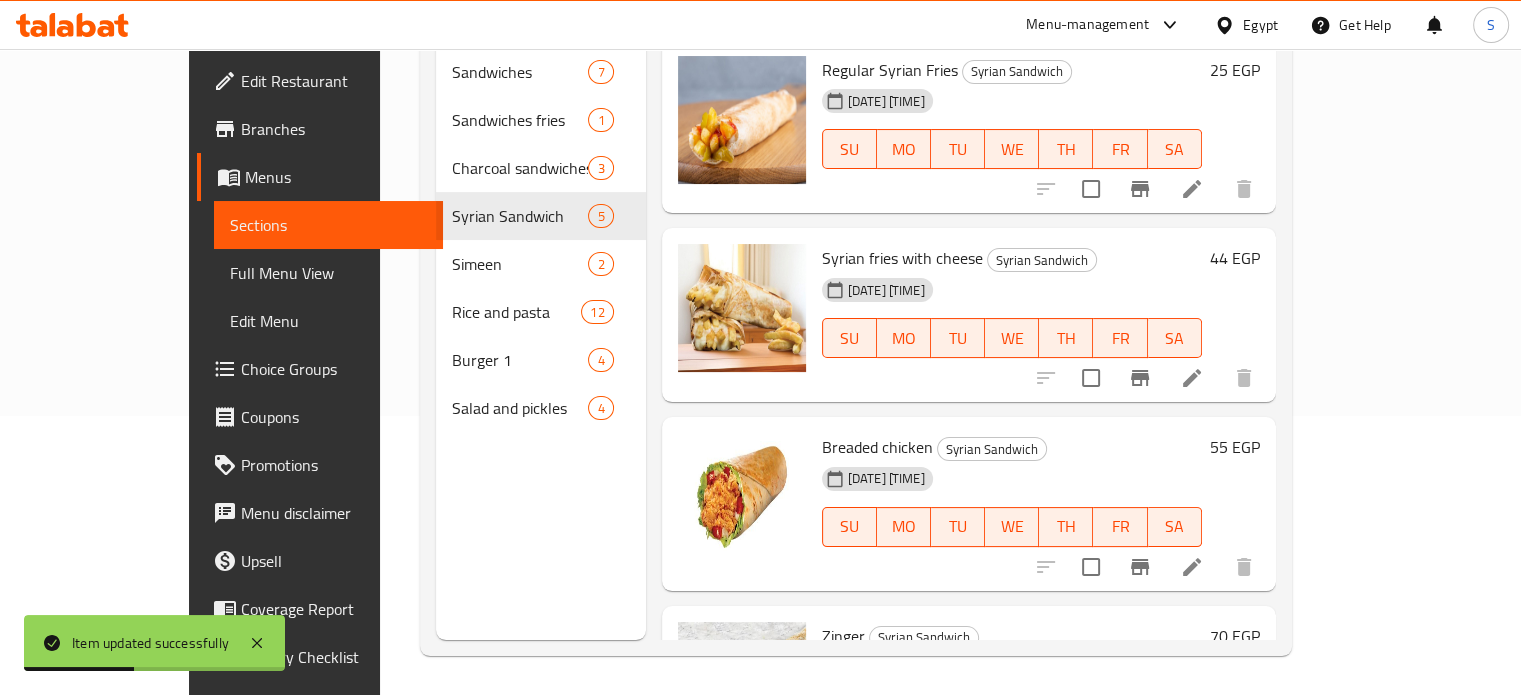 scroll, scrollTop: 280, scrollLeft: 0, axis: vertical 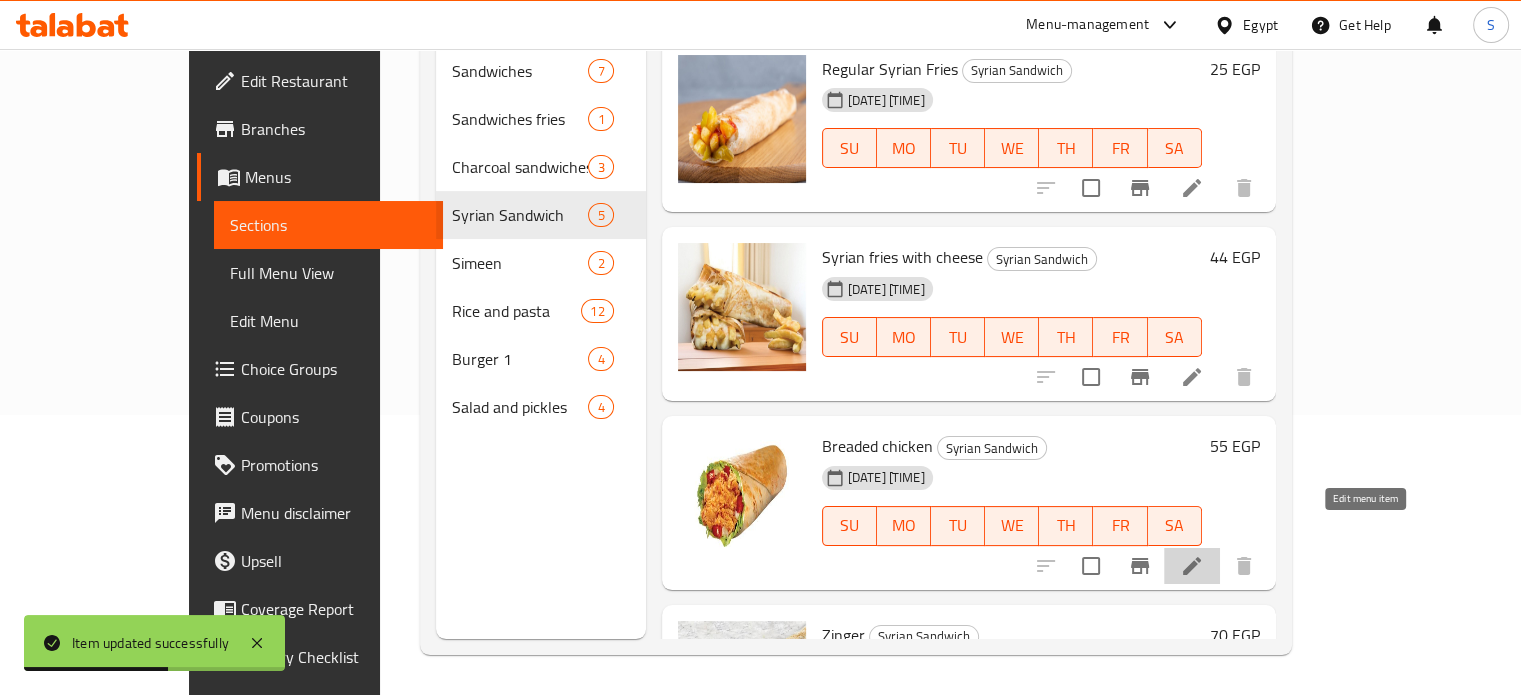 click 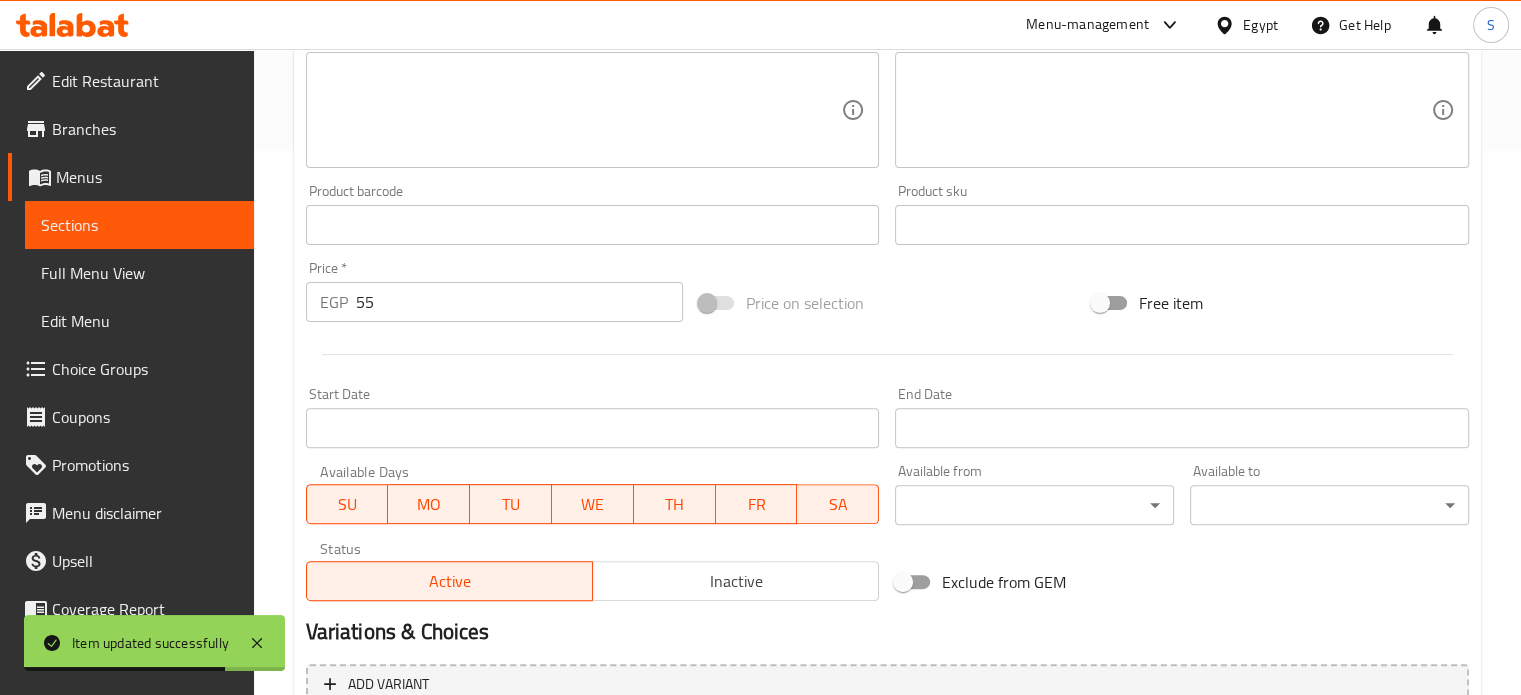 scroll, scrollTop: 739, scrollLeft: 0, axis: vertical 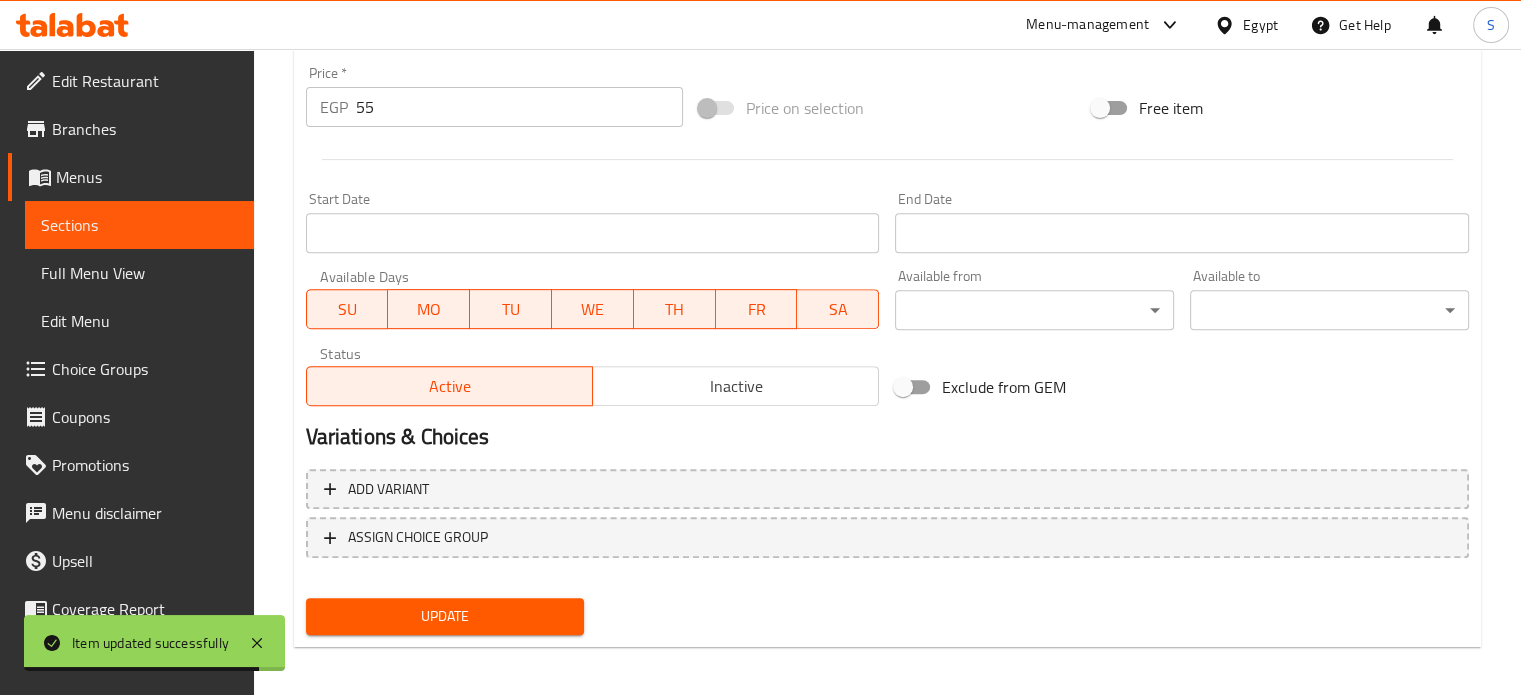 click on "55" at bounding box center [519, 107] 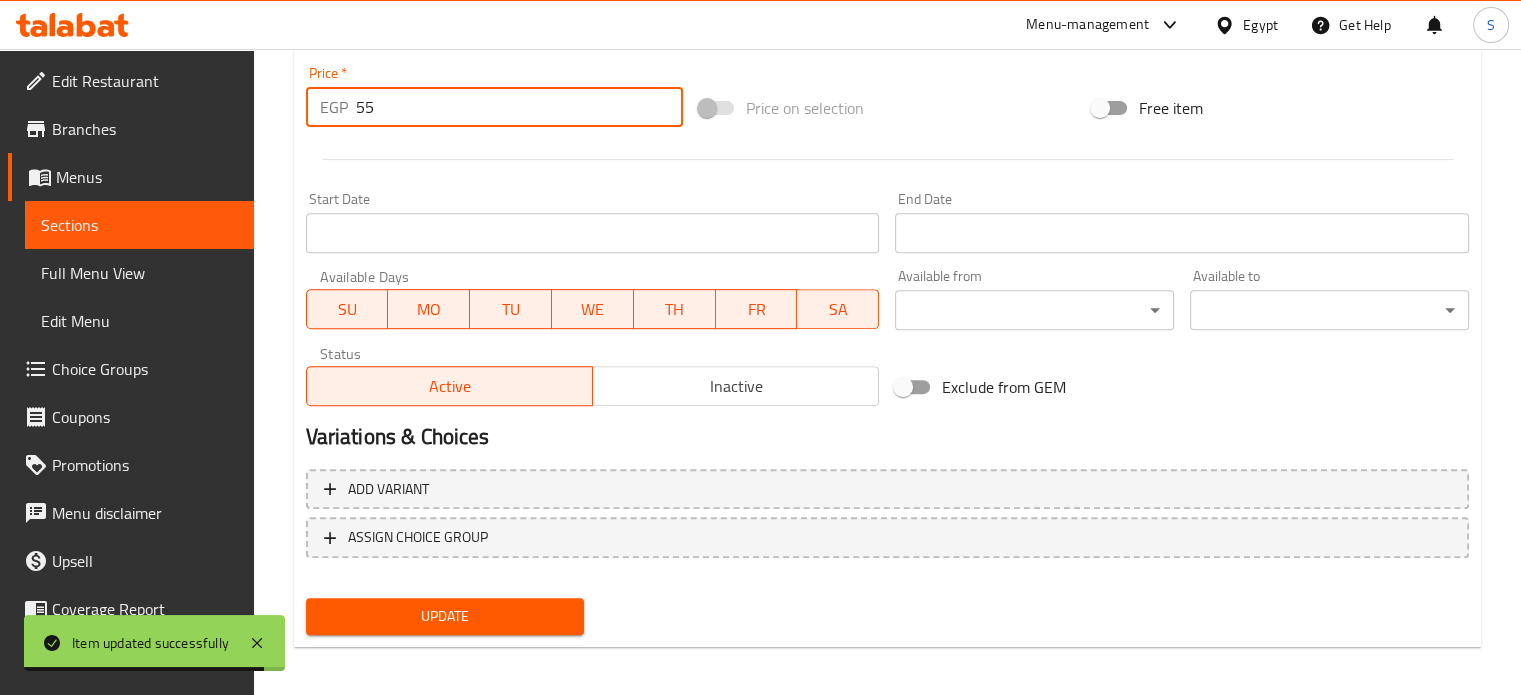 click on "55" at bounding box center [519, 107] 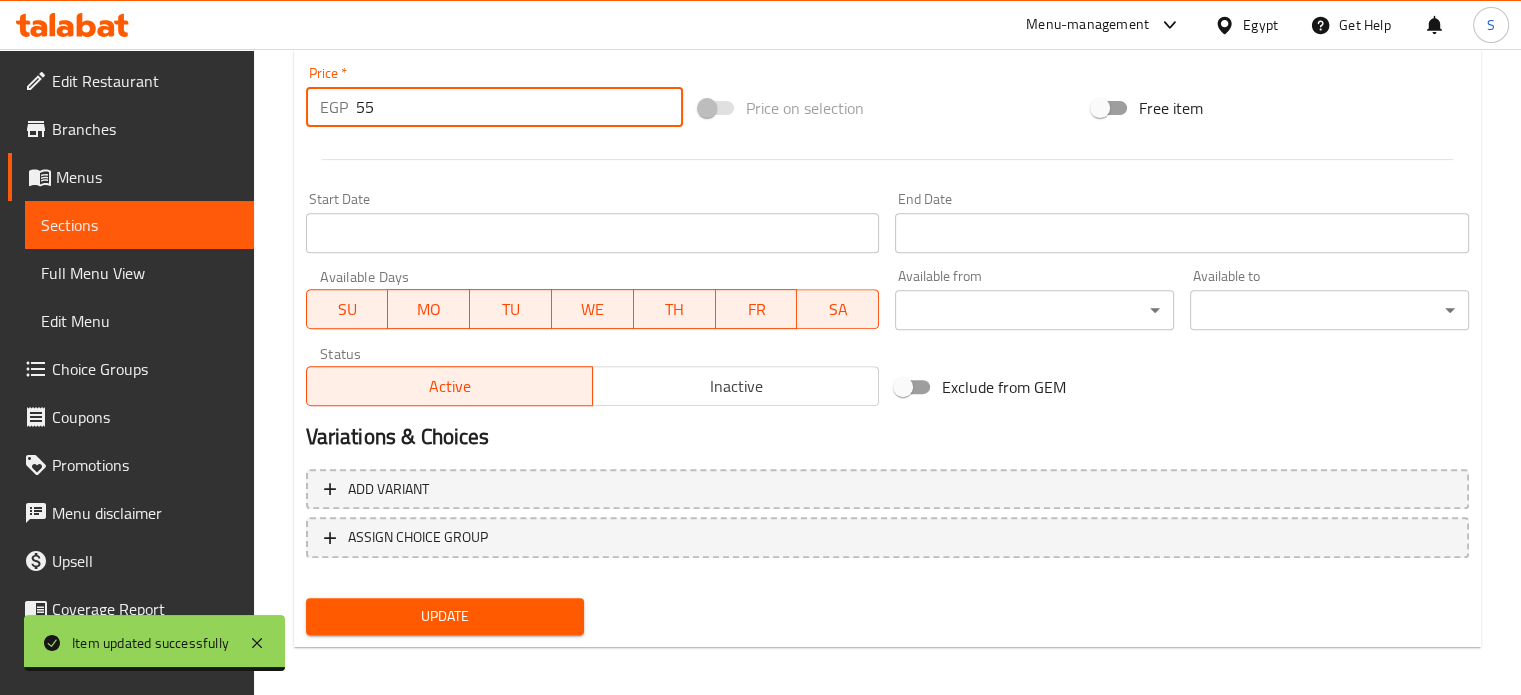 click on "55" at bounding box center [519, 107] 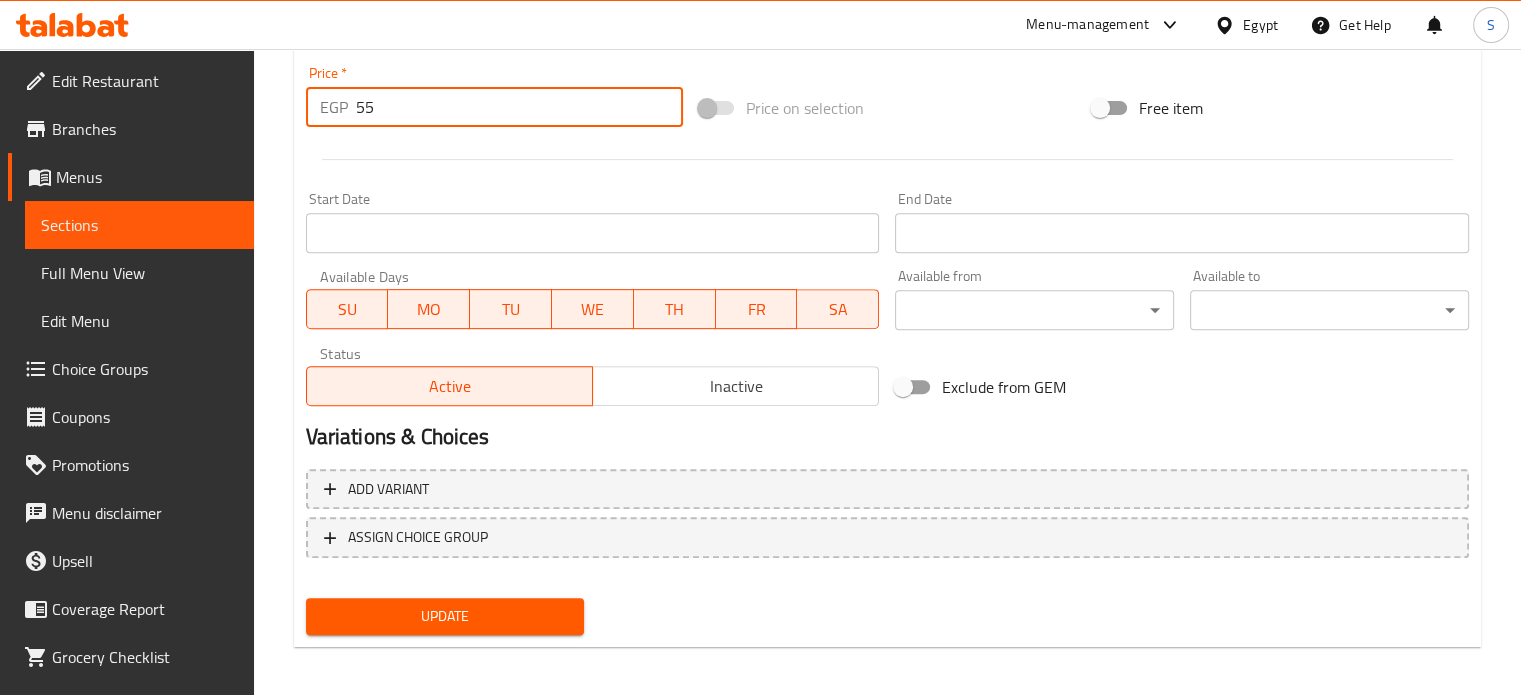 click on "55" at bounding box center [519, 107] 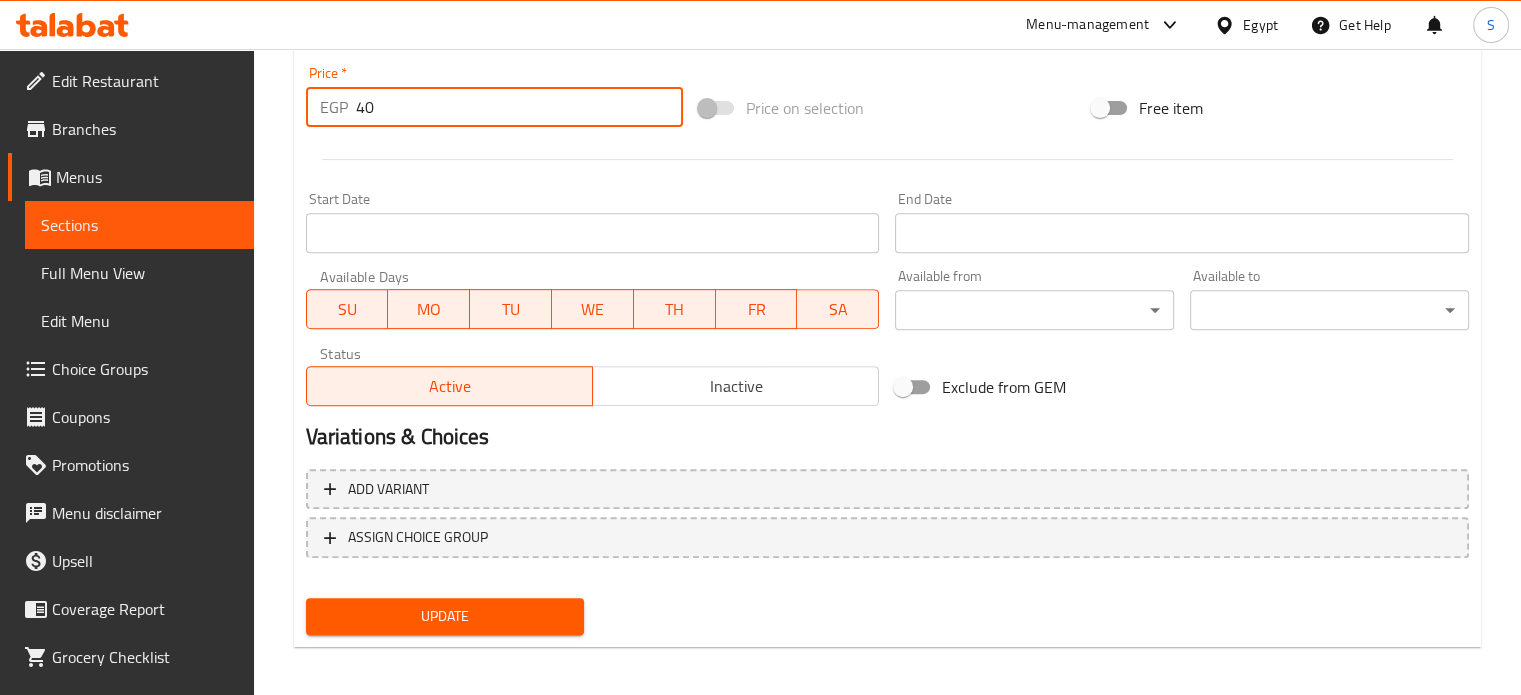 type on "40" 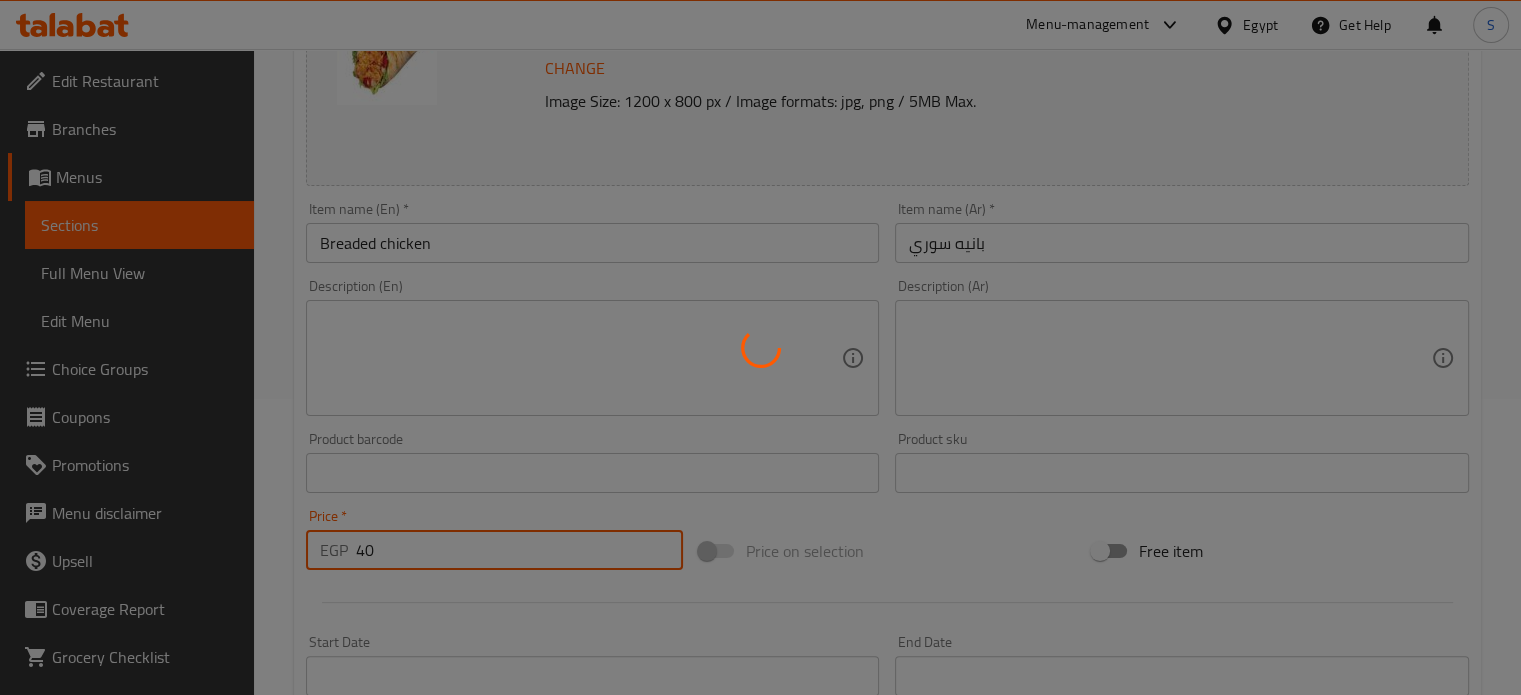 scroll, scrollTop: 0, scrollLeft: 0, axis: both 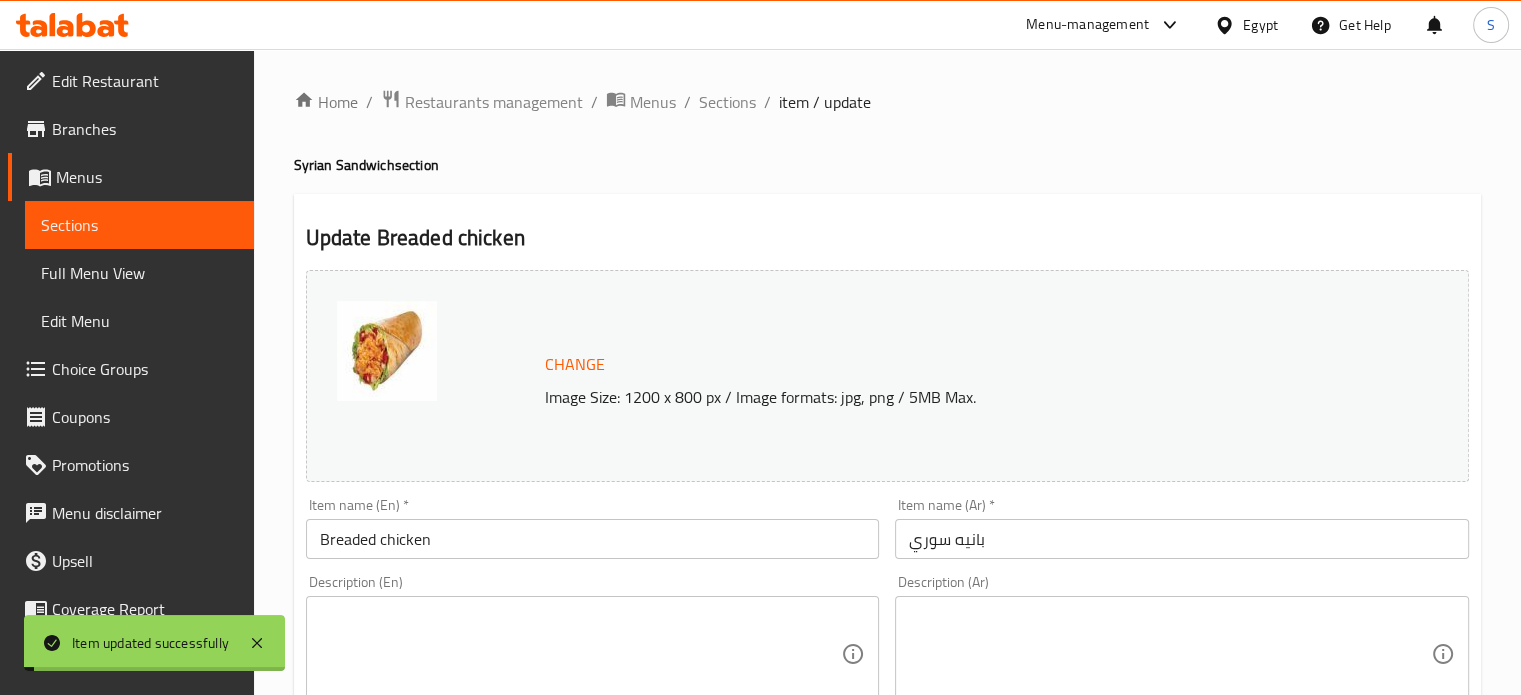 click on "Sections" at bounding box center (727, 102) 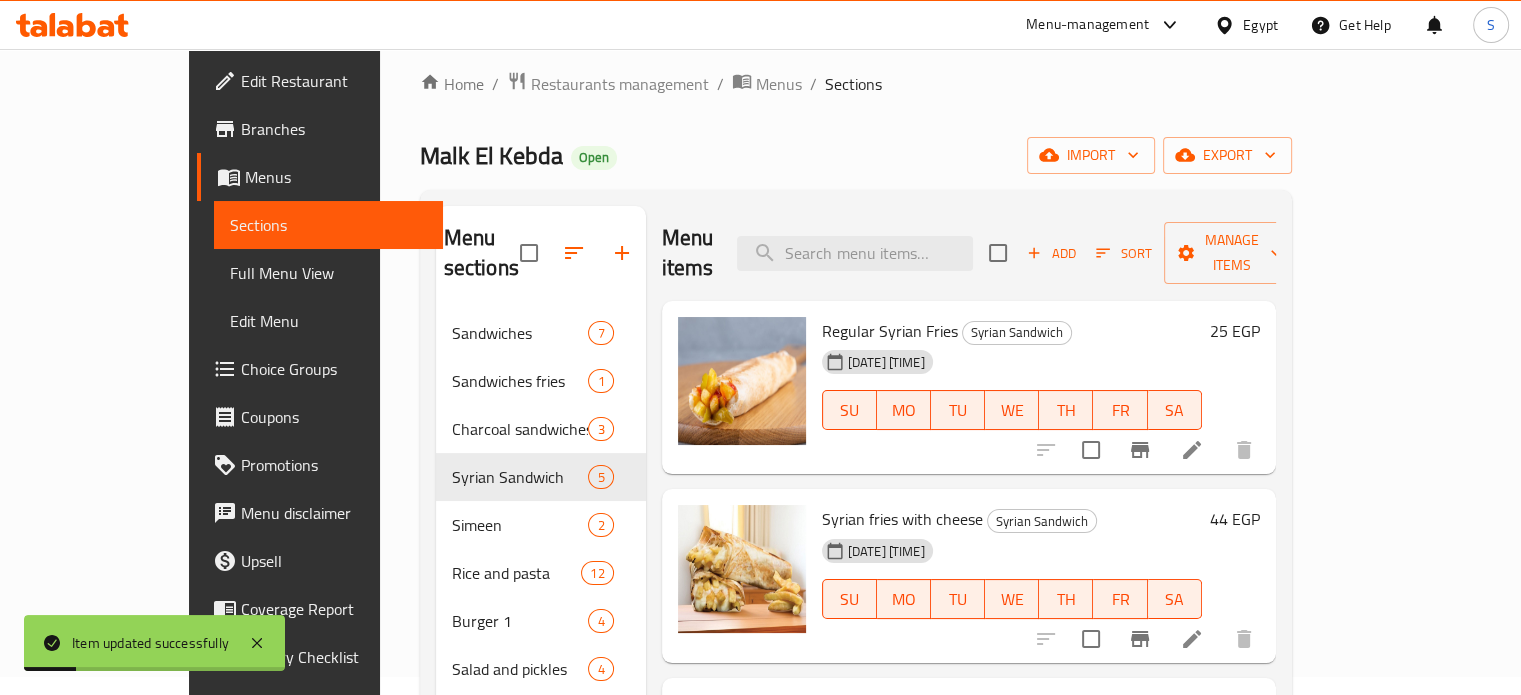 scroll, scrollTop: 280, scrollLeft: 0, axis: vertical 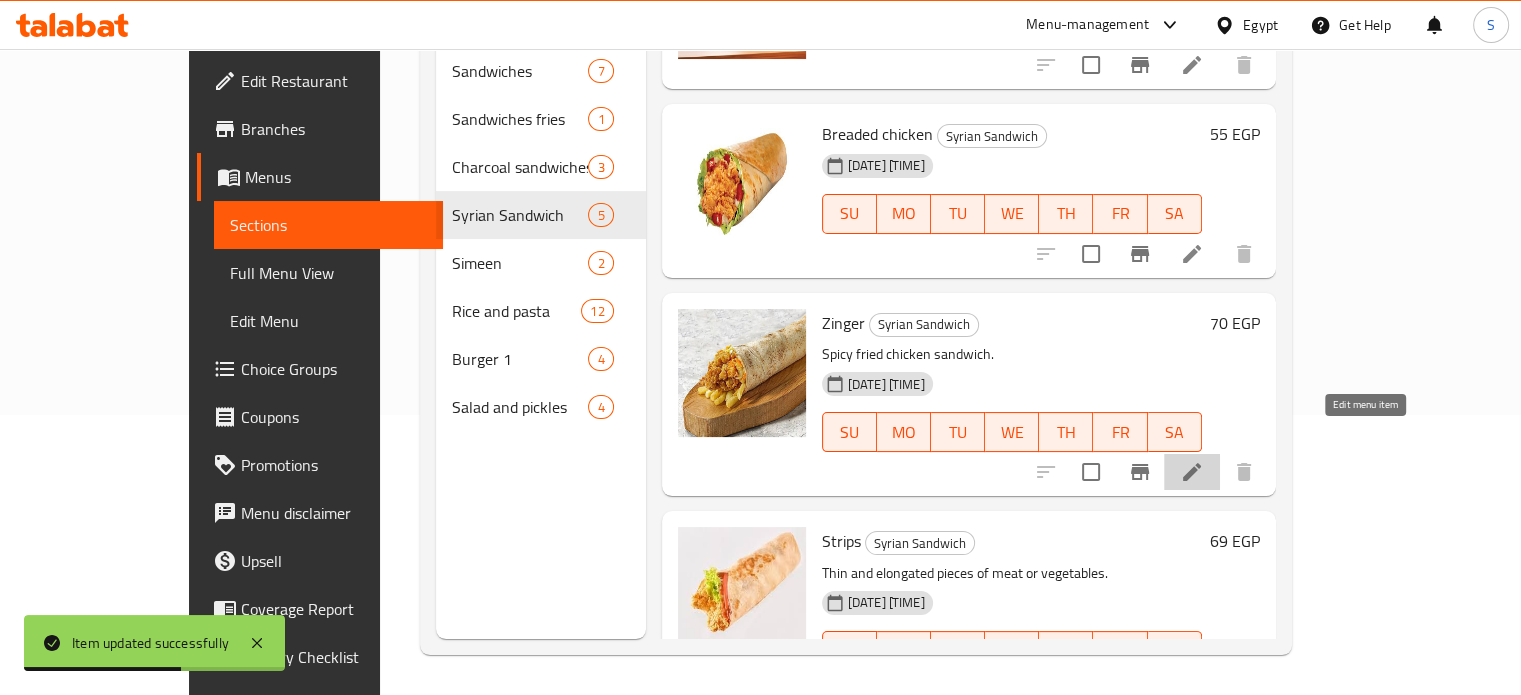 click 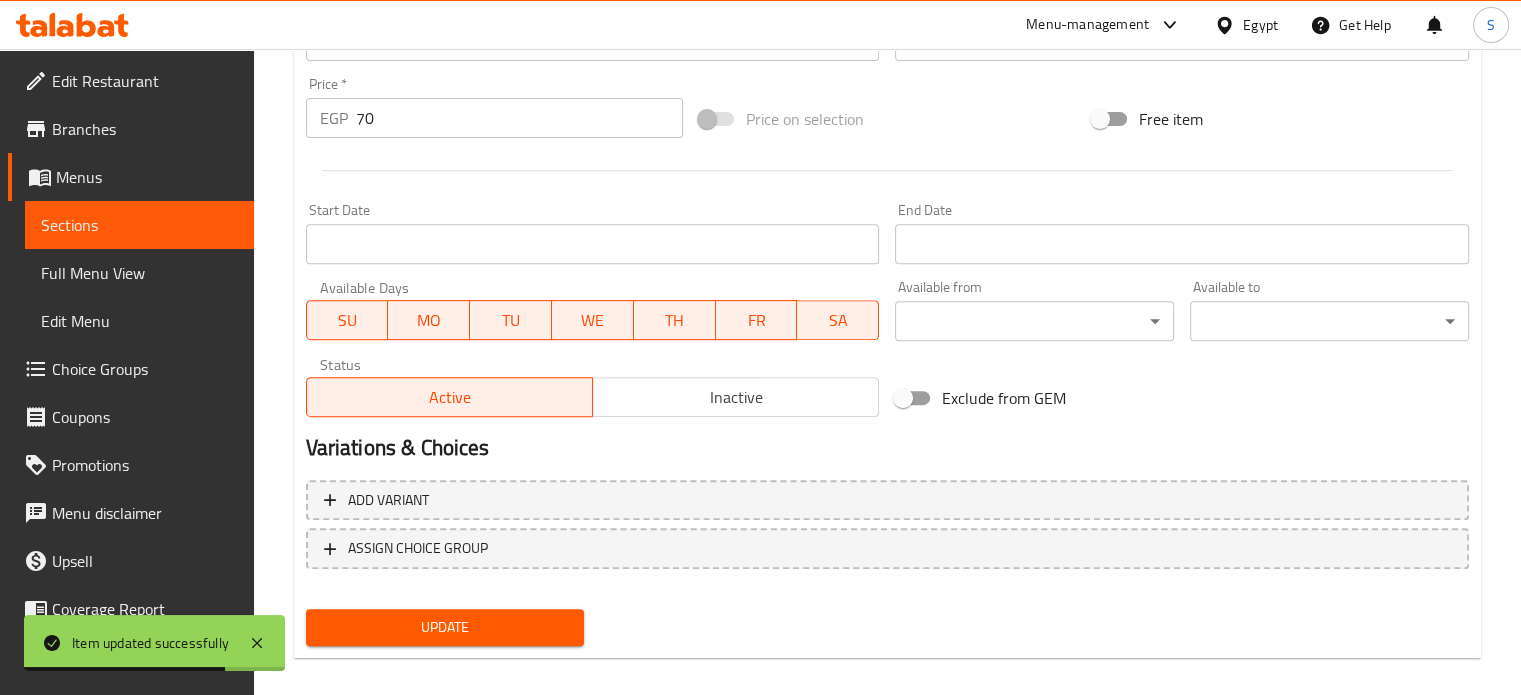 scroll, scrollTop: 745, scrollLeft: 0, axis: vertical 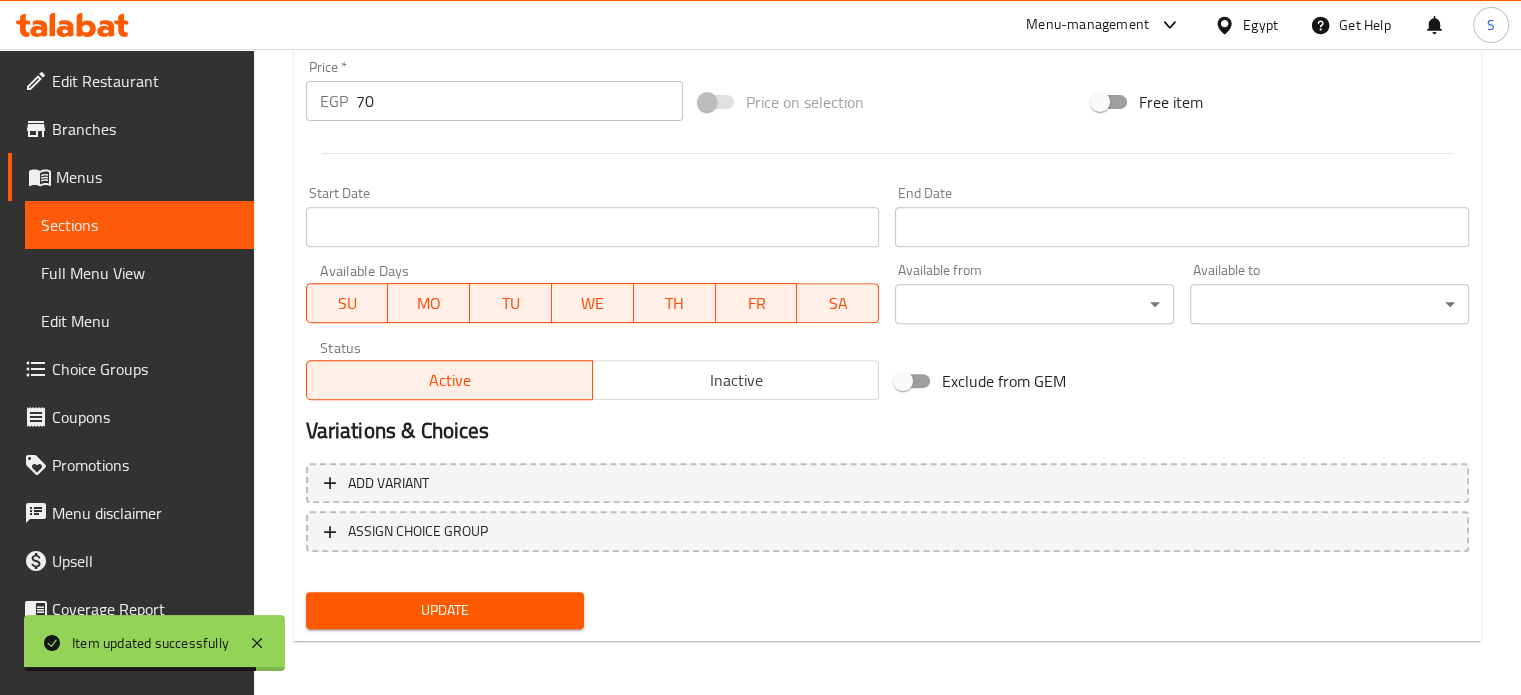 click on "70" at bounding box center (519, 101) 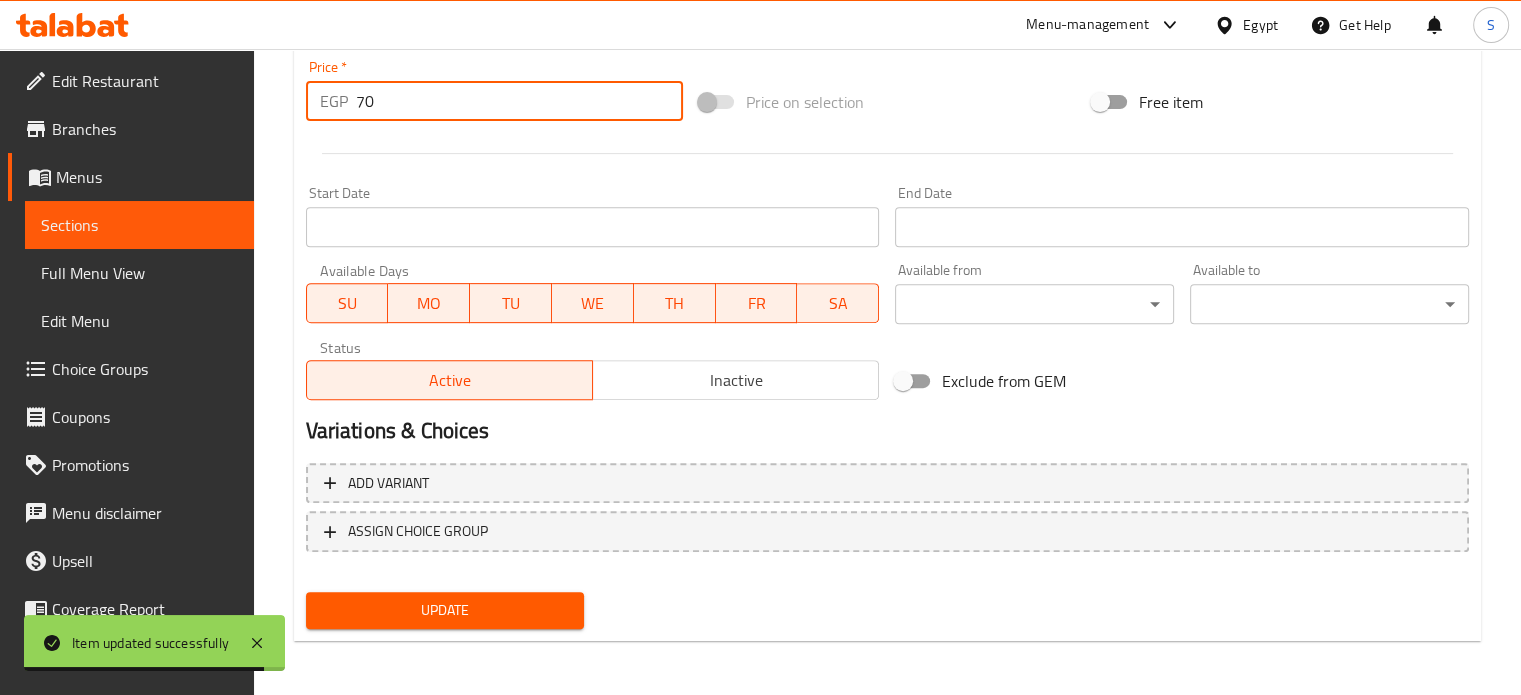click on "70" at bounding box center (519, 101) 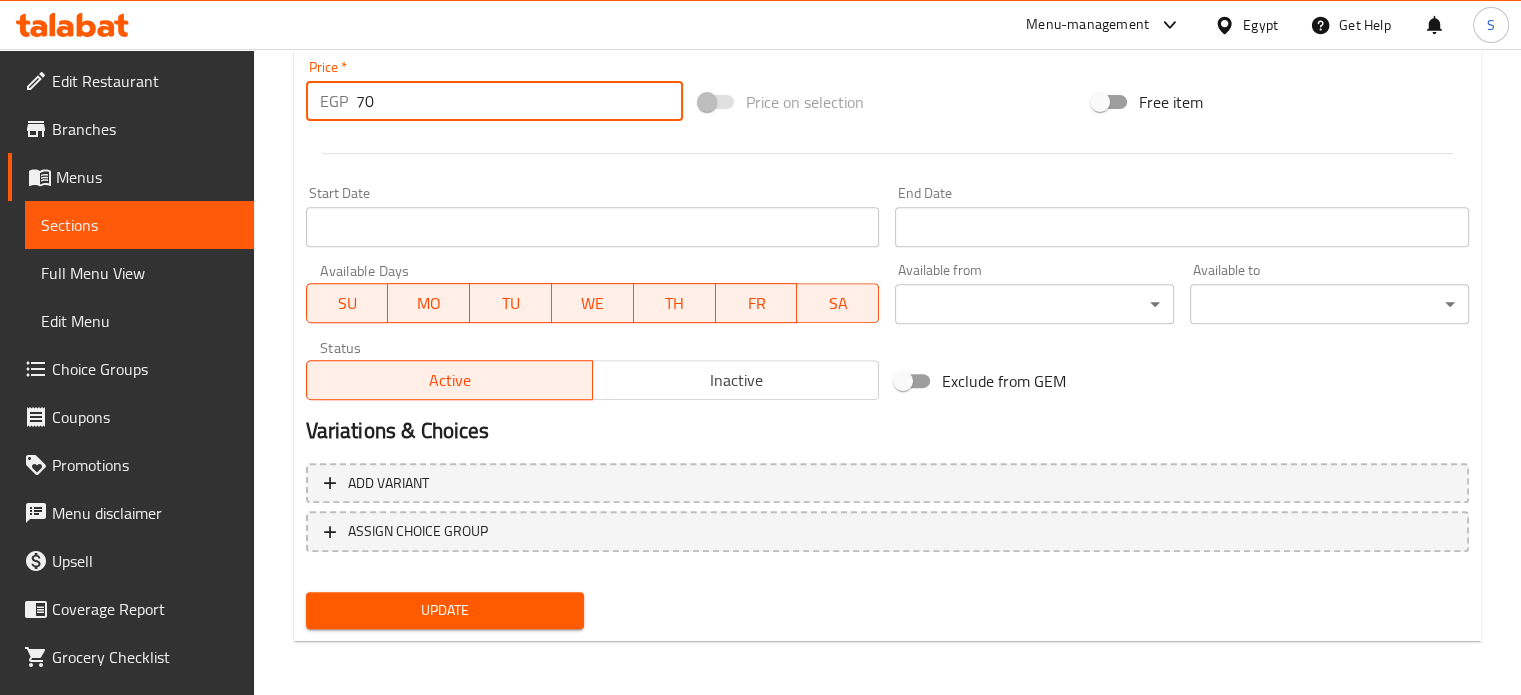 click on "70" at bounding box center [519, 101] 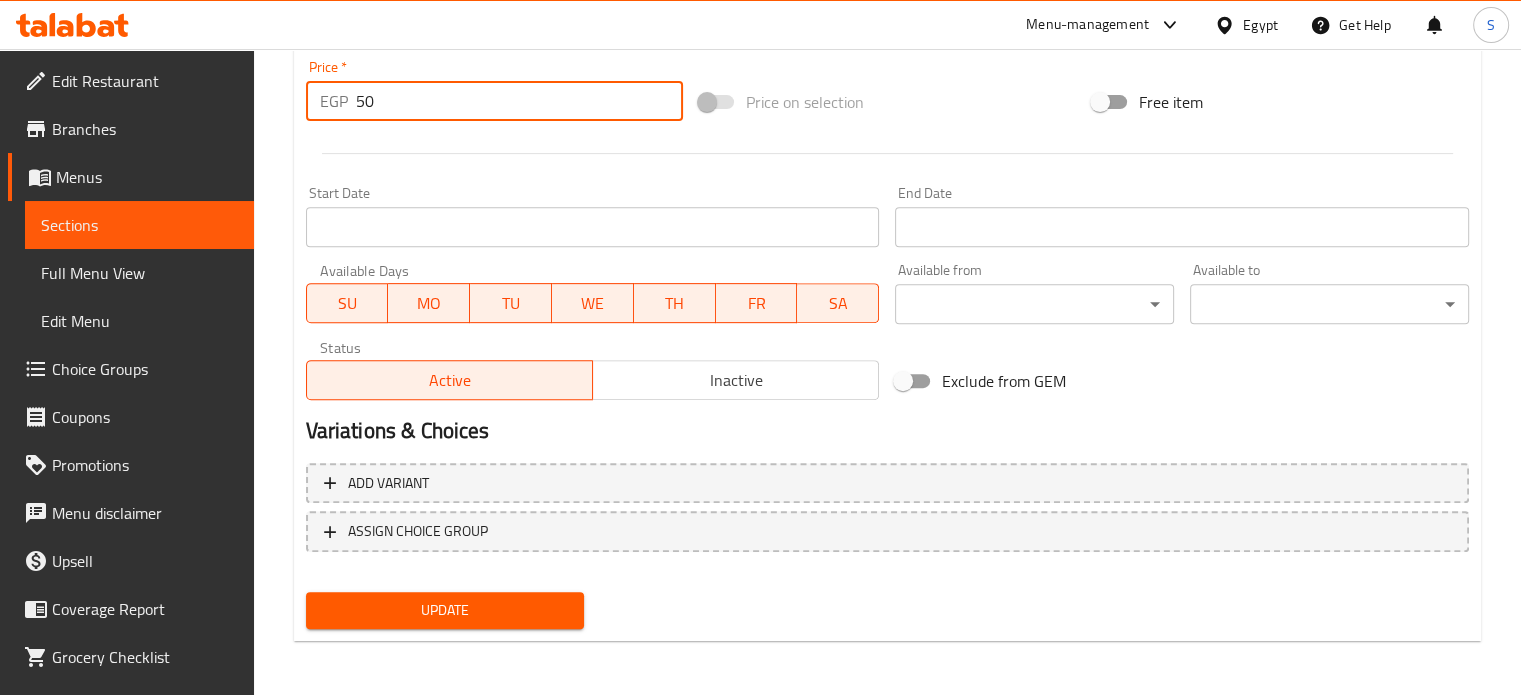 type on "50" 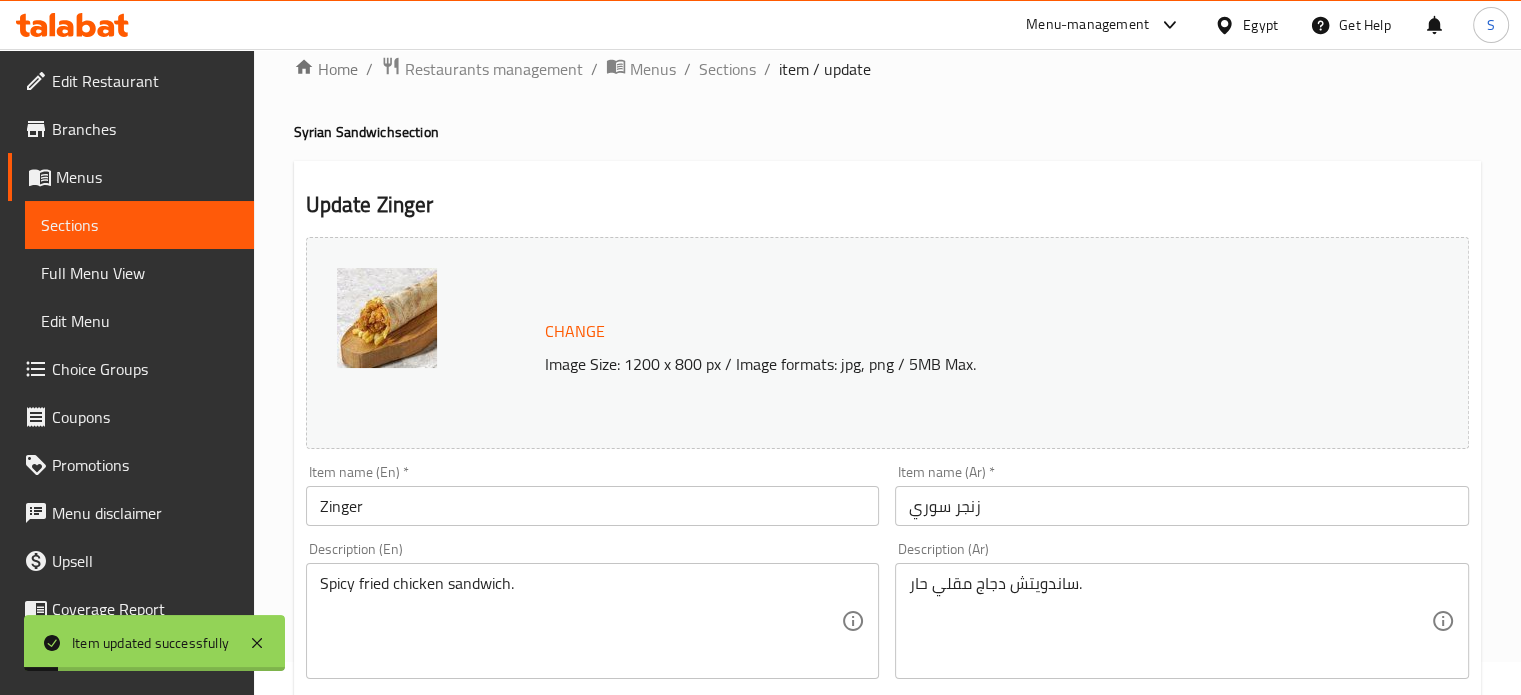 scroll, scrollTop: 0, scrollLeft: 0, axis: both 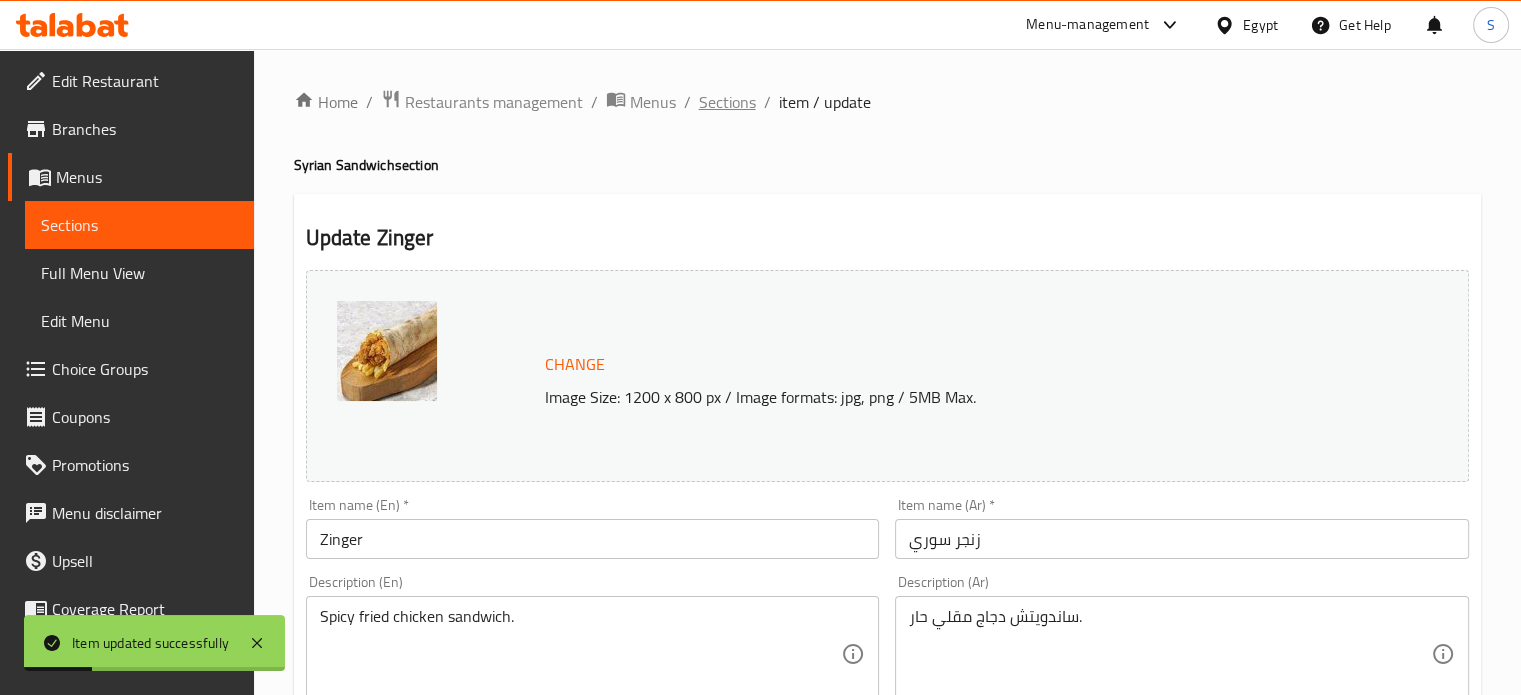 click on "Sections" at bounding box center (727, 102) 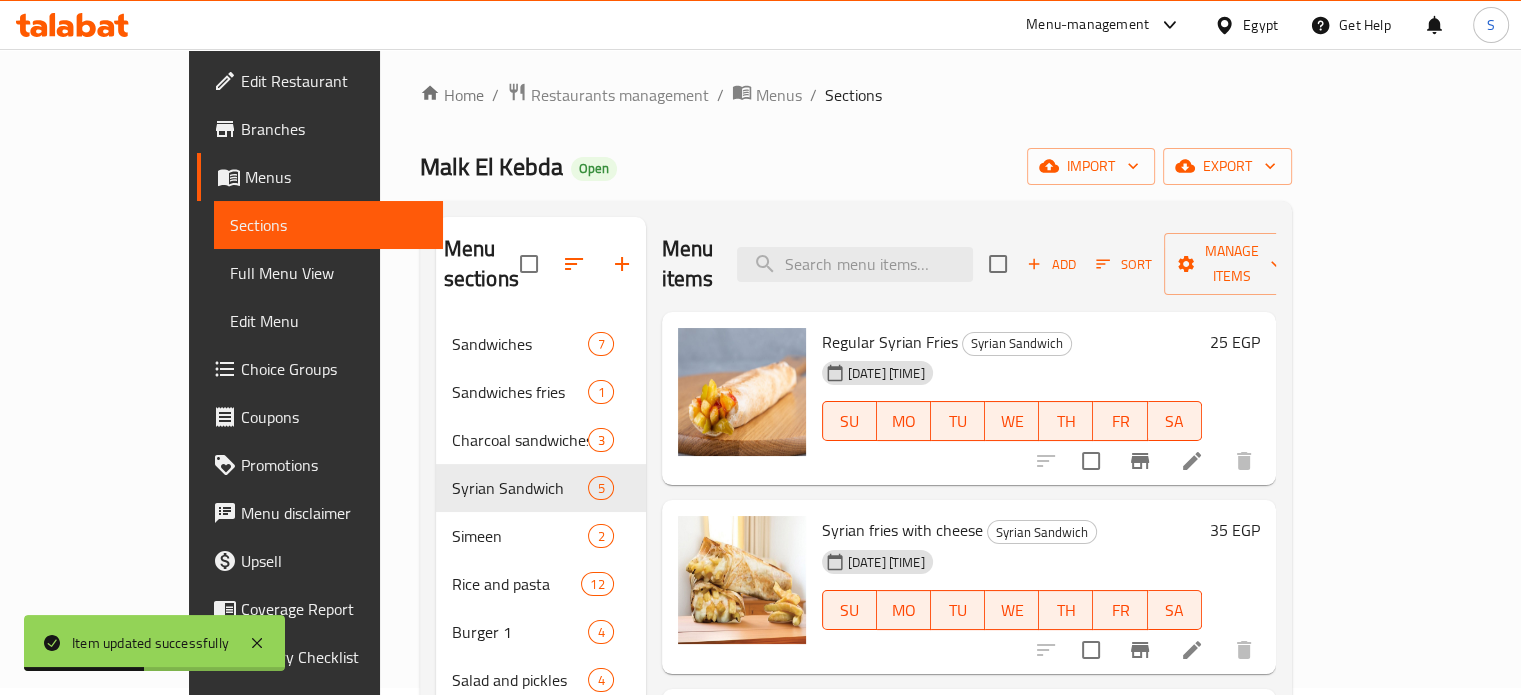 scroll, scrollTop: 280, scrollLeft: 0, axis: vertical 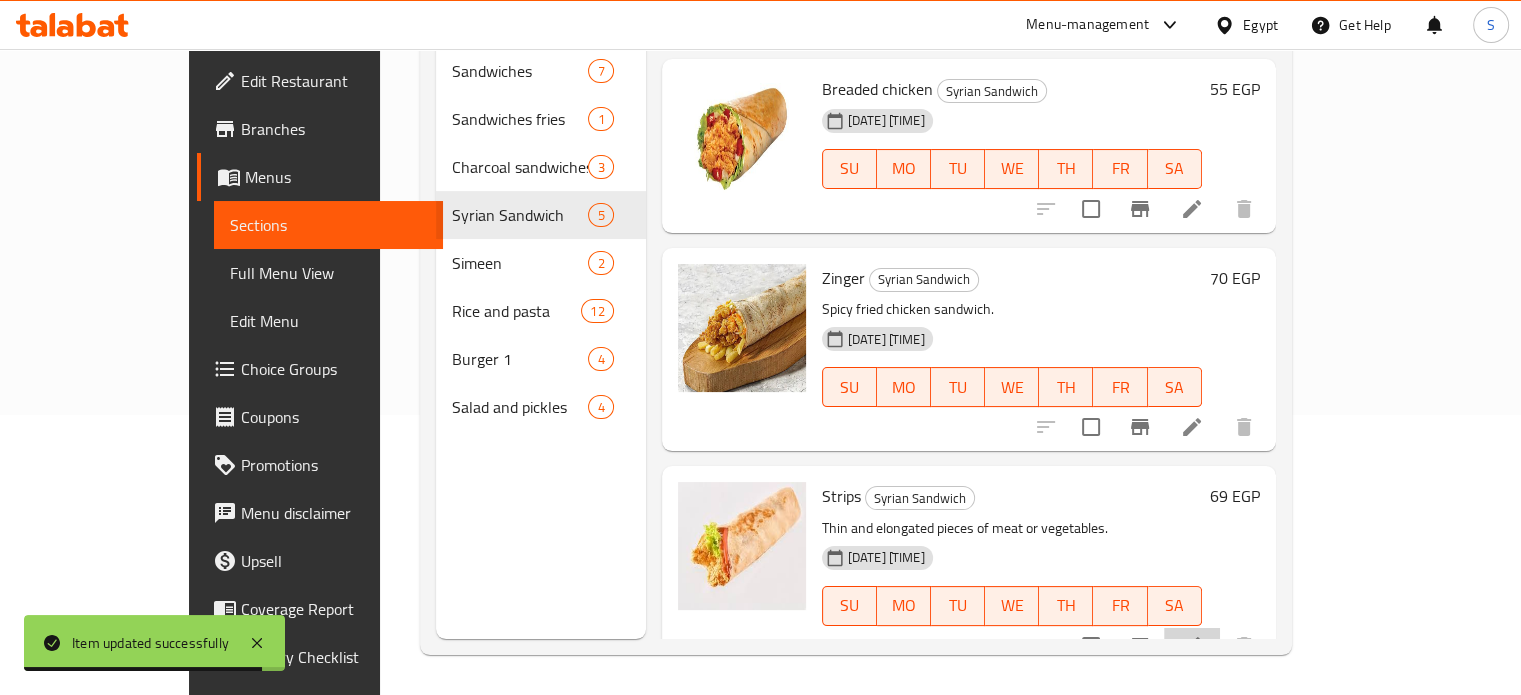 click at bounding box center (1192, 646) 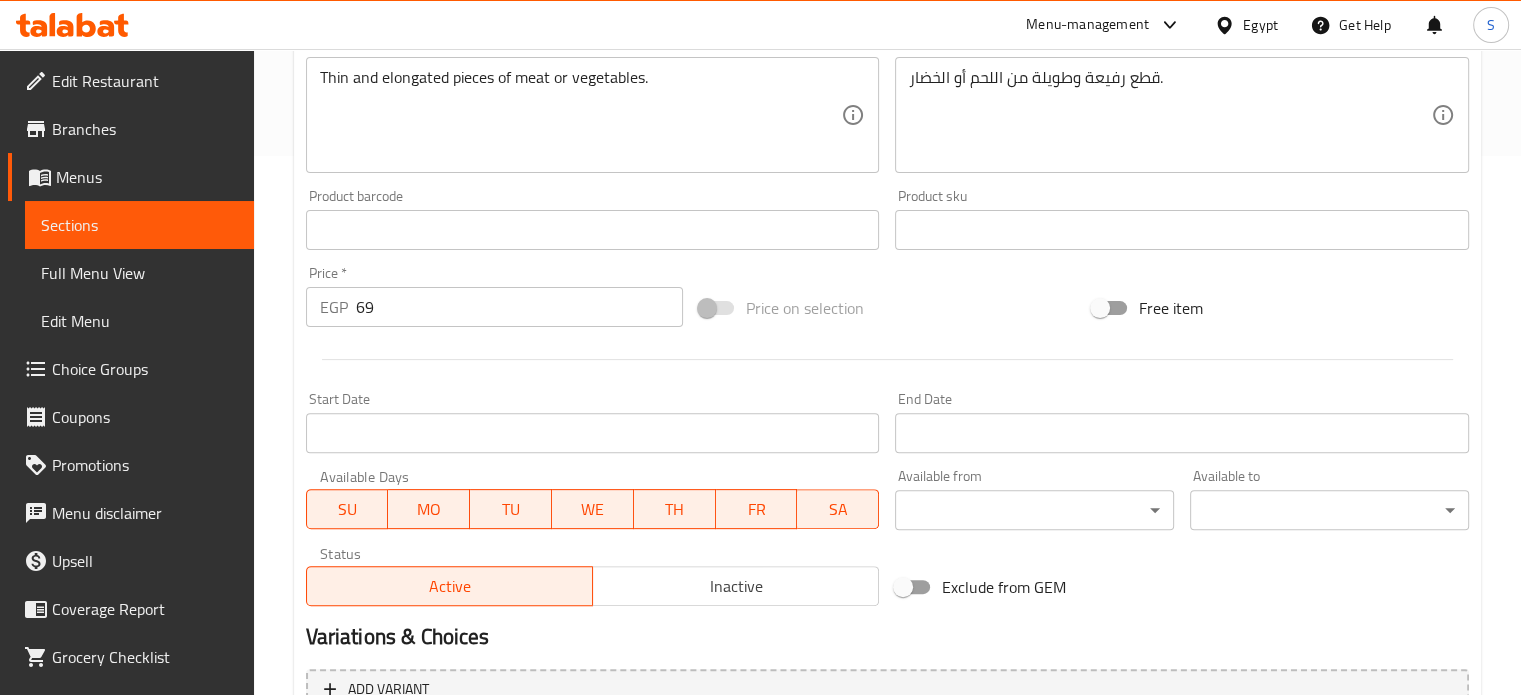 scroll, scrollTop: 745, scrollLeft: 0, axis: vertical 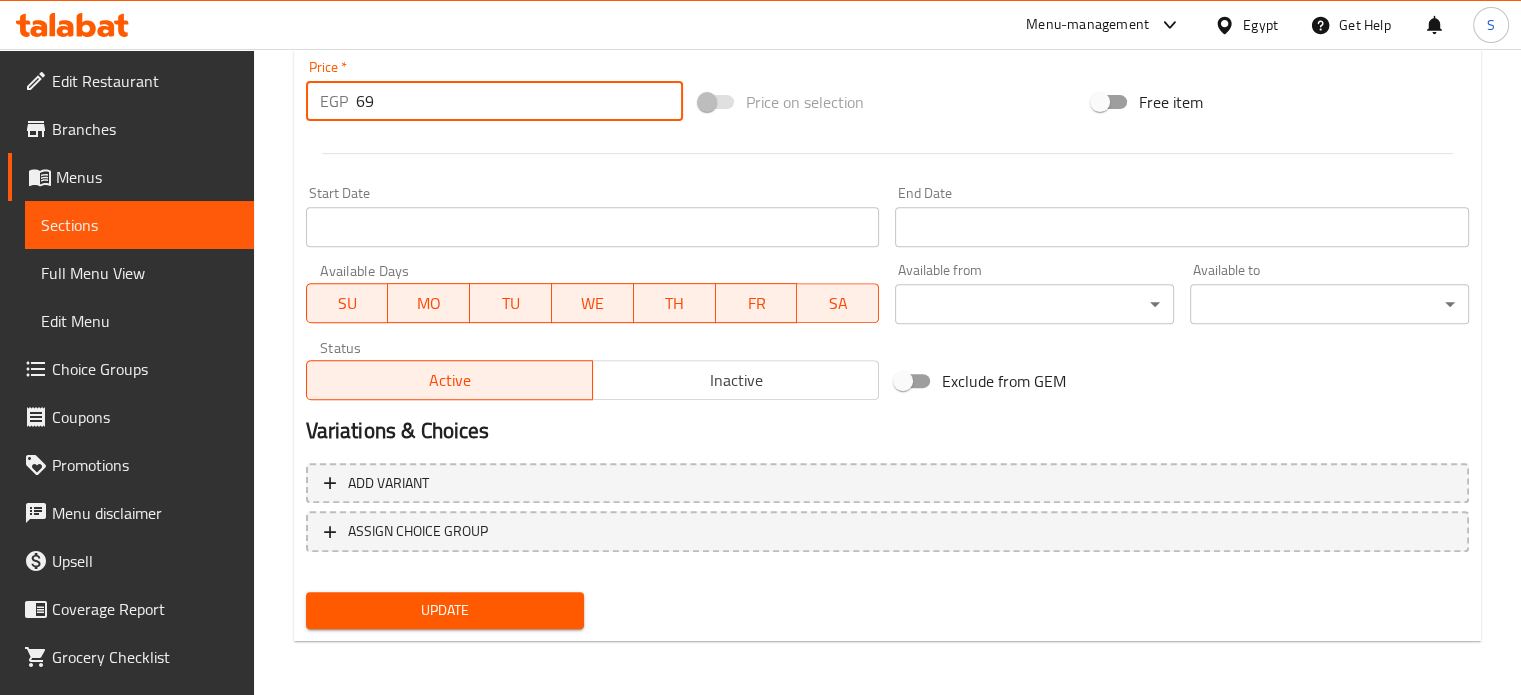 click on "69" at bounding box center (519, 101) 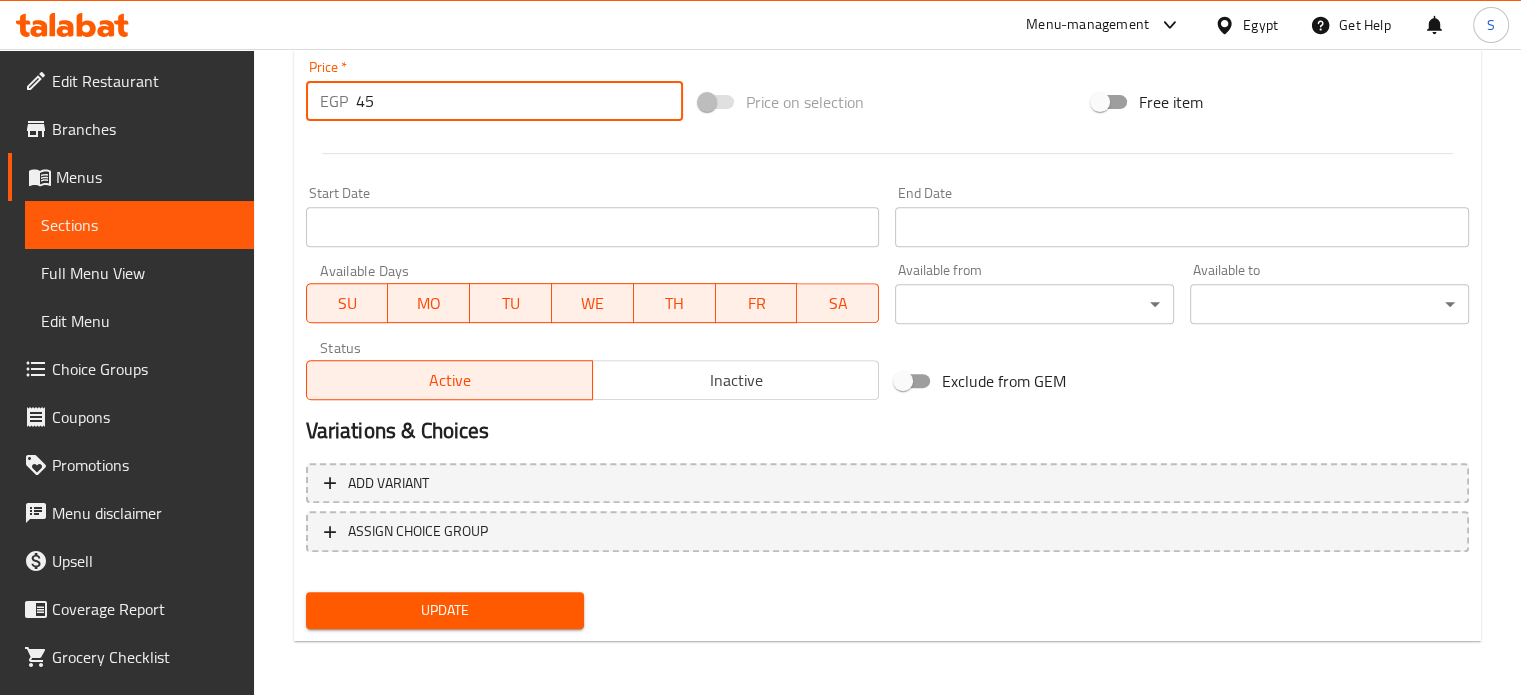type on "45" 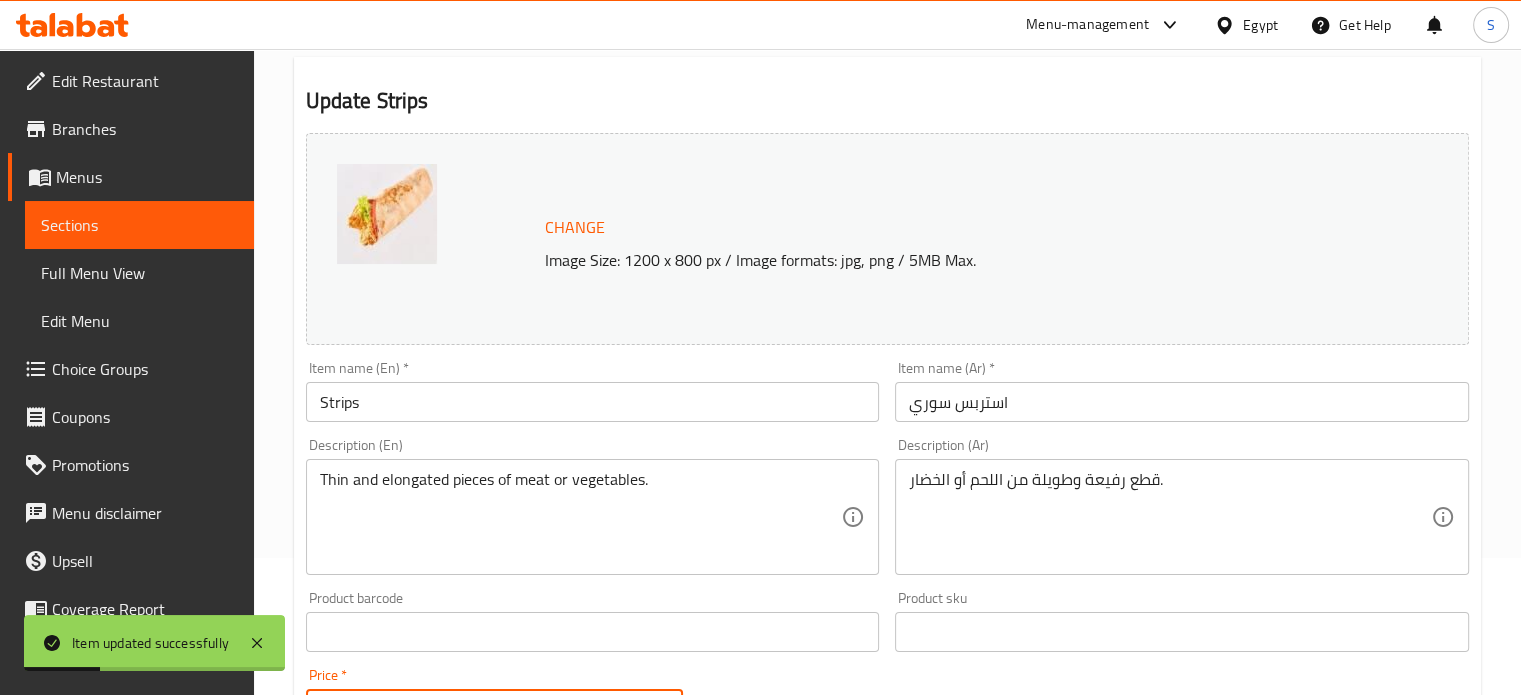 scroll, scrollTop: 0, scrollLeft: 0, axis: both 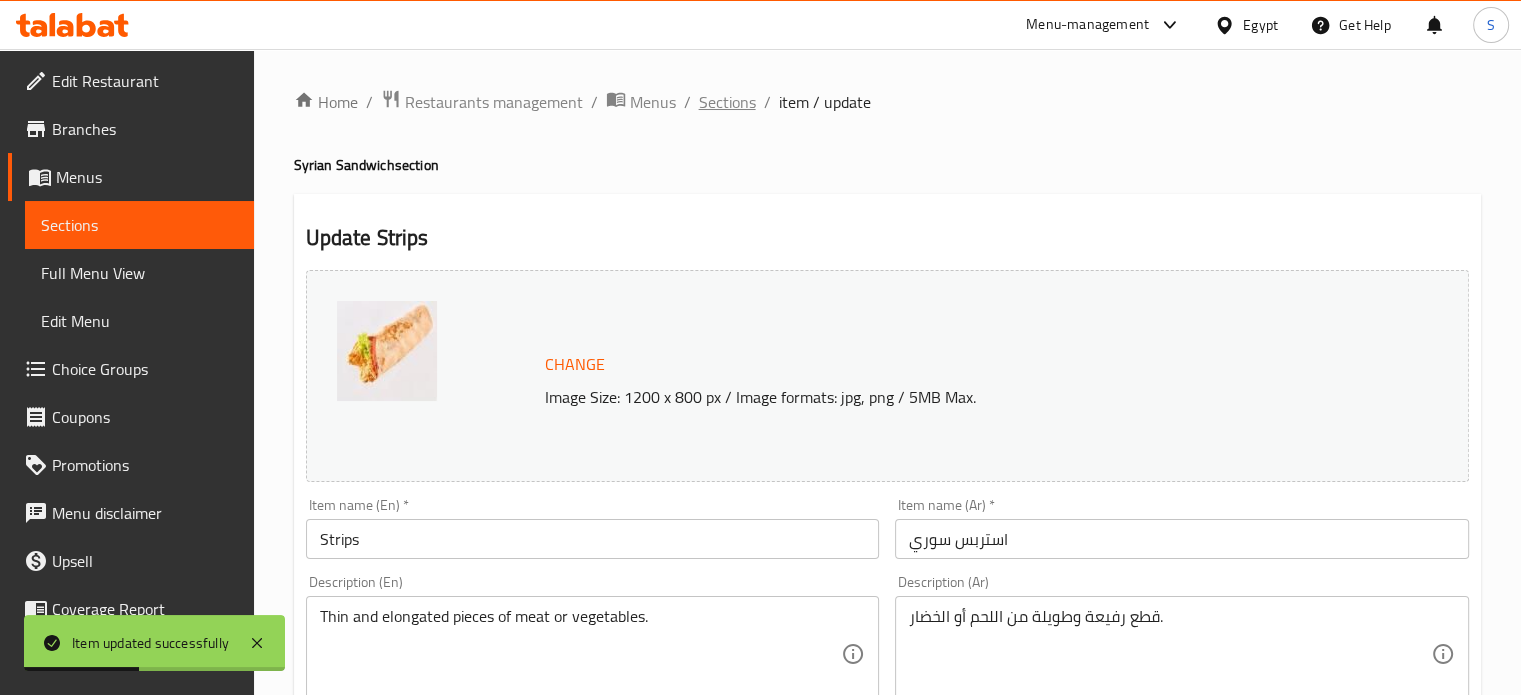 click on "Sections" at bounding box center [727, 102] 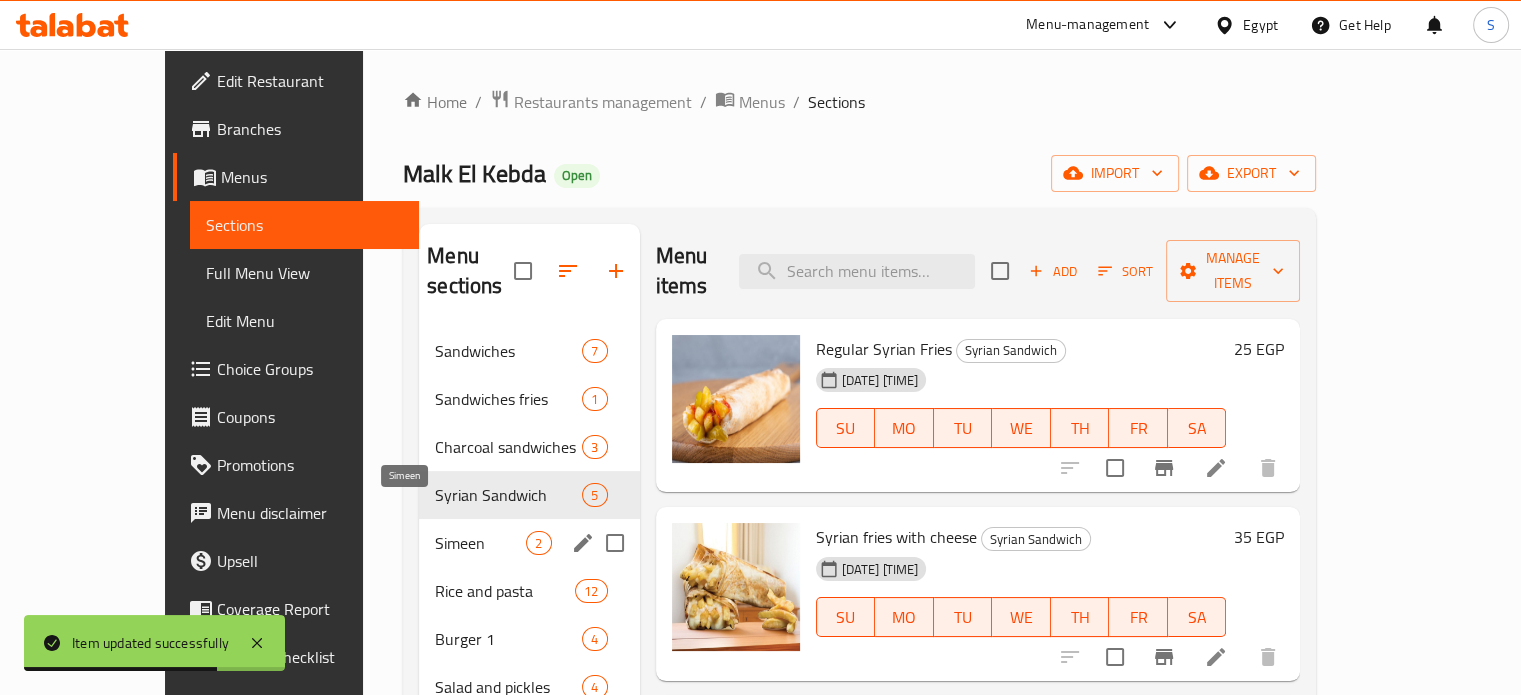 click on "Simeen" at bounding box center (480, 543) 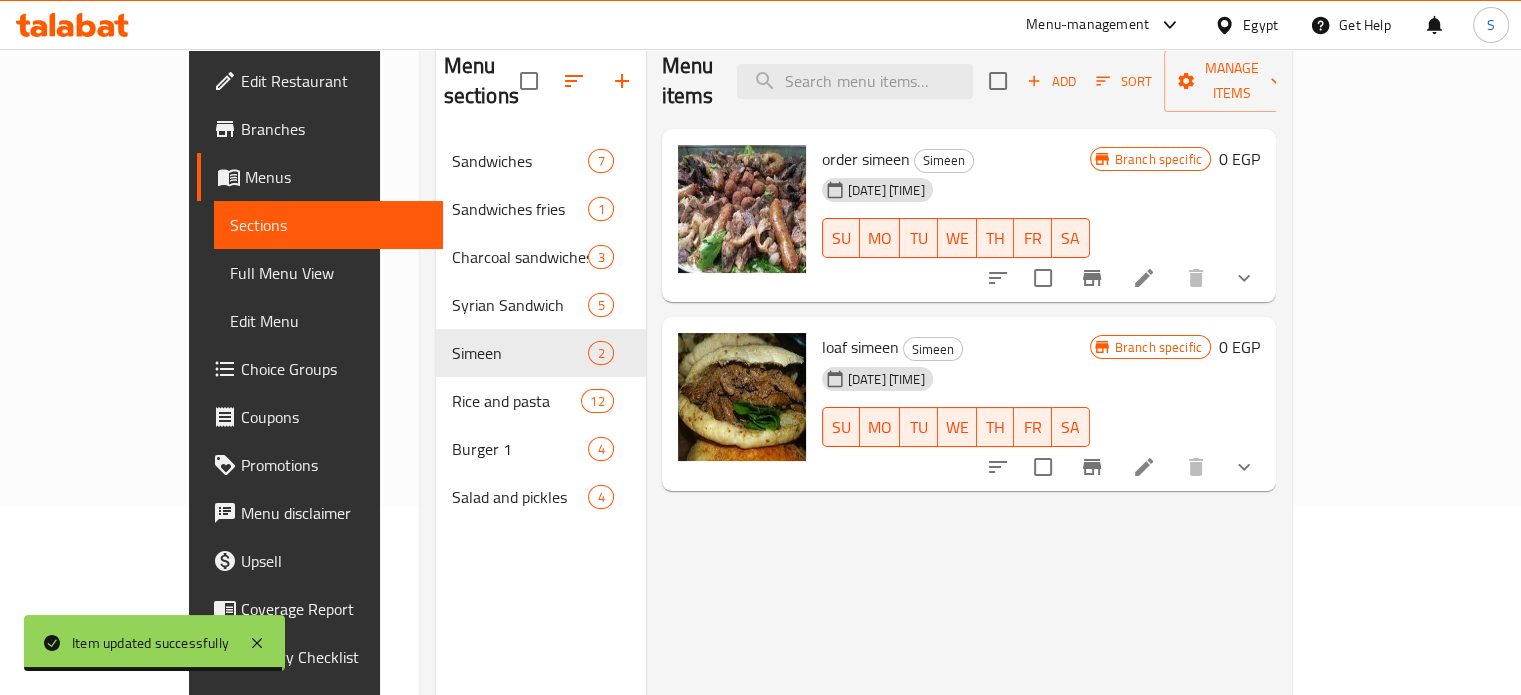 scroll, scrollTop: 280, scrollLeft: 0, axis: vertical 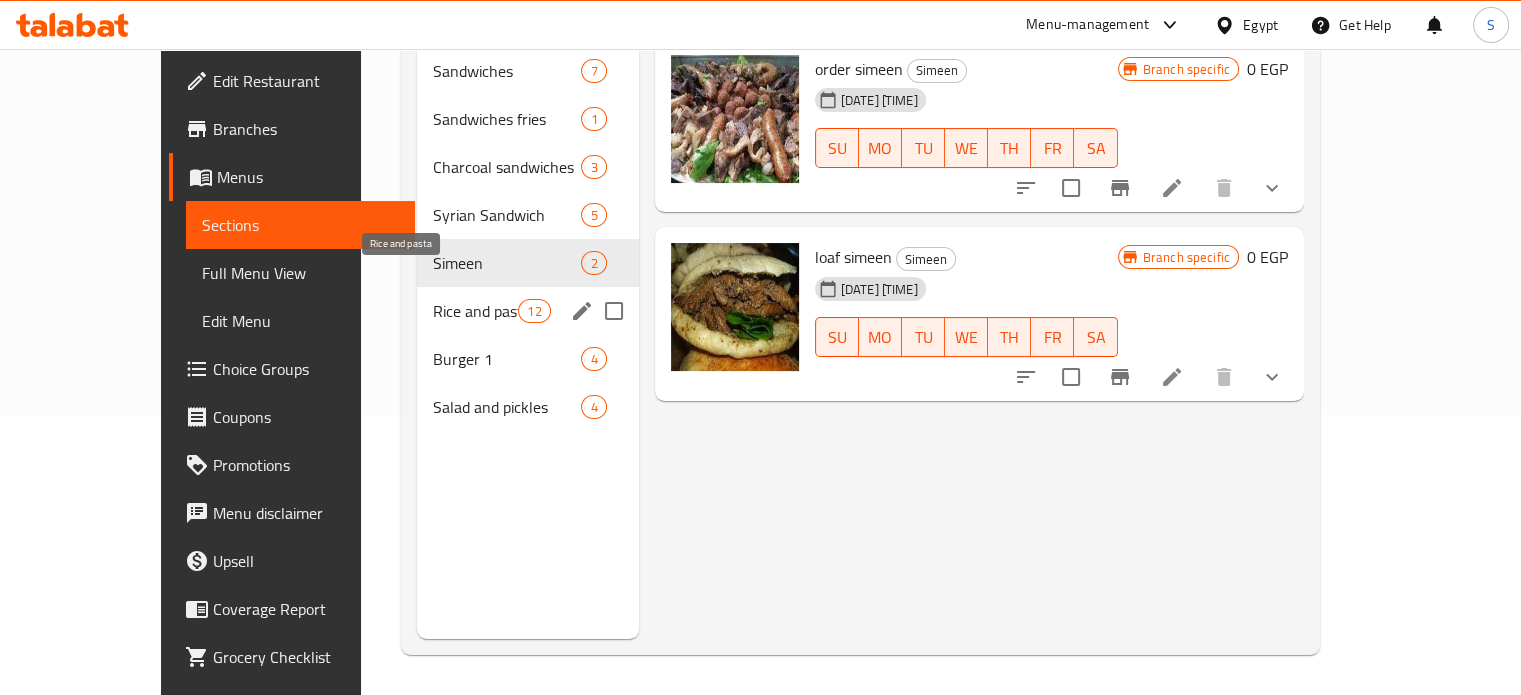 click on "Rice and pasta" at bounding box center [475, 311] 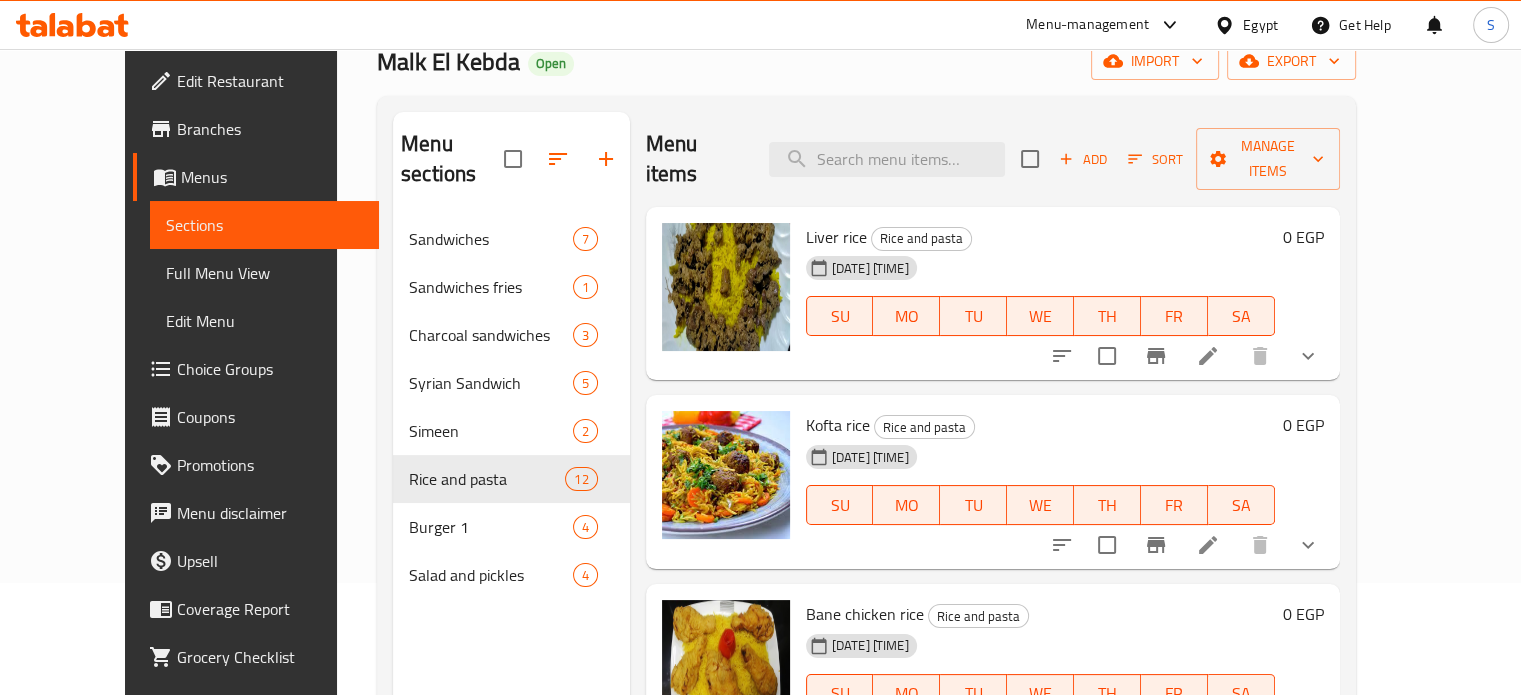 scroll, scrollTop: 110, scrollLeft: 0, axis: vertical 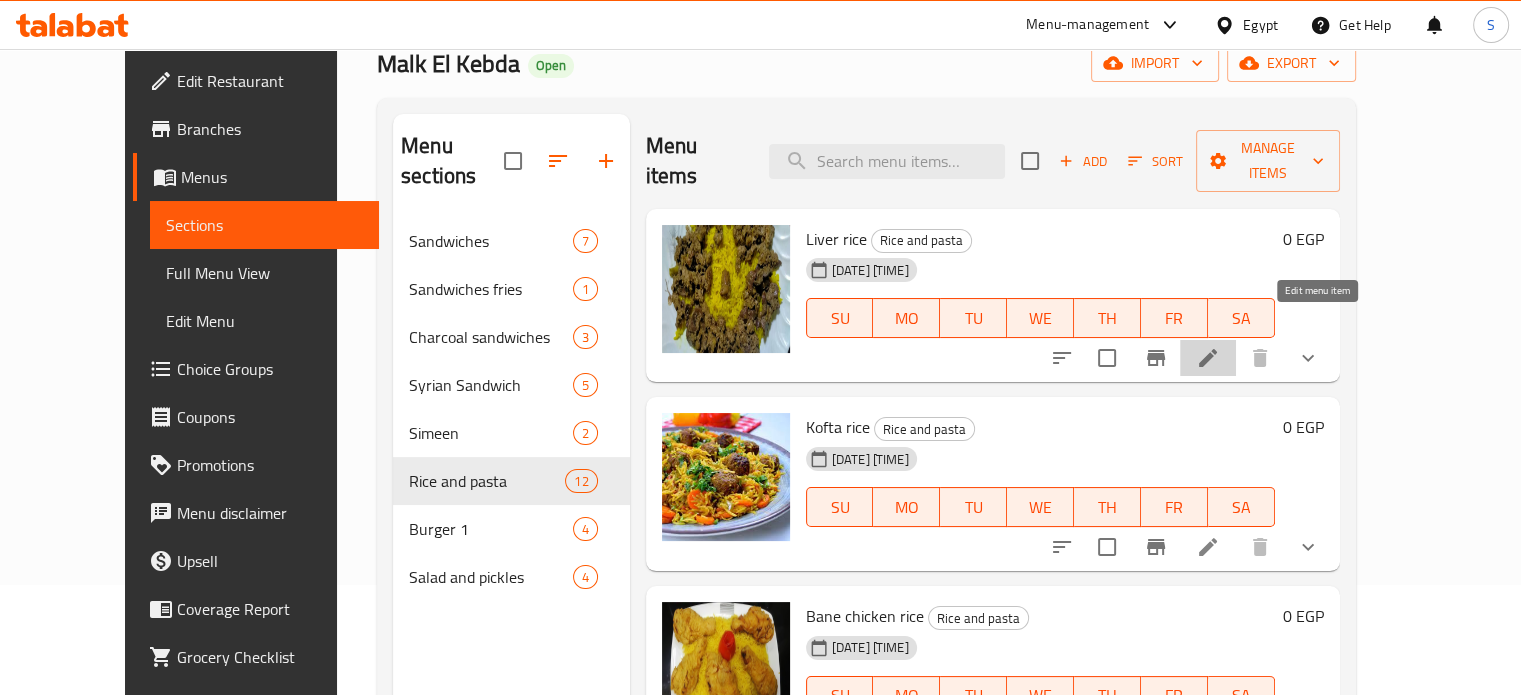 click 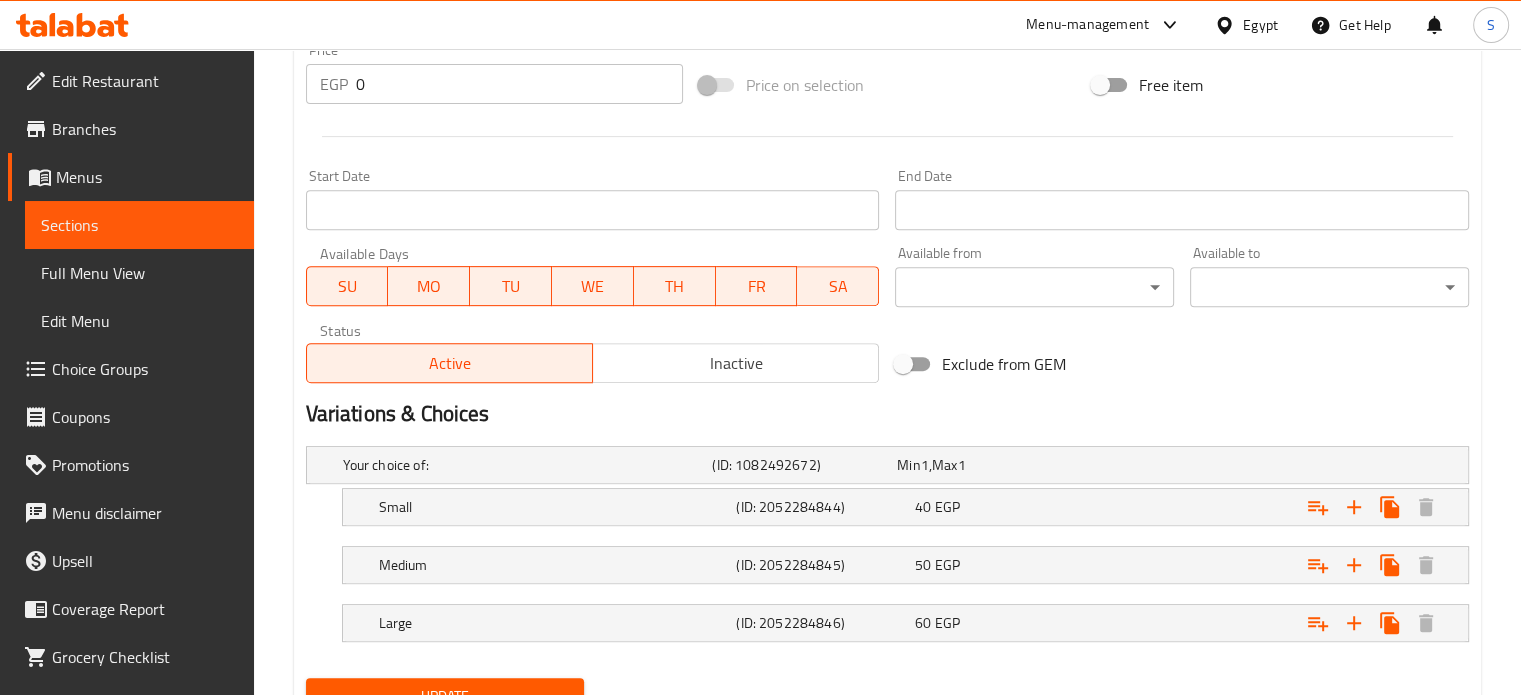 scroll, scrollTop: 848, scrollLeft: 0, axis: vertical 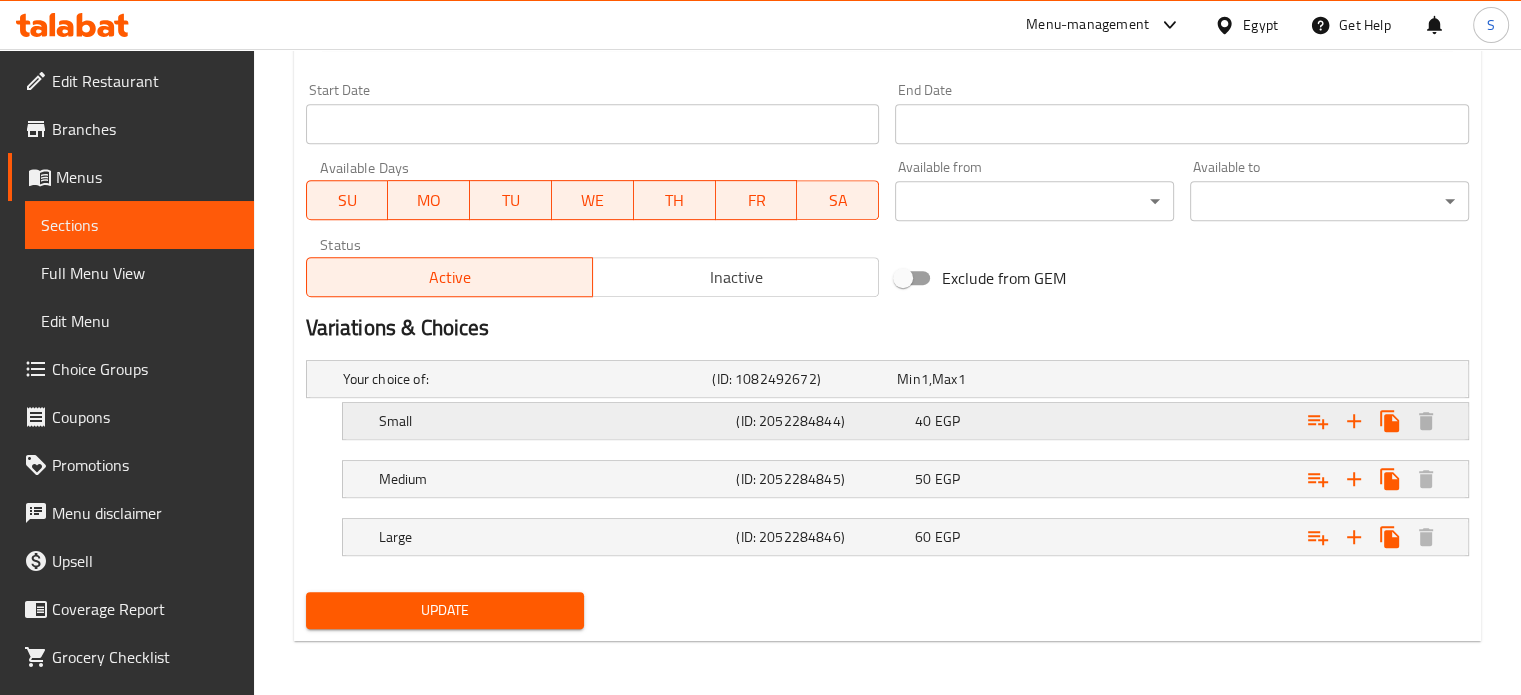 click on "40   EGP" at bounding box center [985, 379] 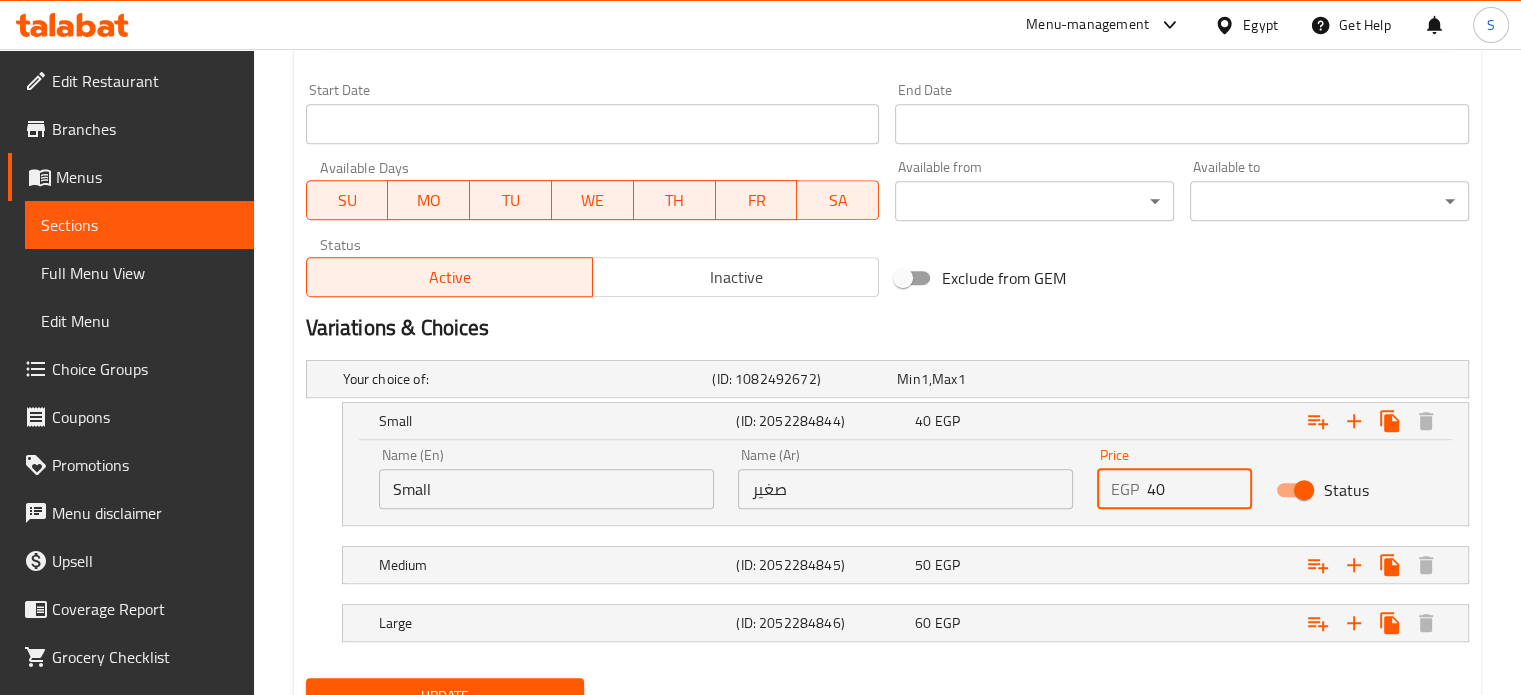 click on "40" at bounding box center [1200, 489] 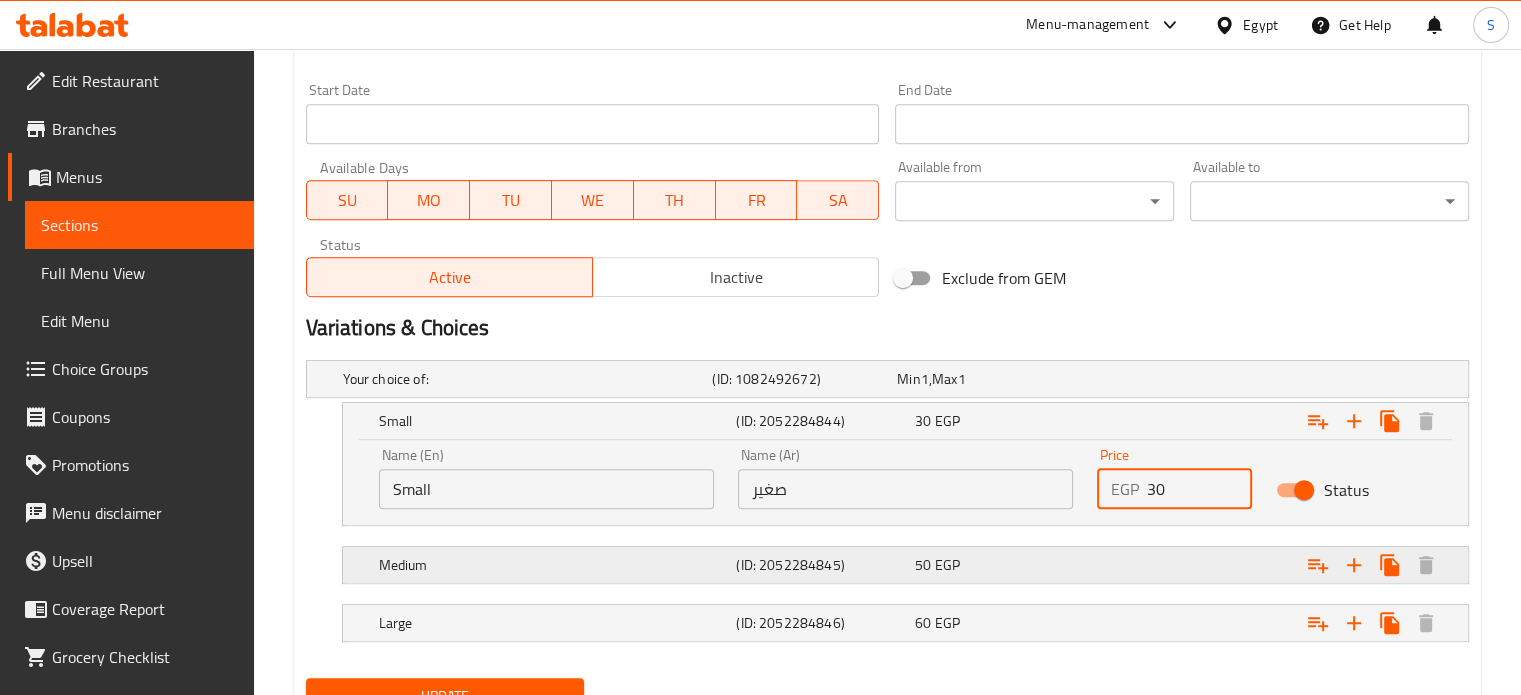 type on "30" 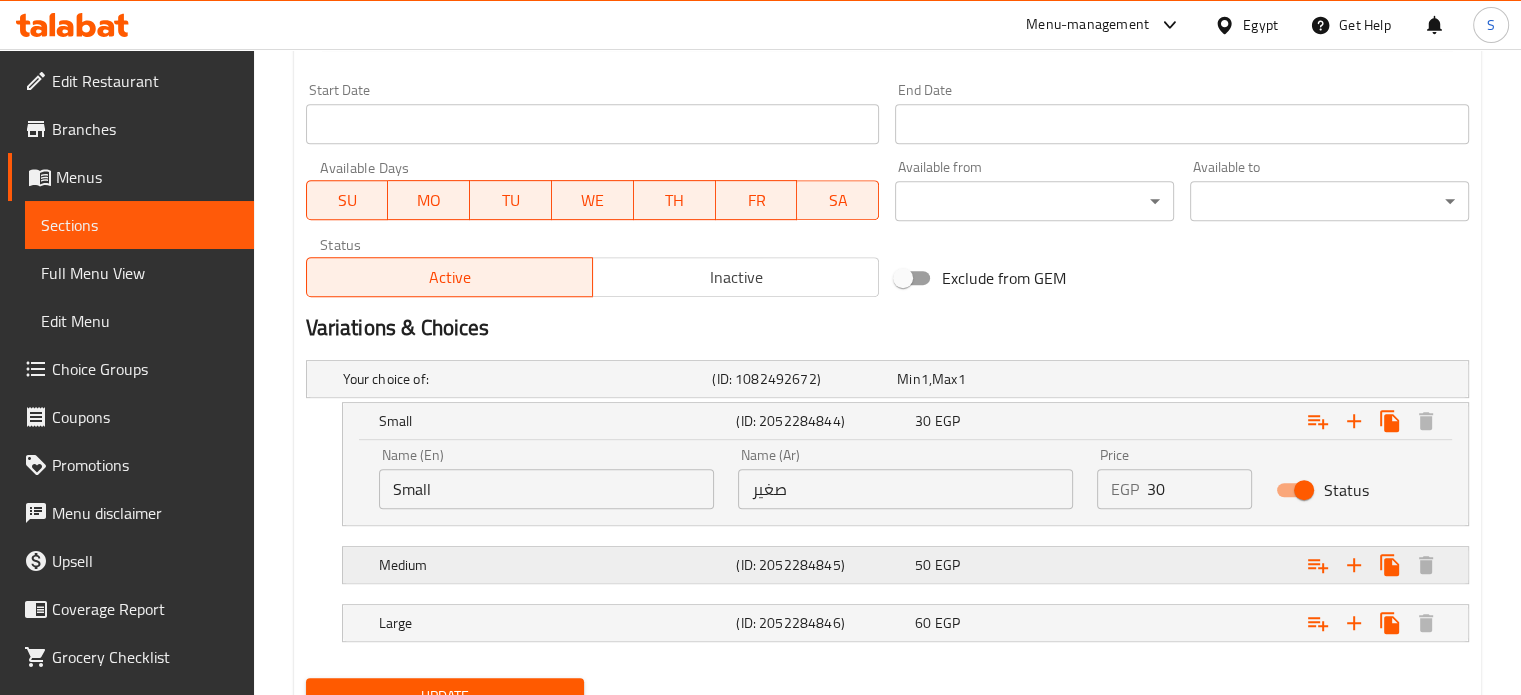 click at bounding box center [1263, 379] 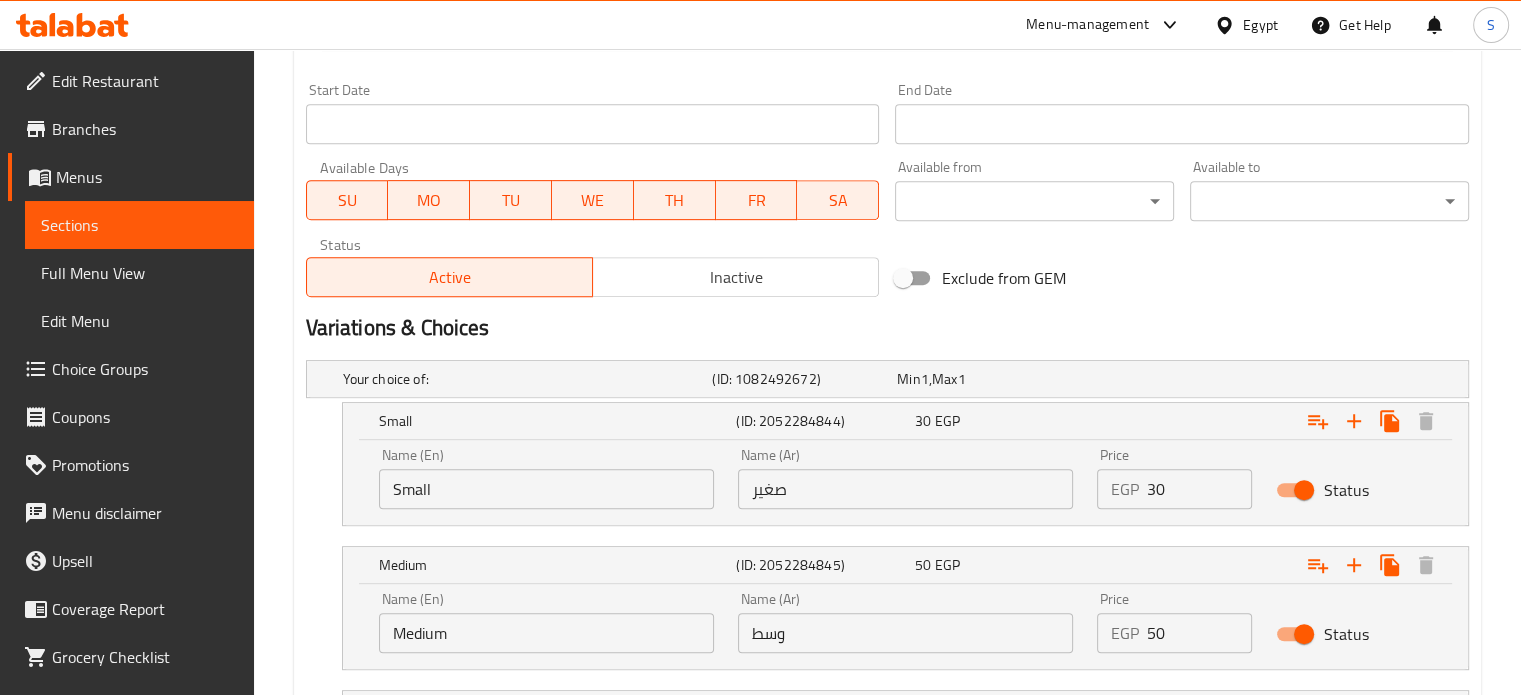scroll, scrollTop: 1020, scrollLeft: 0, axis: vertical 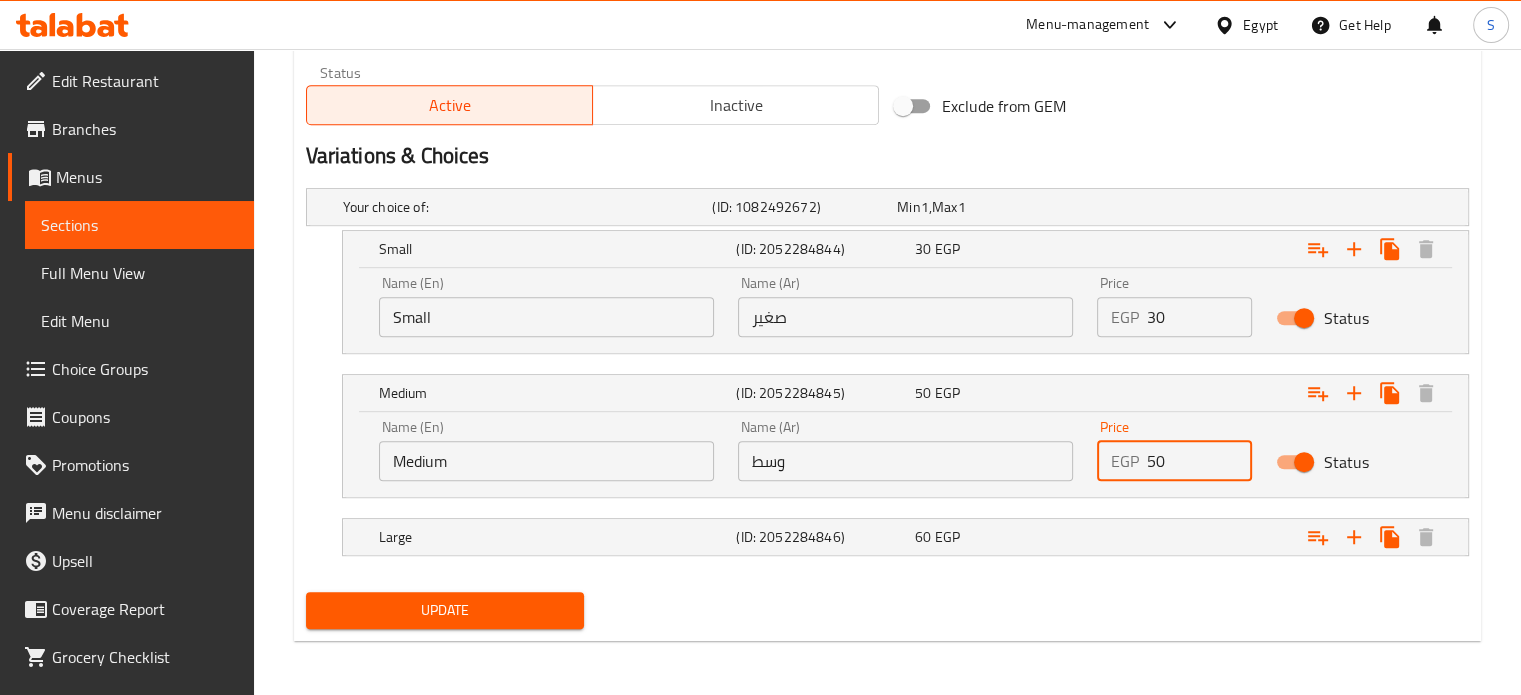 click on "50" at bounding box center (1200, 461) 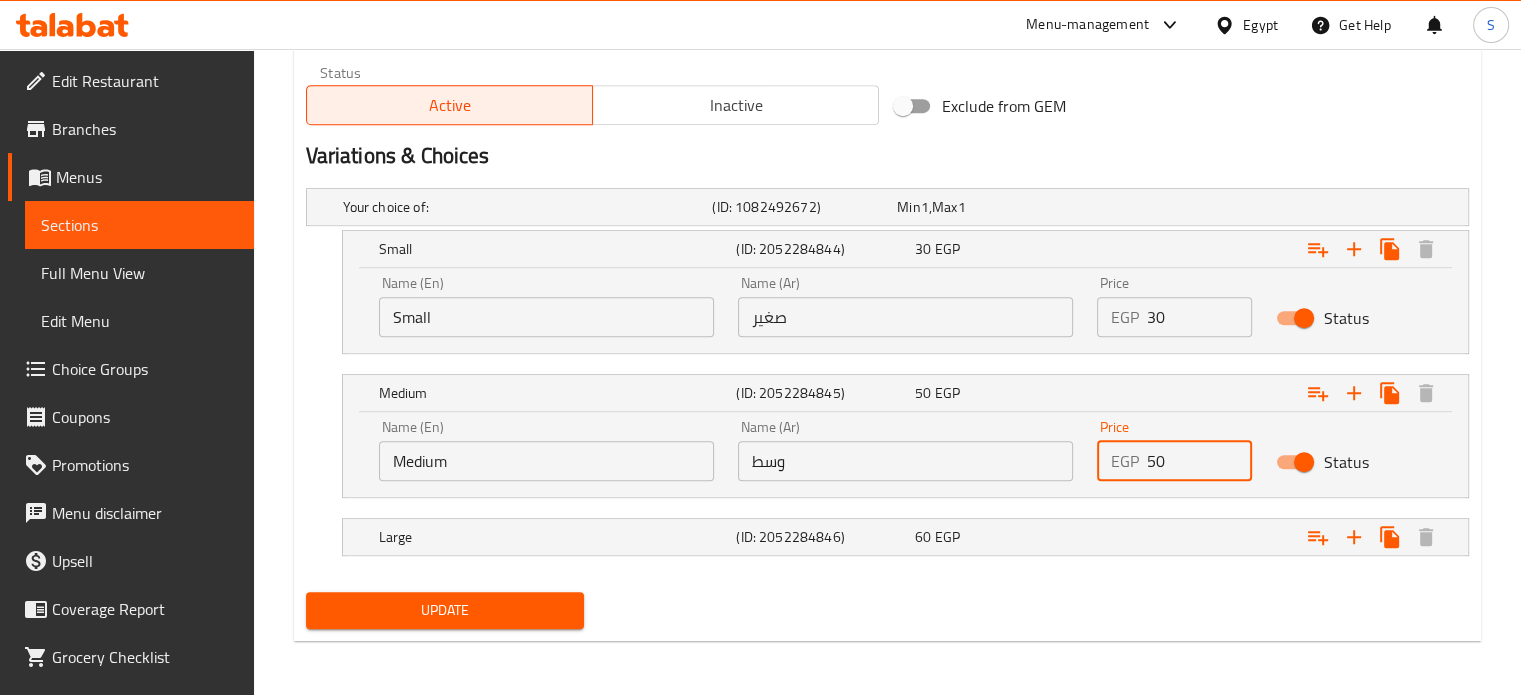 click on "50" at bounding box center (1200, 461) 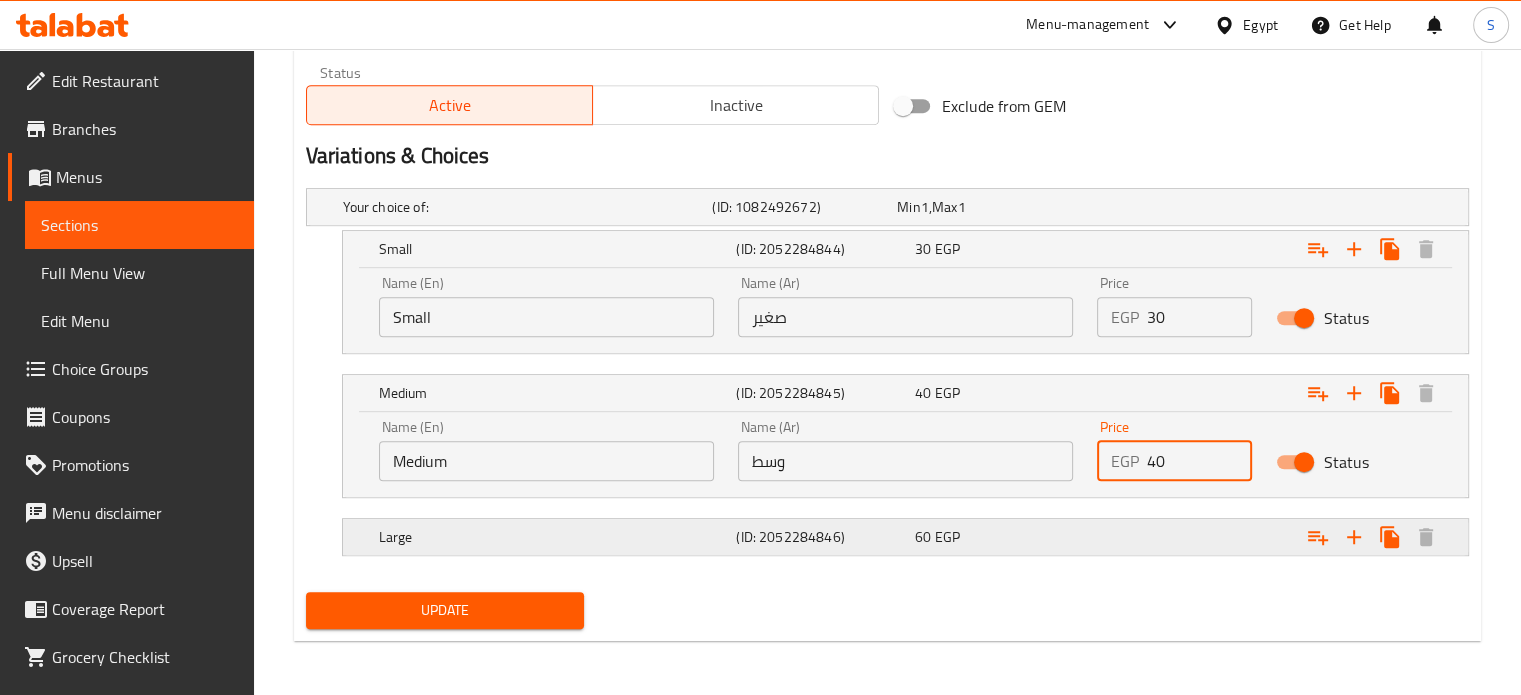 type on "40" 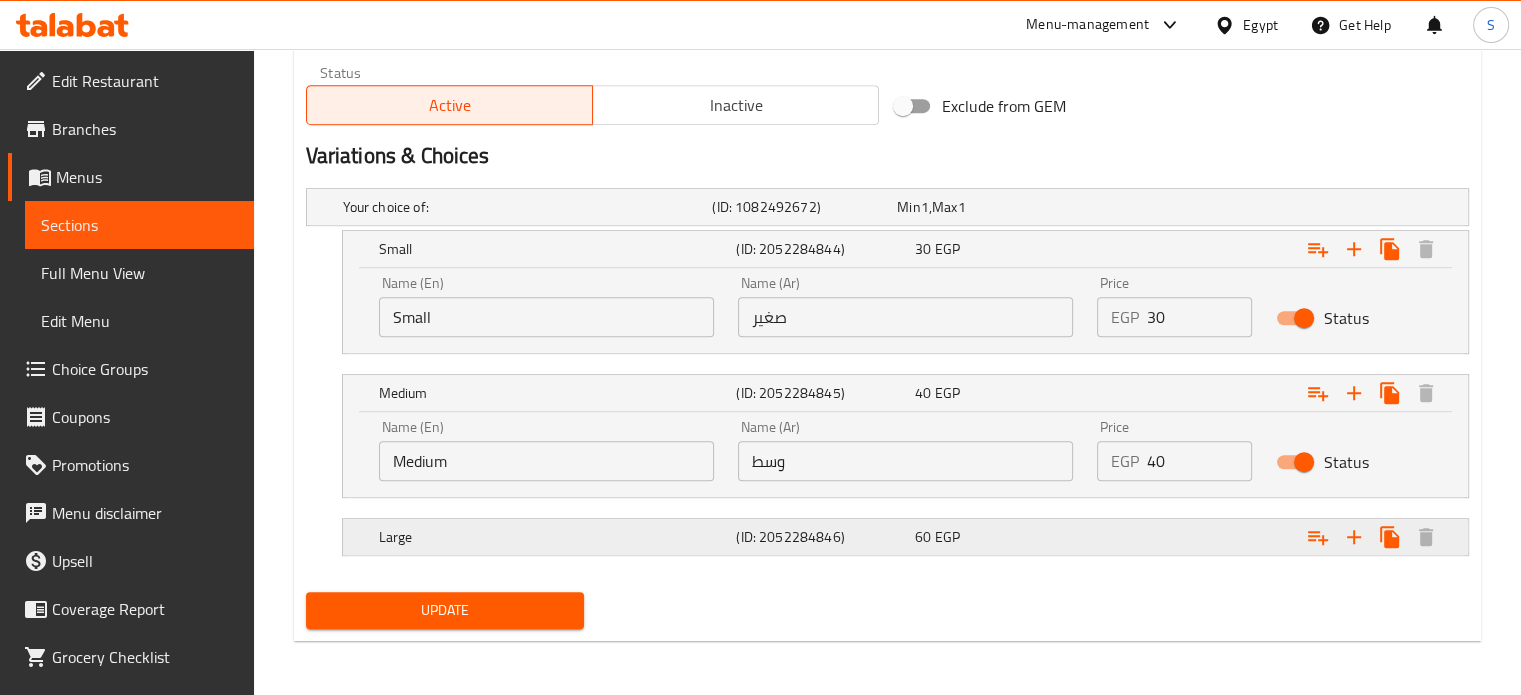 click at bounding box center [1263, 207] 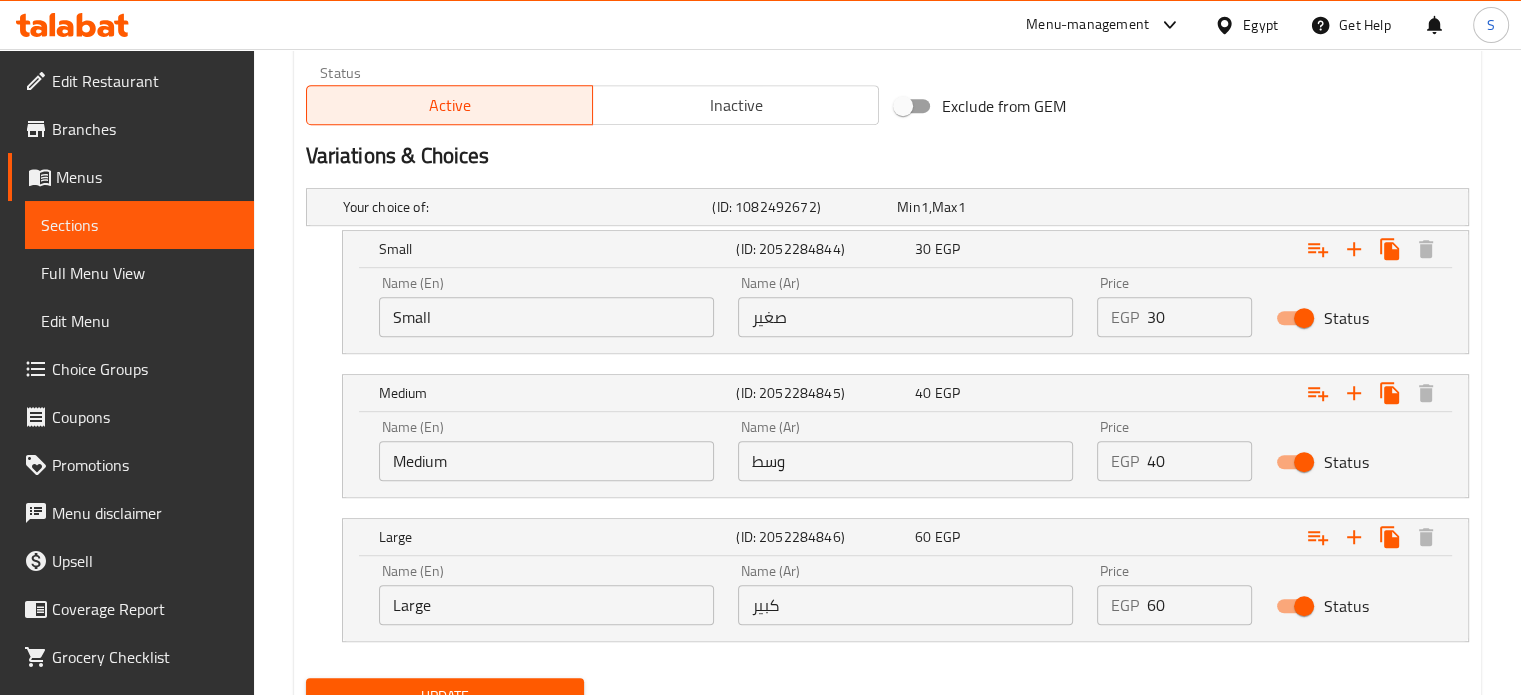 click on "60" at bounding box center (1200, 605) 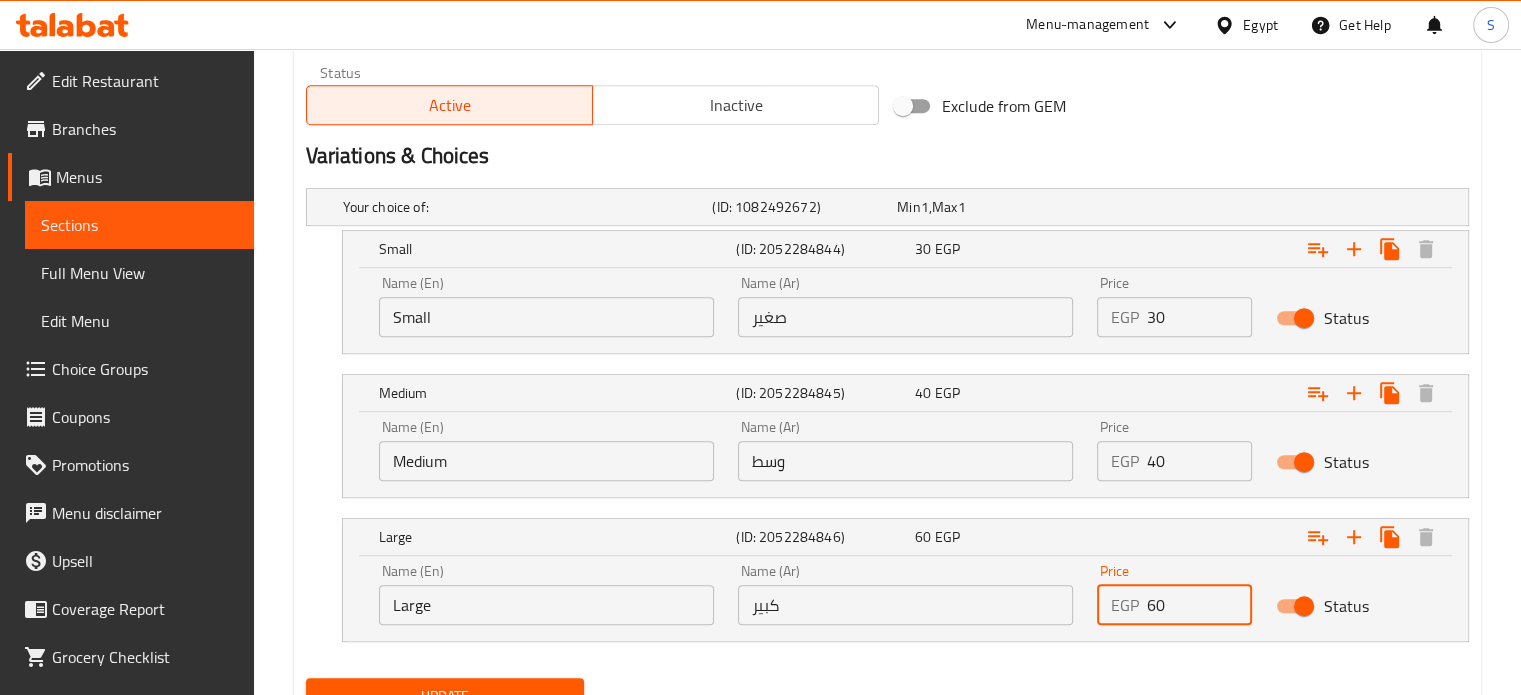 click on "60" at bounding box center [1200, 605] 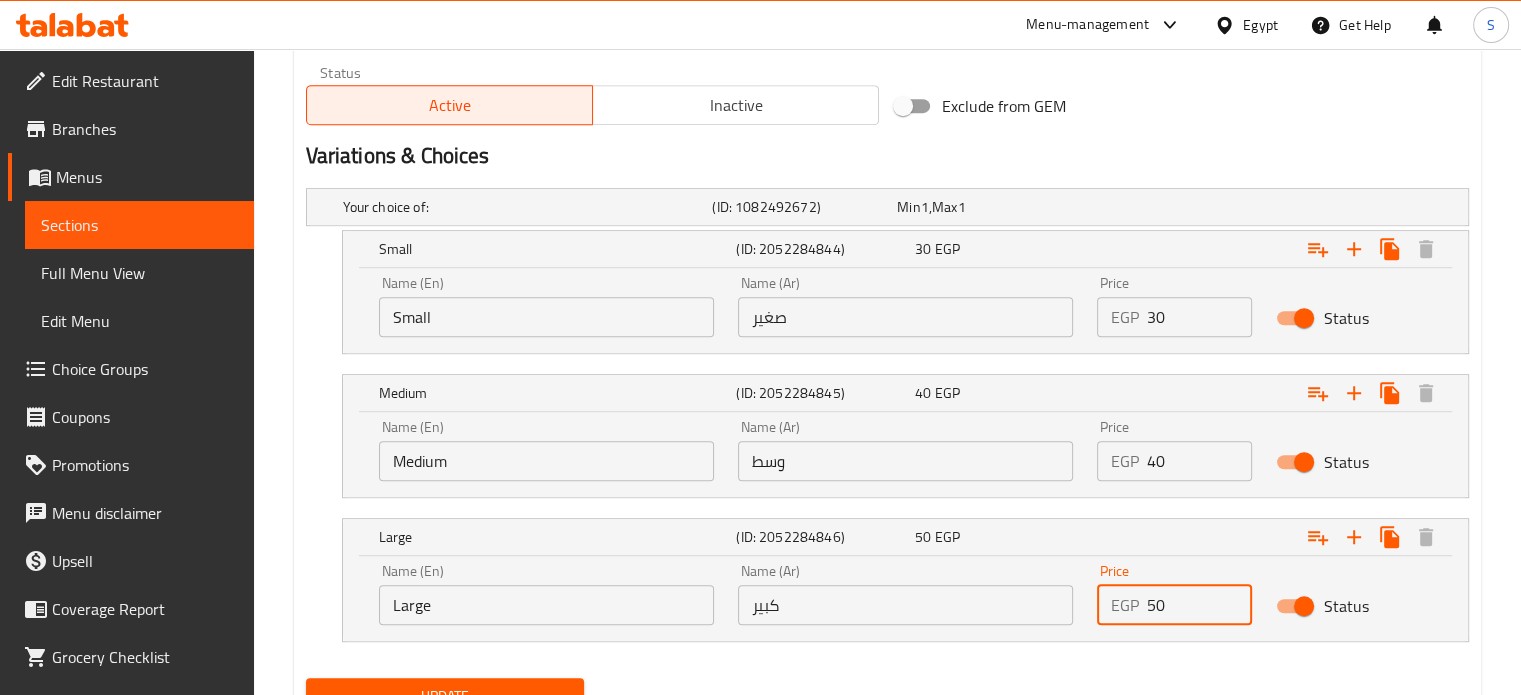 type on "50" 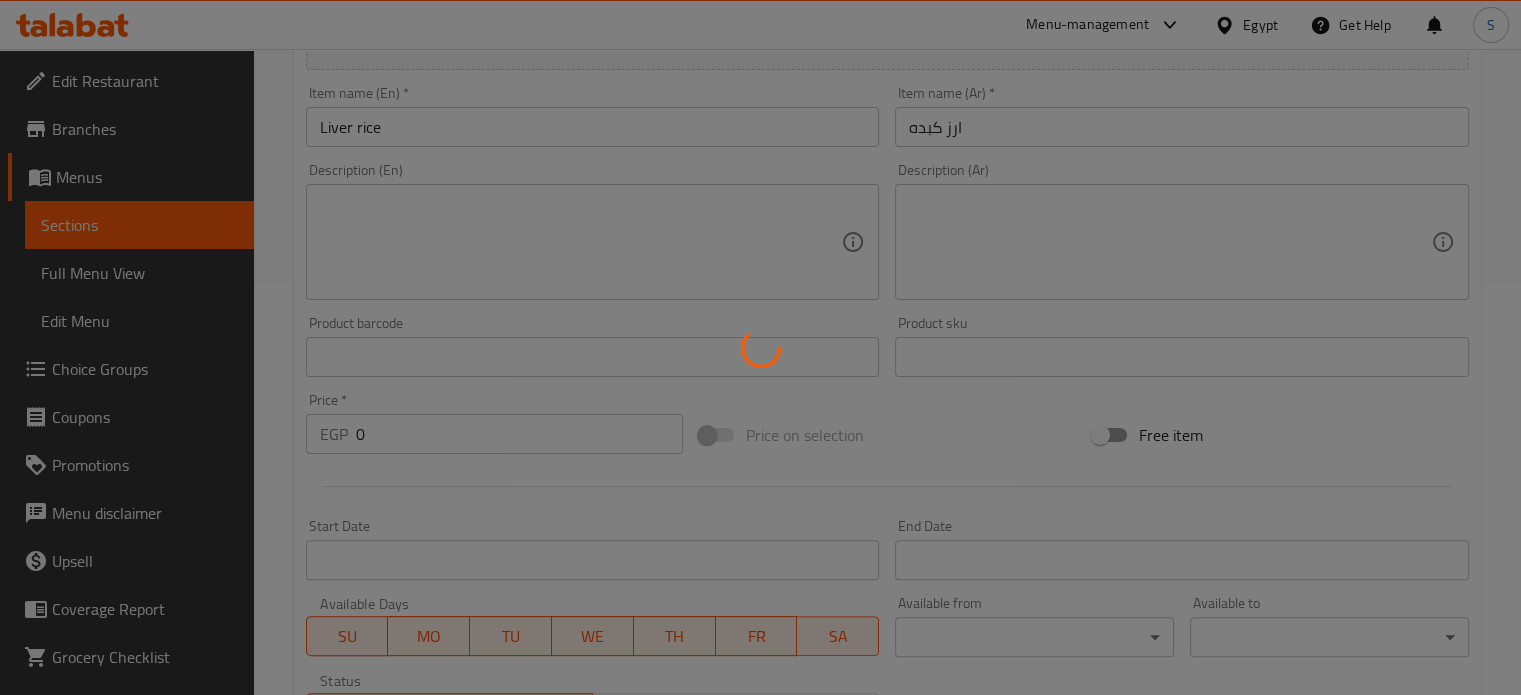scroll, scrollTop: 7, scrollLeft: 0, axis: vertical 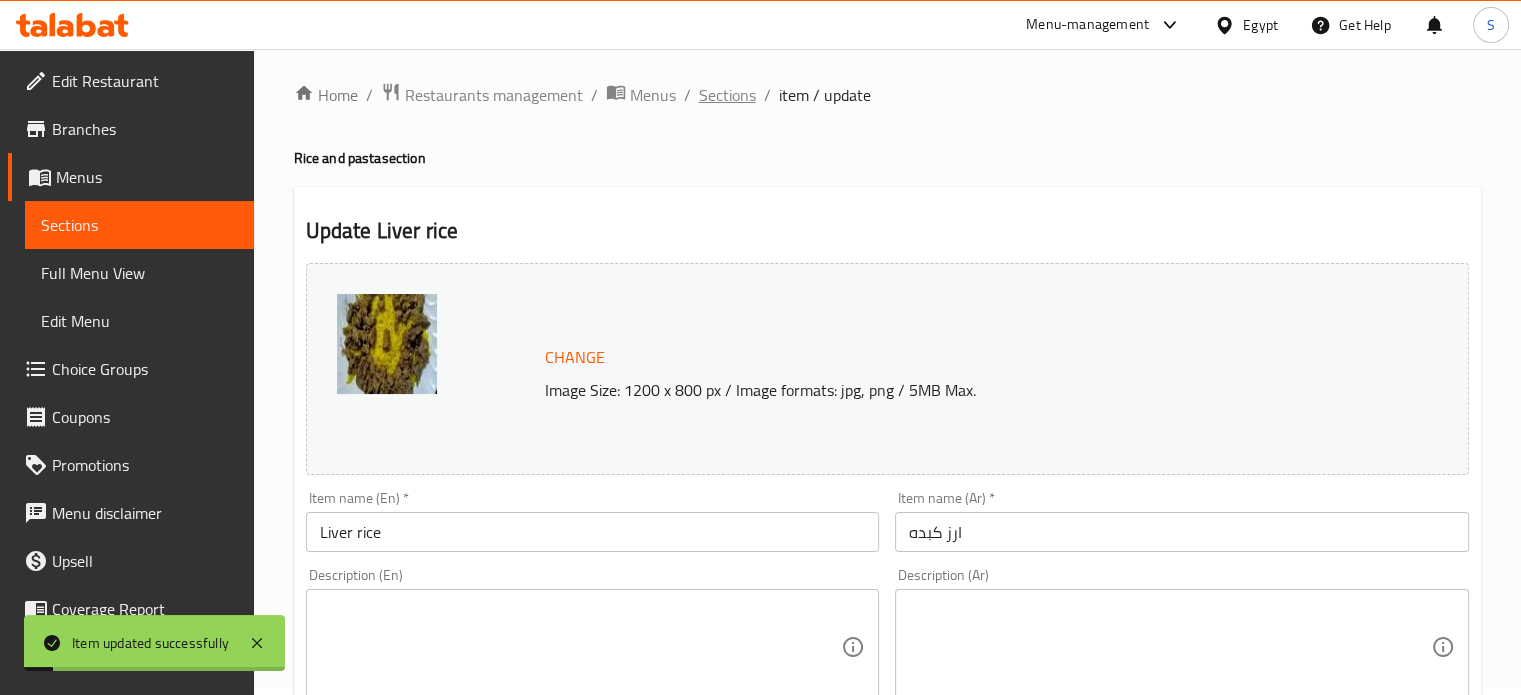 click on "Sections" at bounding box center [727, 95] 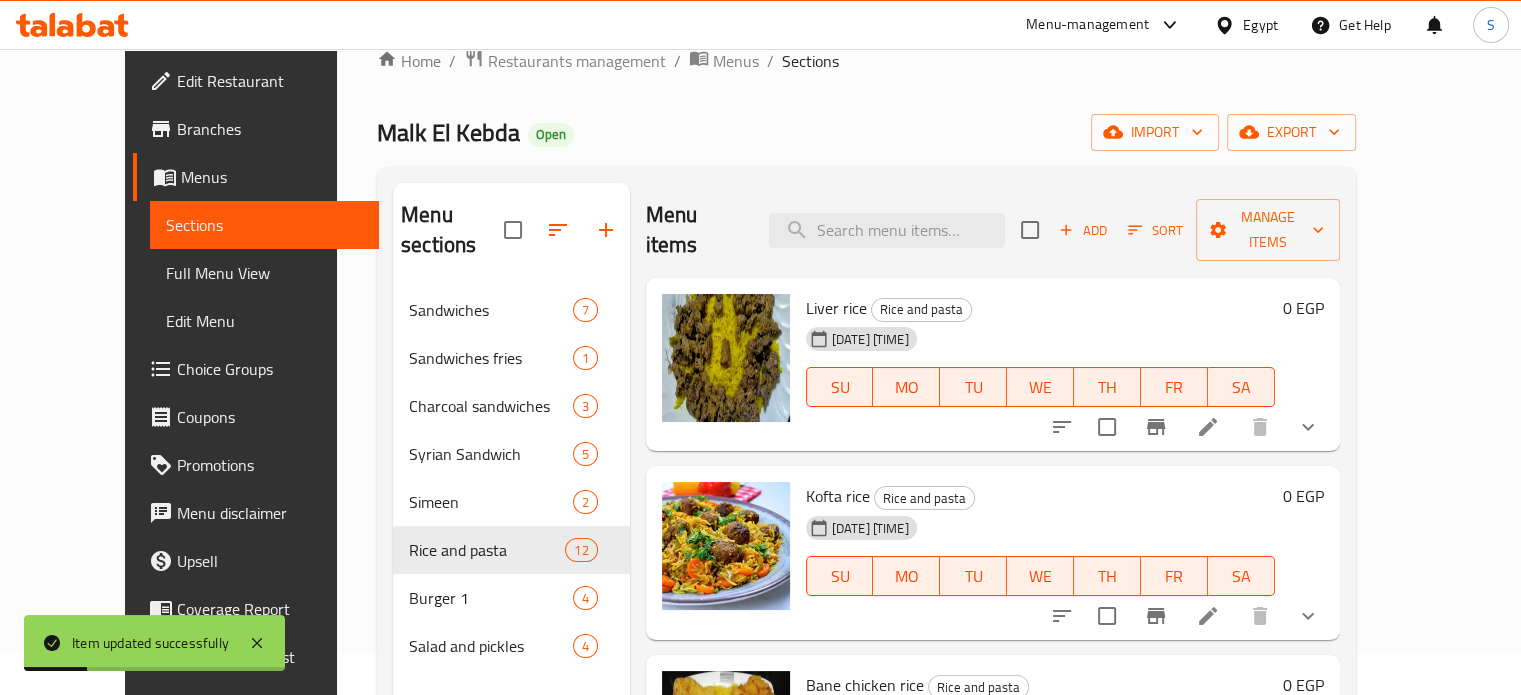 scroll, scrollTop: 225, scrollLeft: 0, axis: vertical 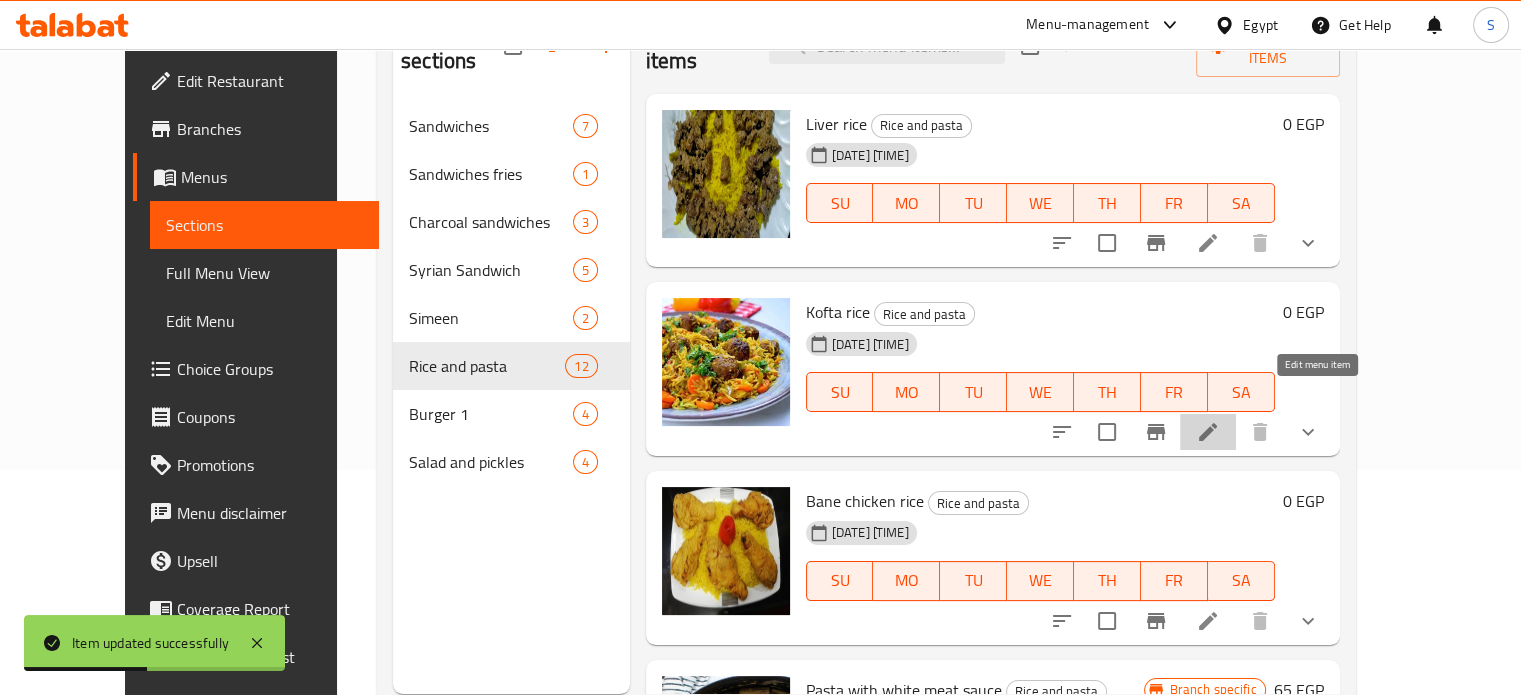 click 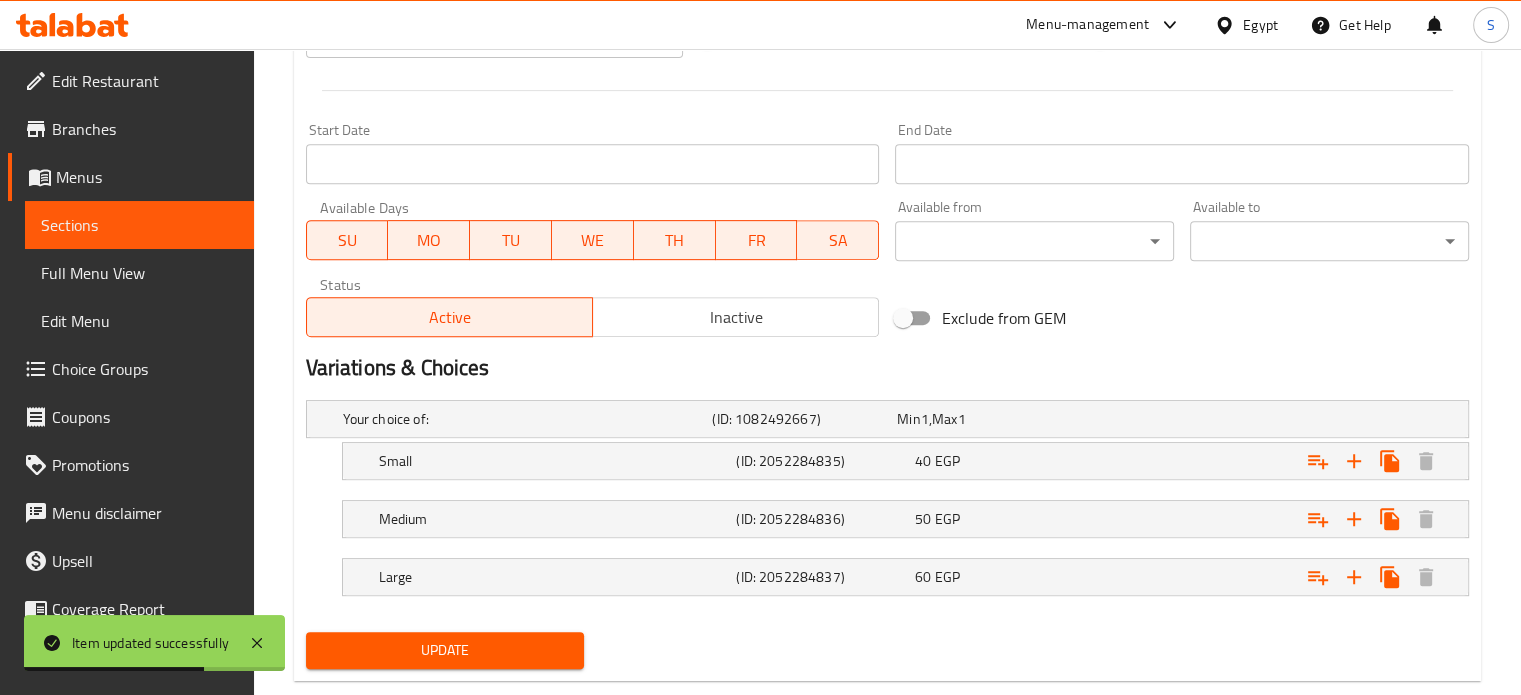 scroll, scrollTop: 848, scrollLeft: 0, axis: vertical 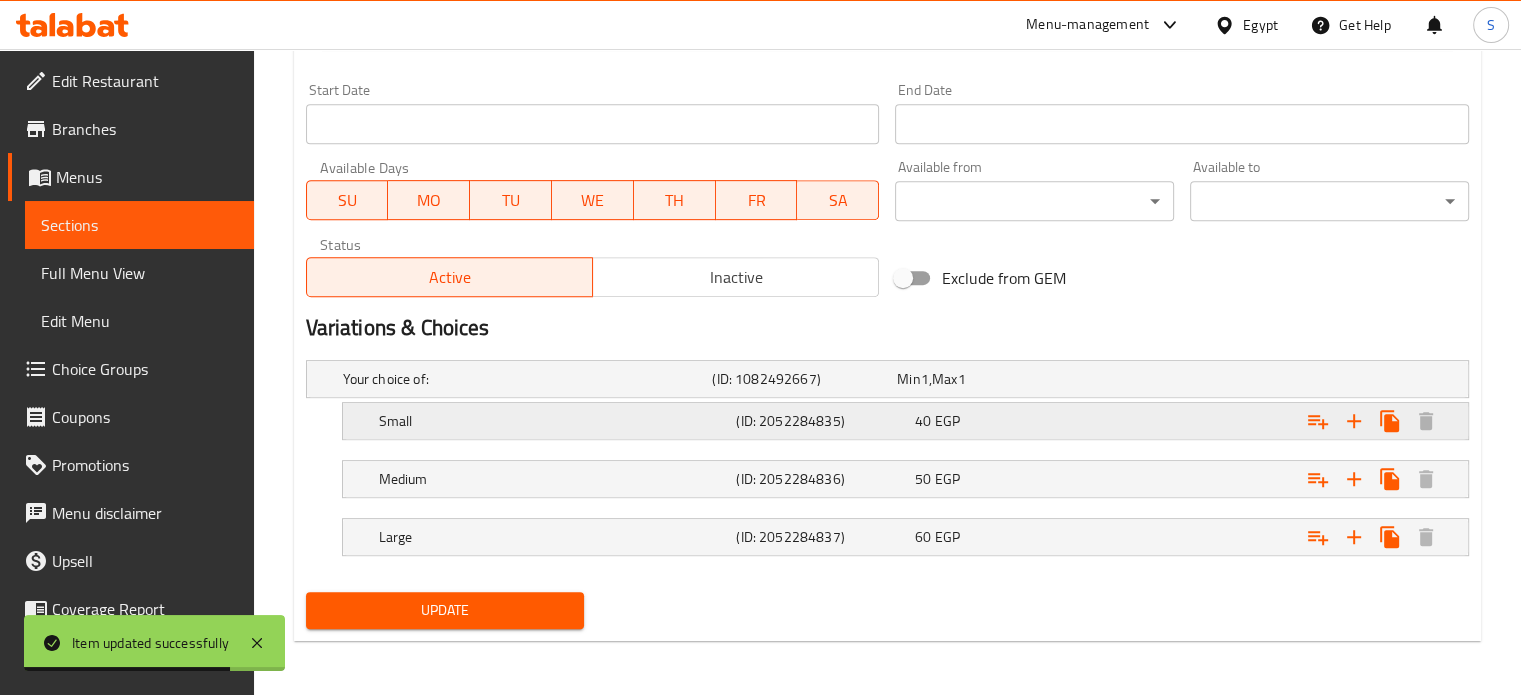 click at bounding box center [1263, 379] 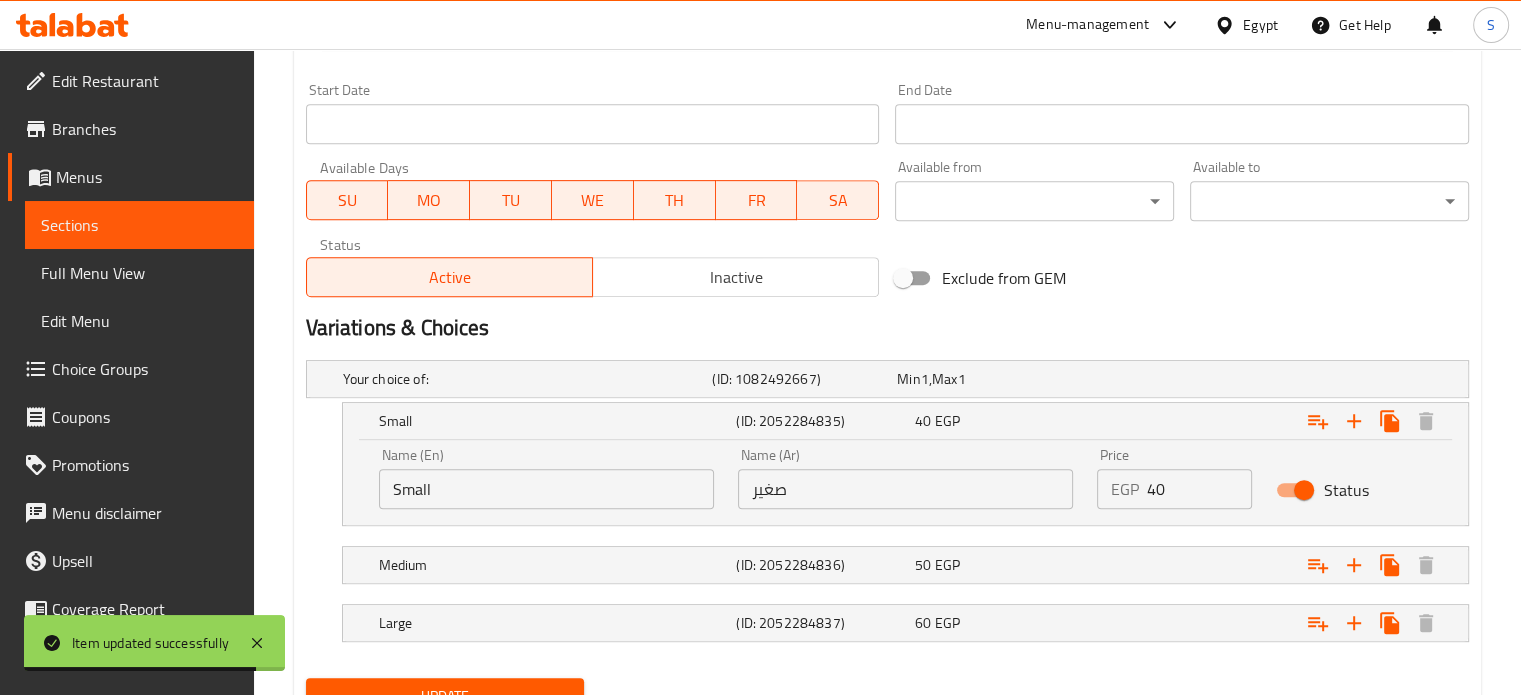 click on "40" at bounding box center [1200, 489] 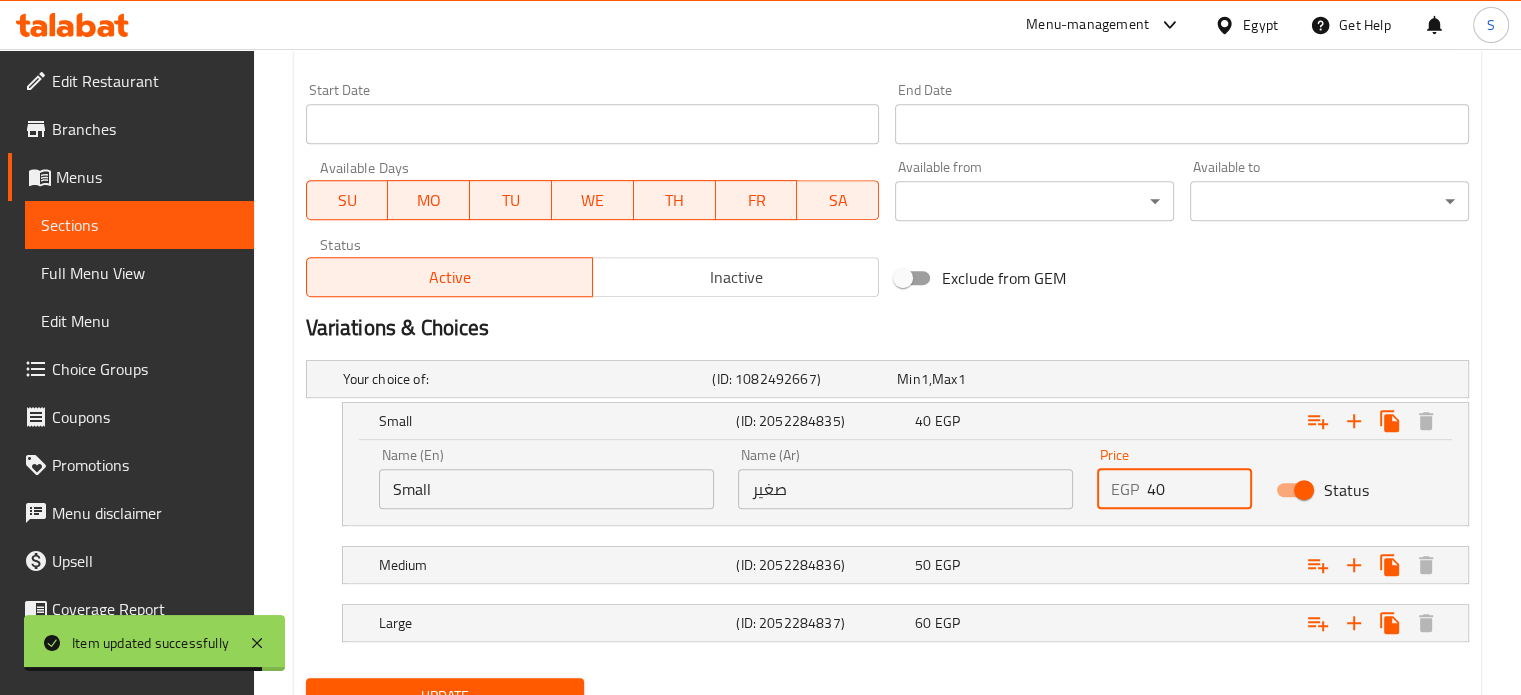 click on "40" at bounding box center (1200, 489) 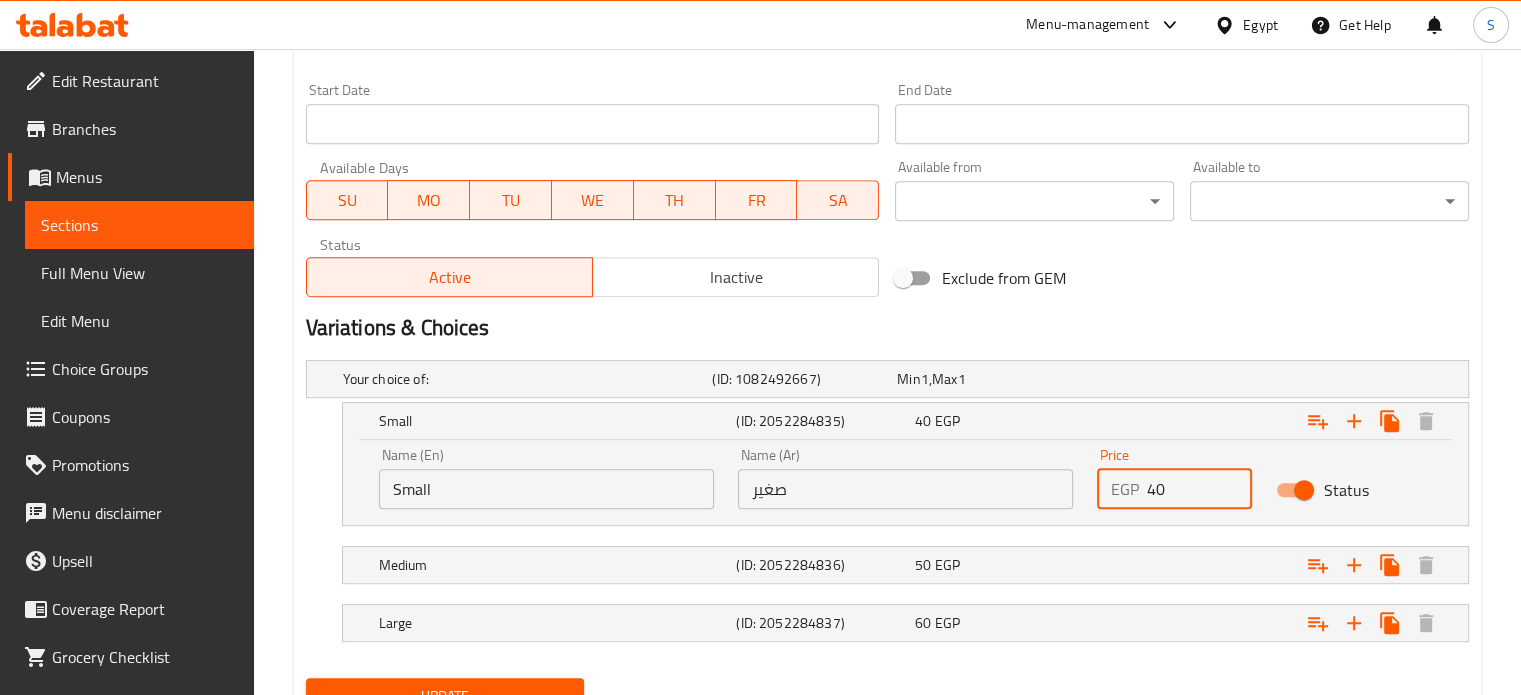click on "40" at bounding box center [1200, 489] 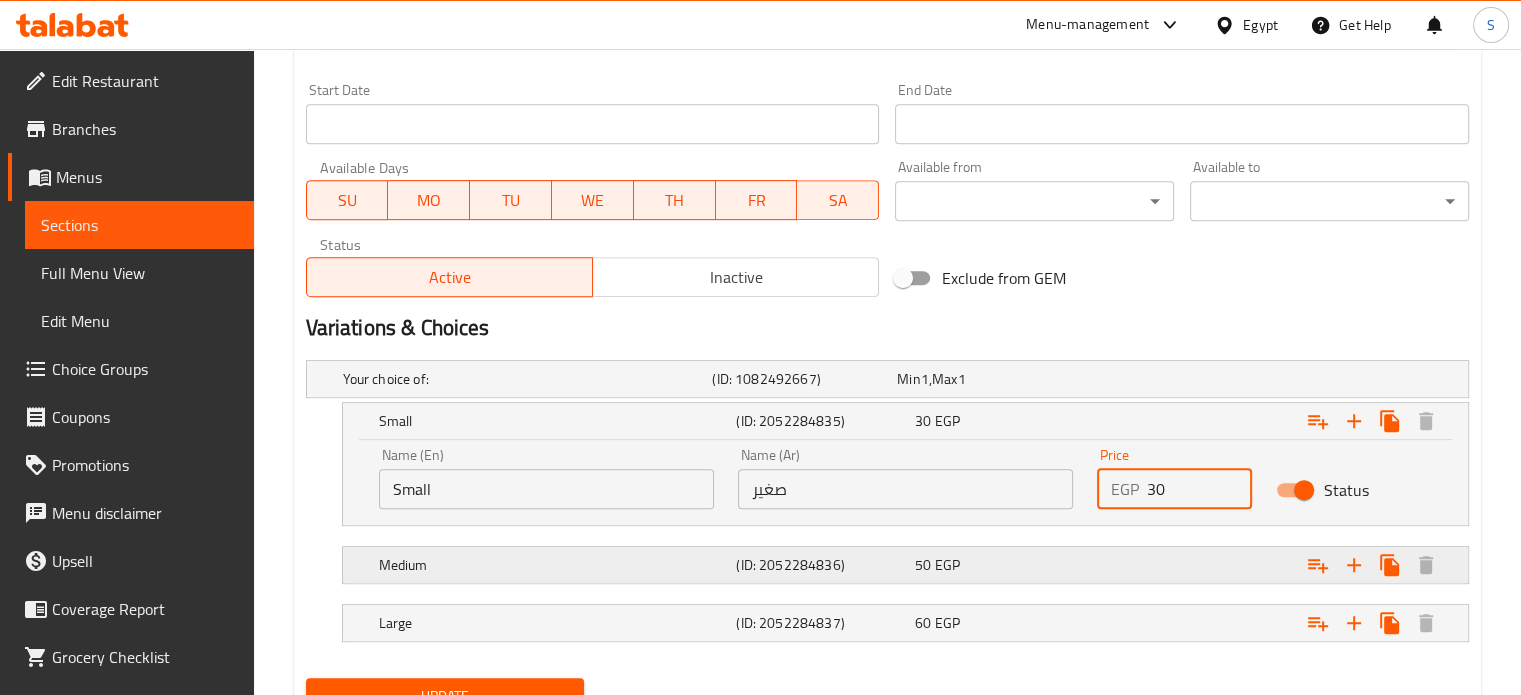 type on "30" 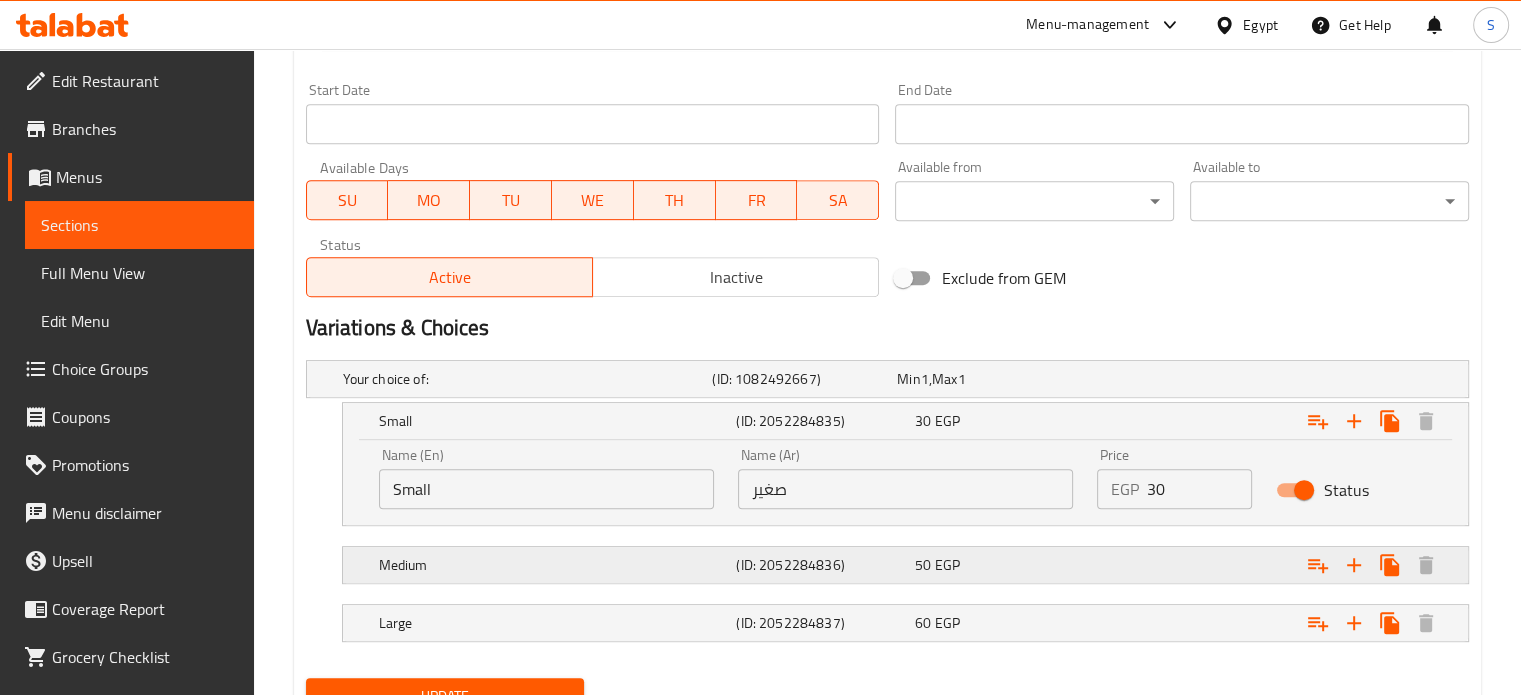 click at bounding box center [1263, 379] 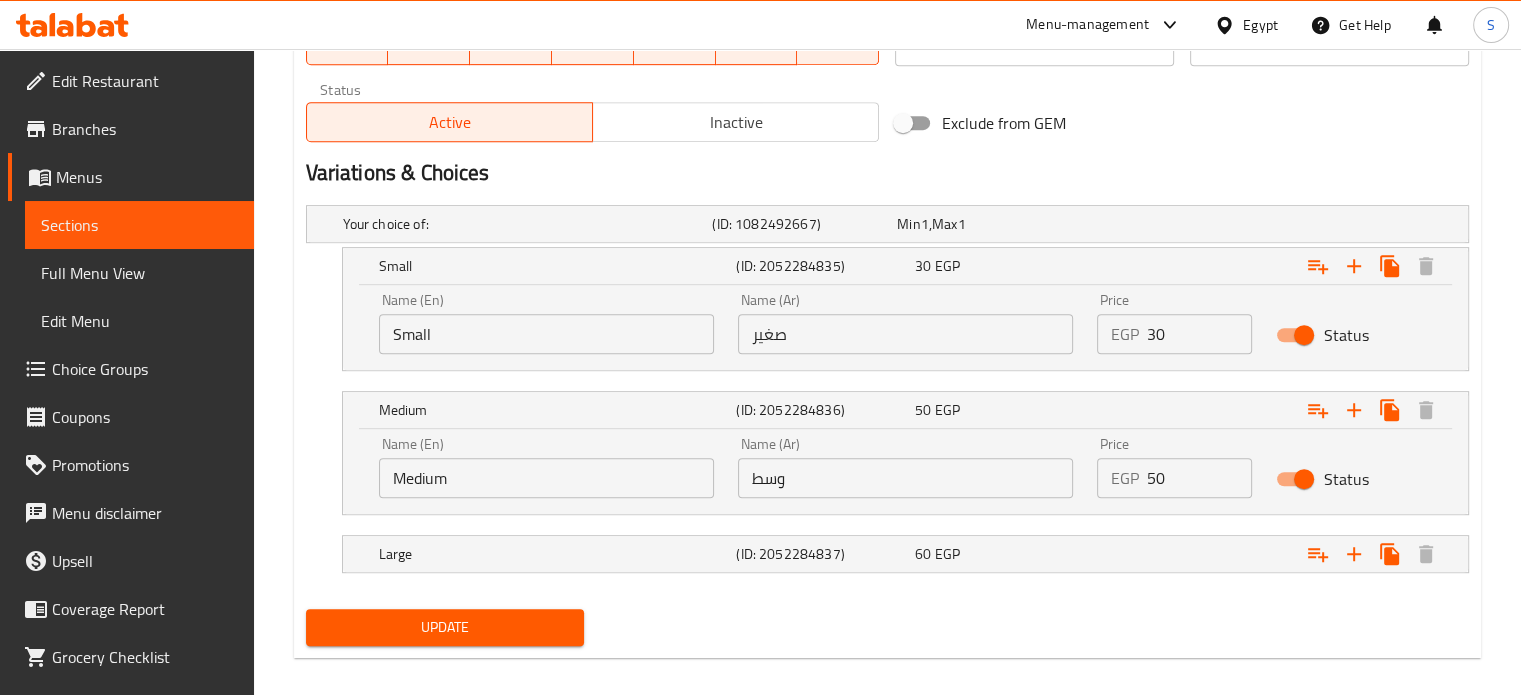 scroll, scrollTop: 1020, scrollLeft: 0, axis: vertical 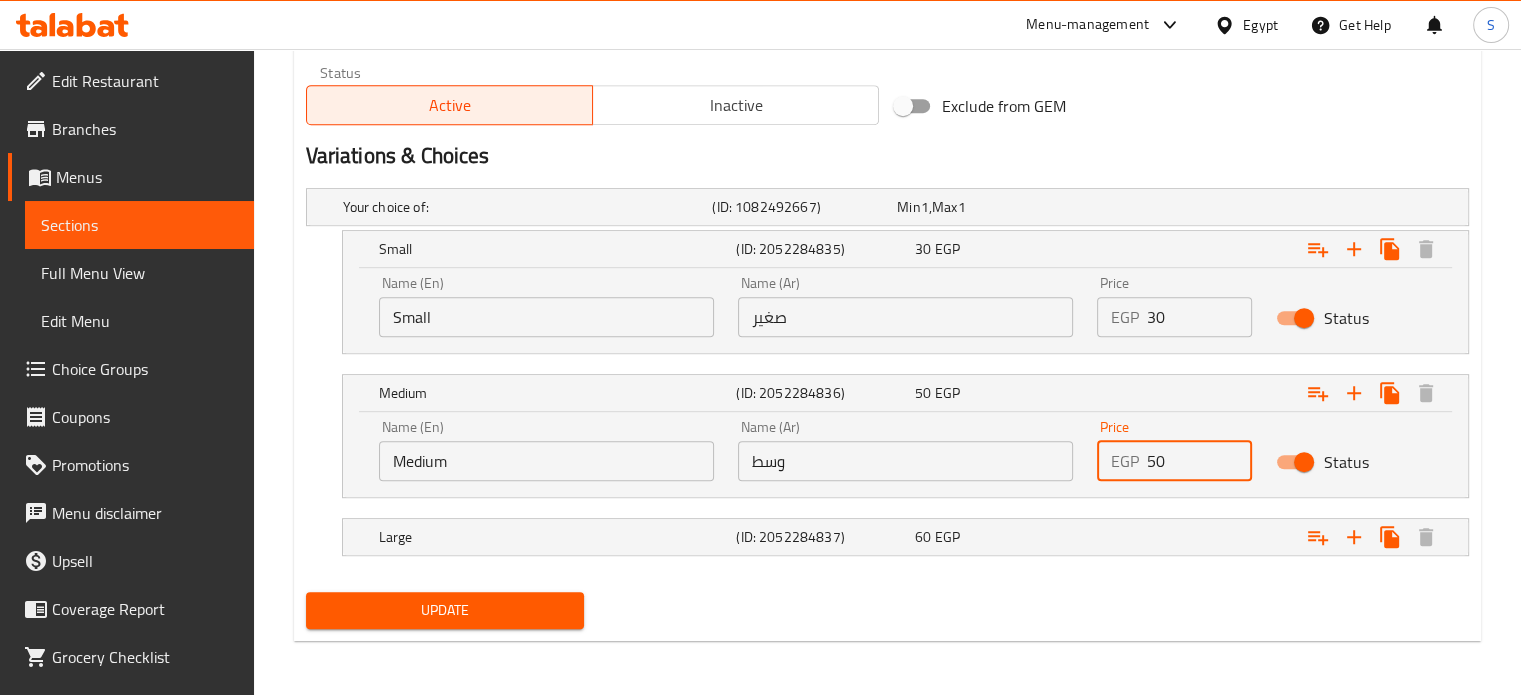 click on "50" at bounding box center [1200, 461] 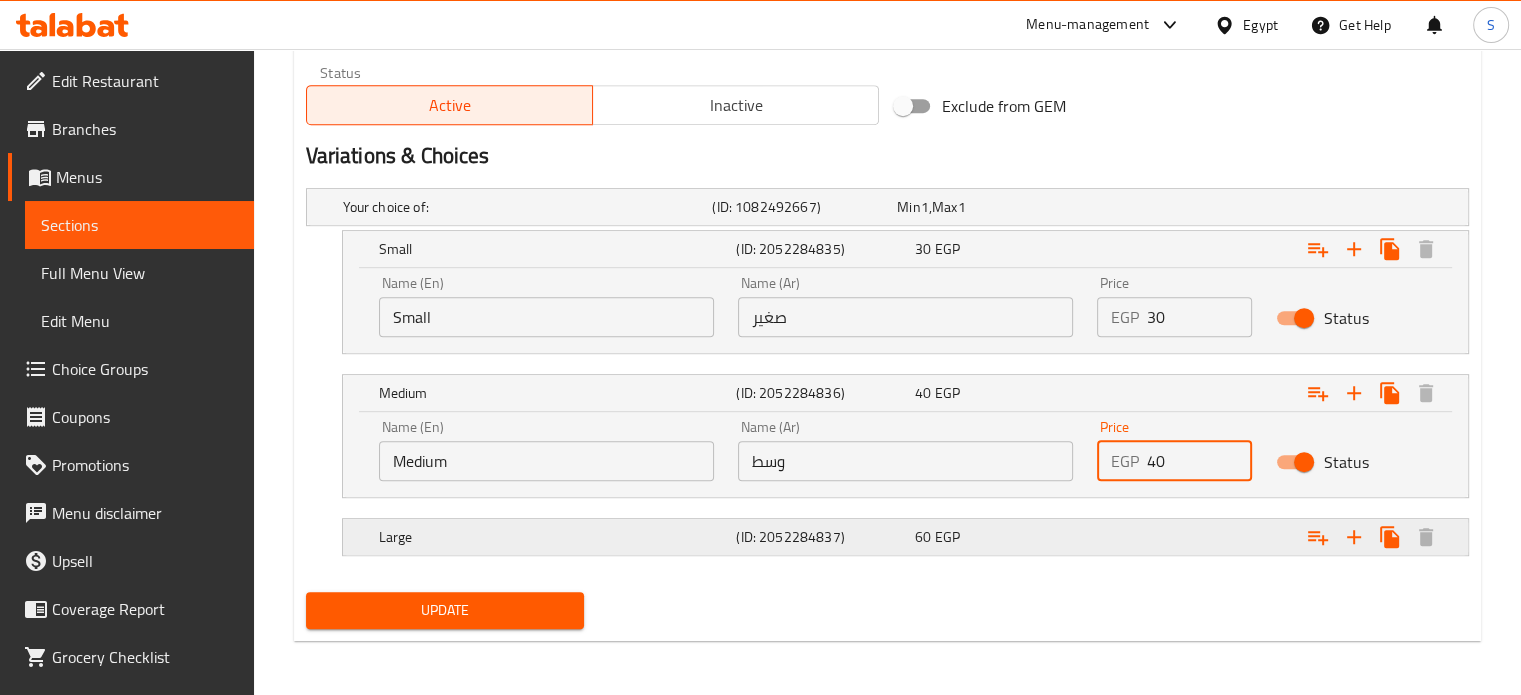 type on "40" 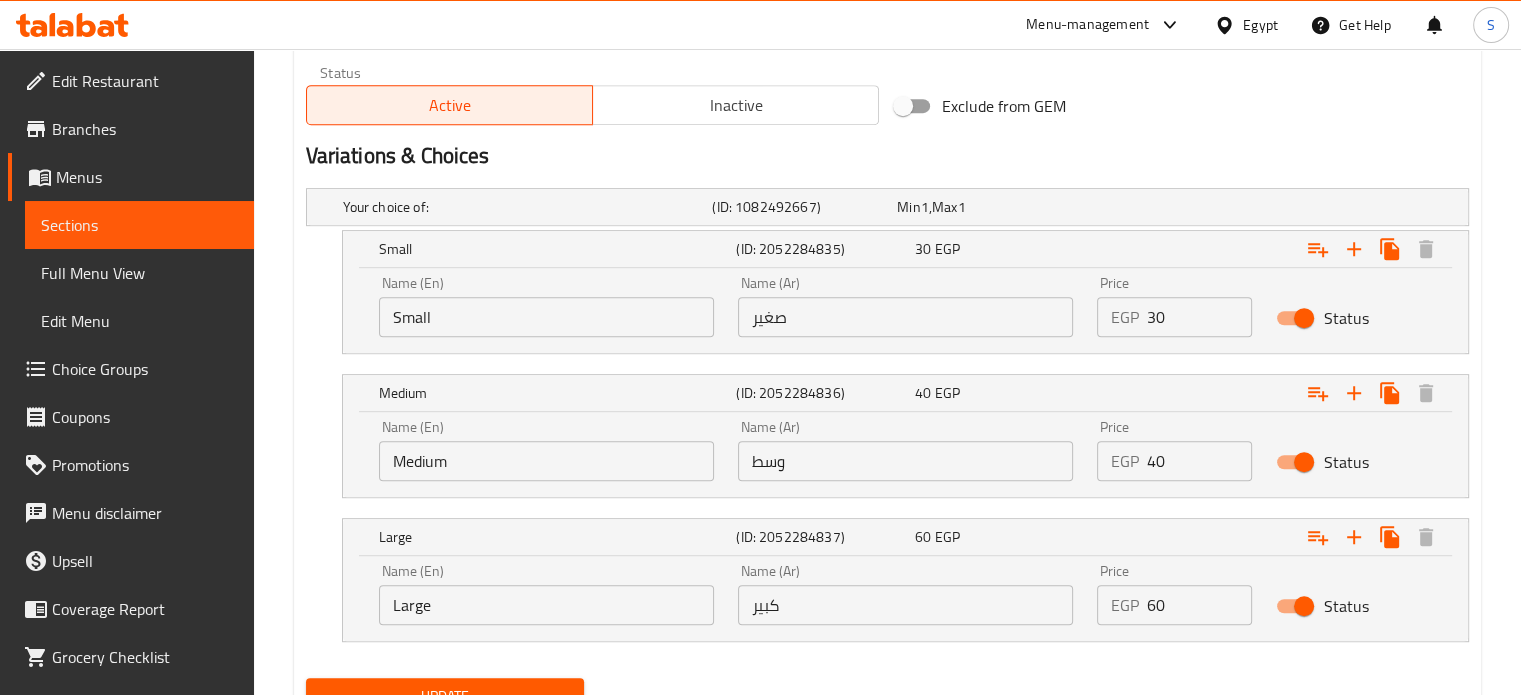 click on "60" at bounding box center (1200, 605) 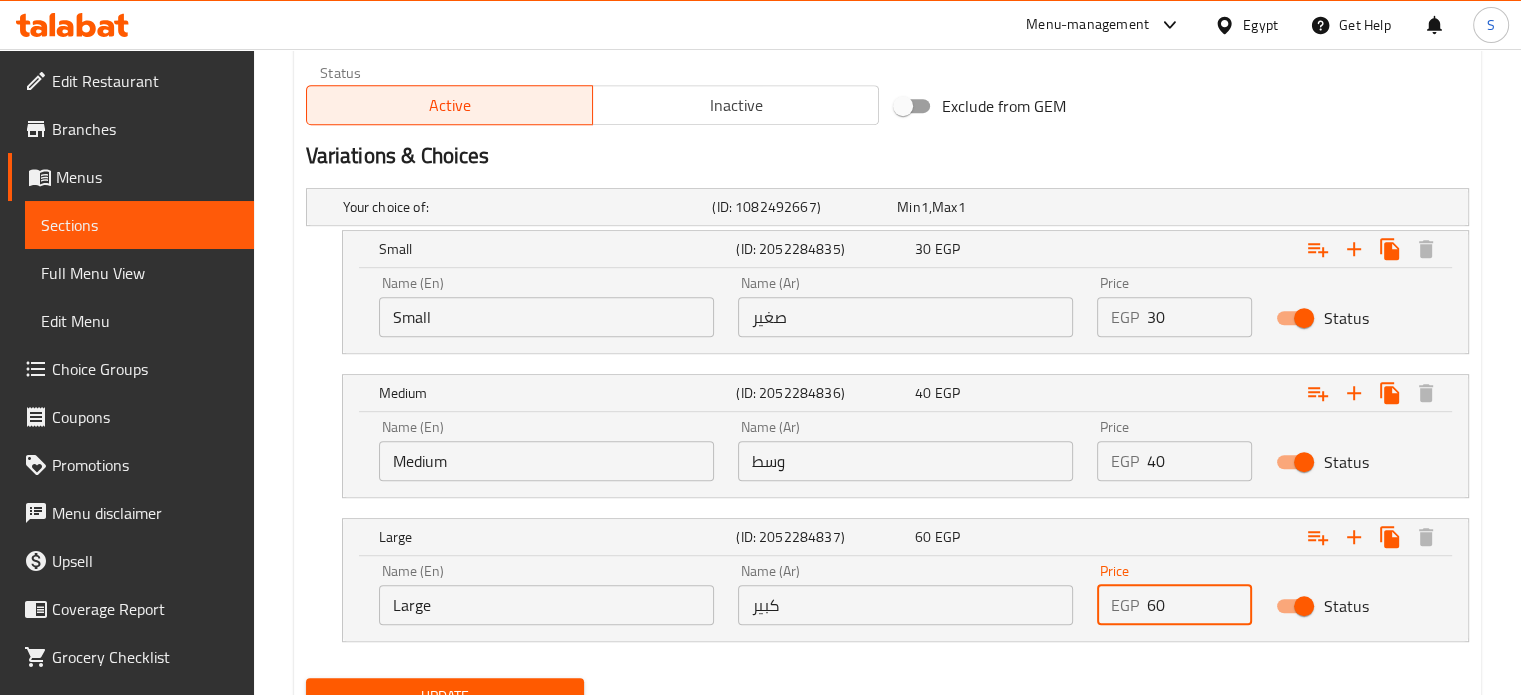 click on "60" at bounding box center [1200, 605] 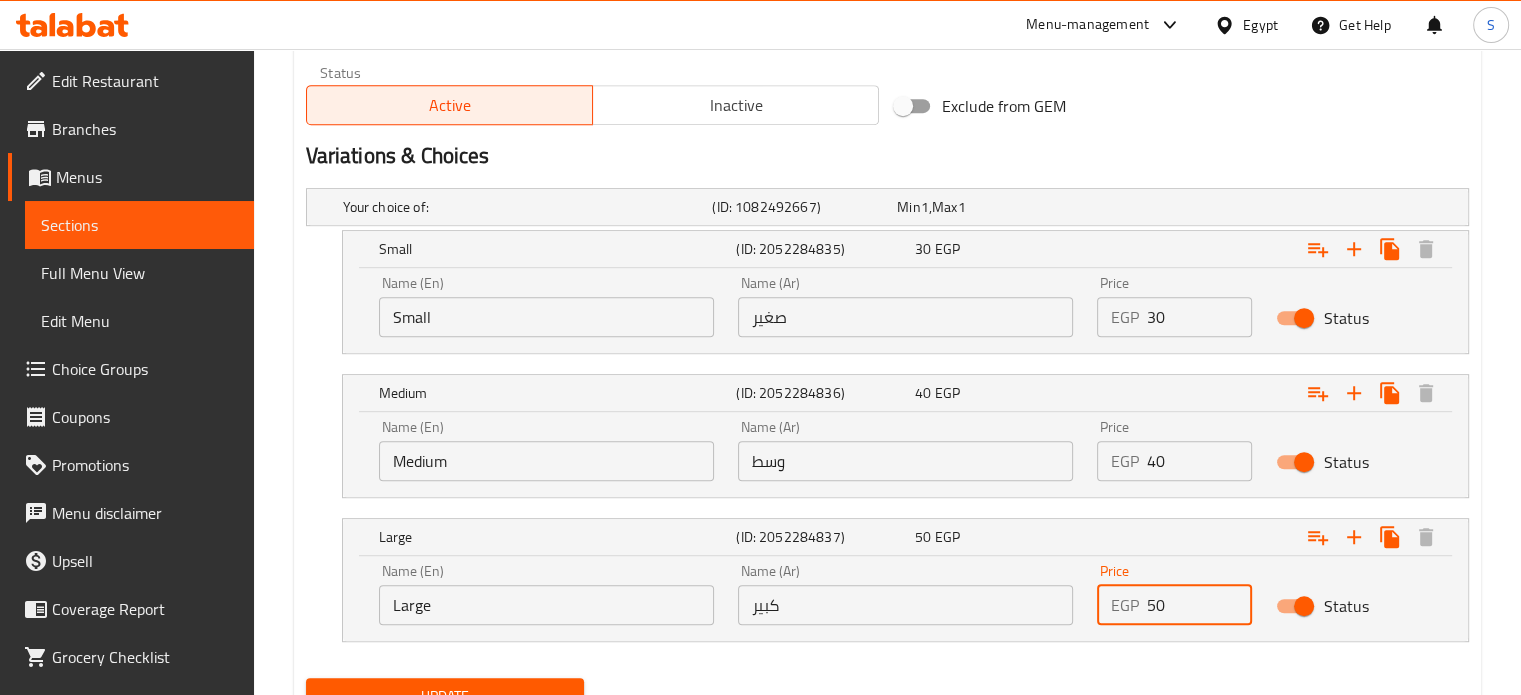 type on "50" 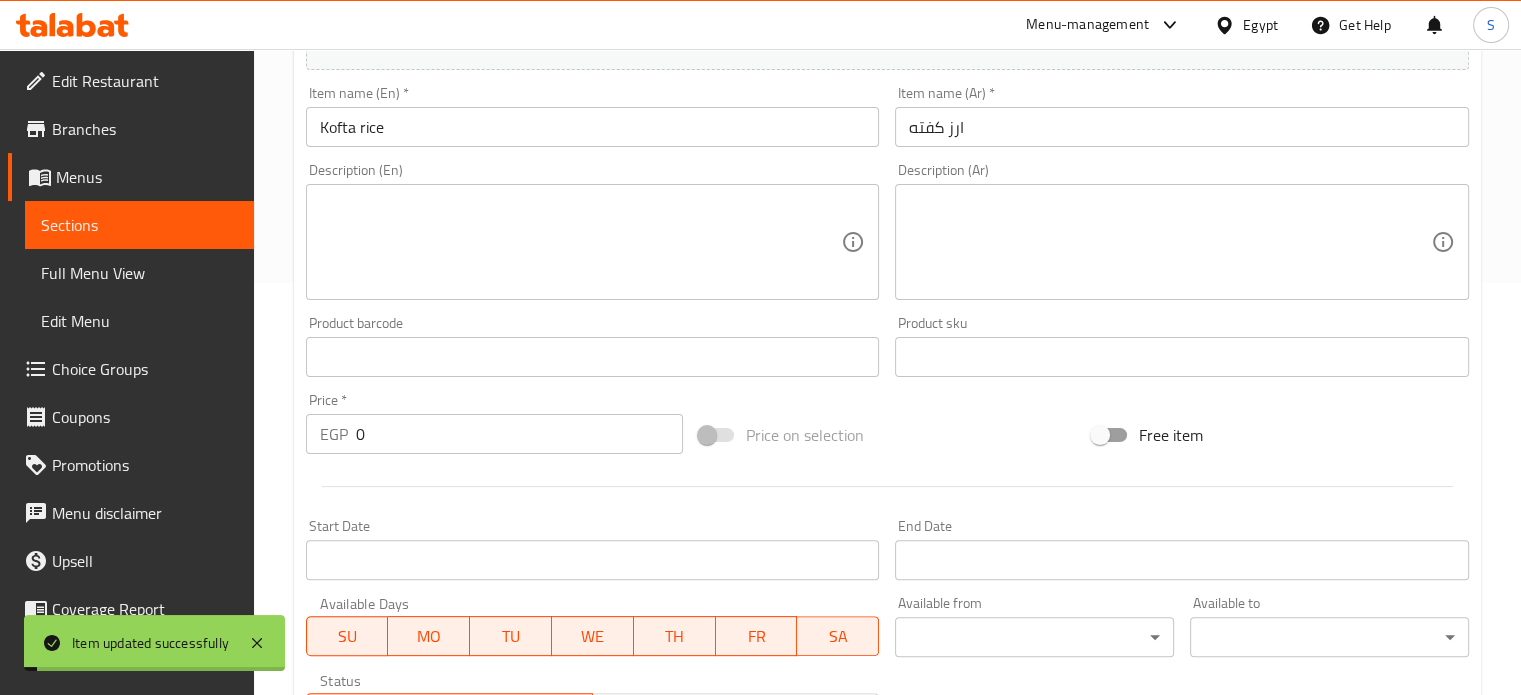 scroll, scrollTop: 6, scrollLeft: 0, axis: vertical 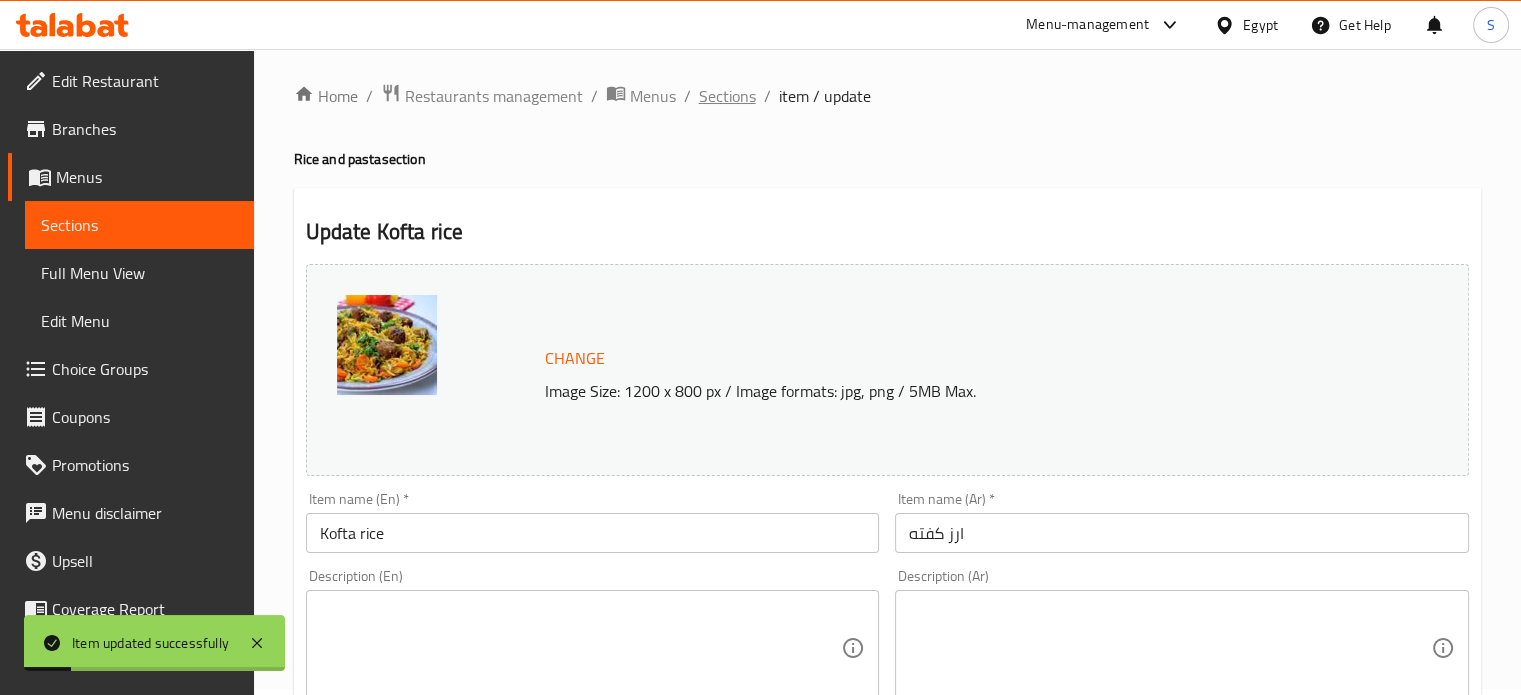 click on "Sections" at bounding box center (727, 96) 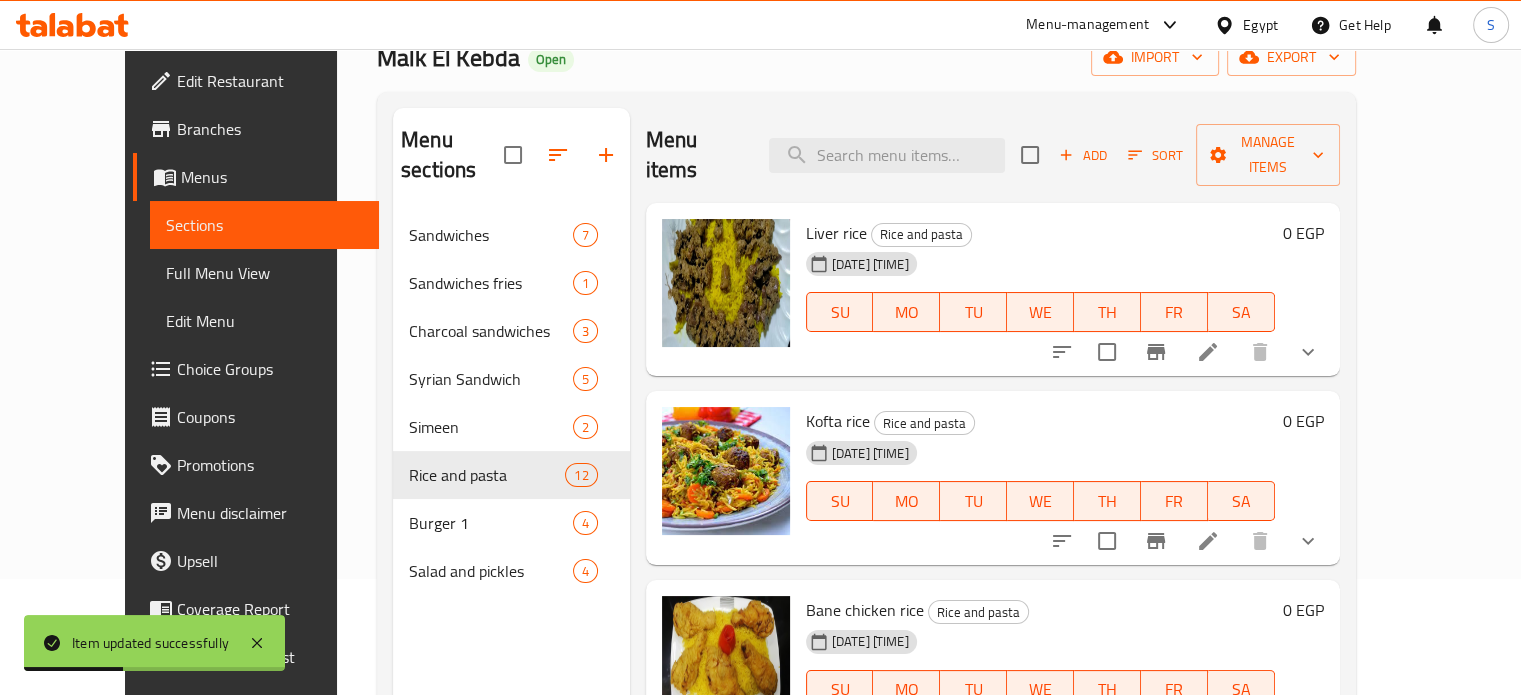 scroll, scrollTop: 221, scrollLeft: 0, axis: vertical 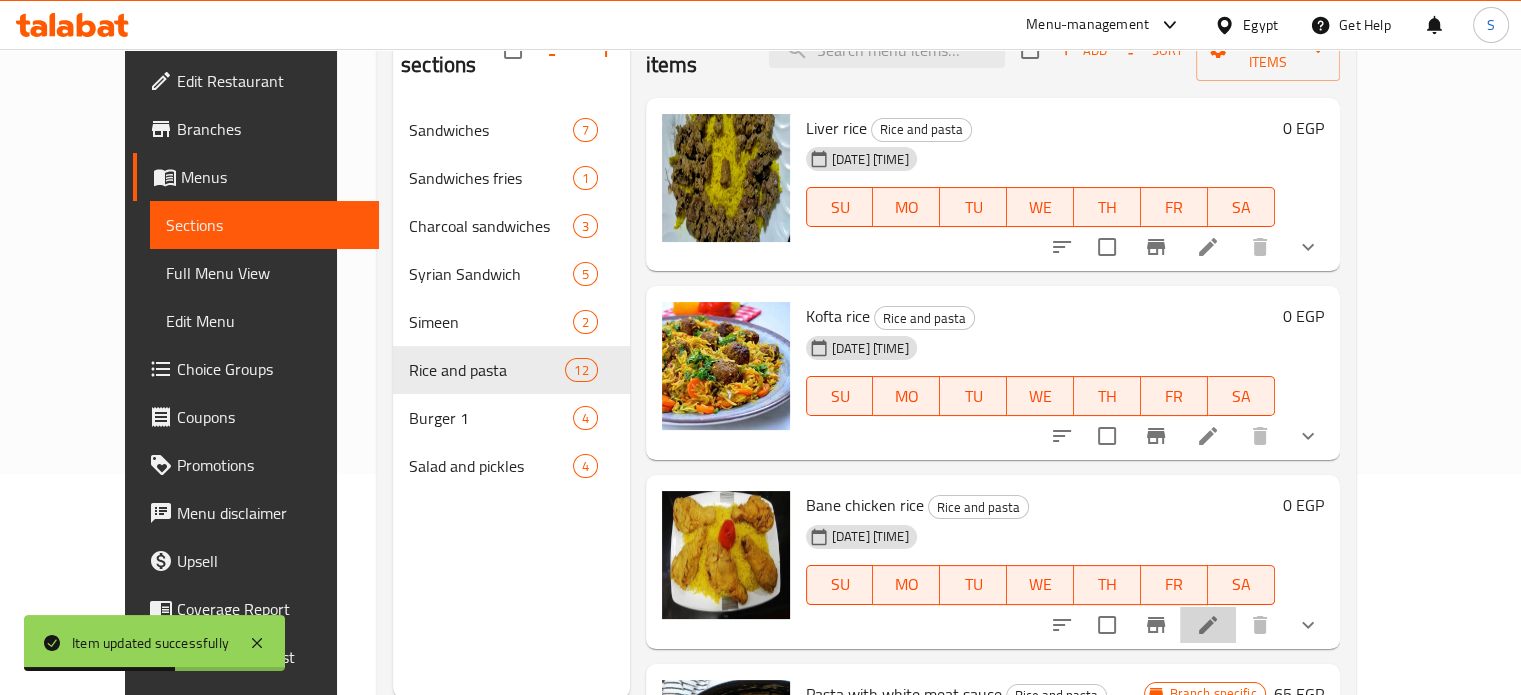click at bounding box center (1208, 625) 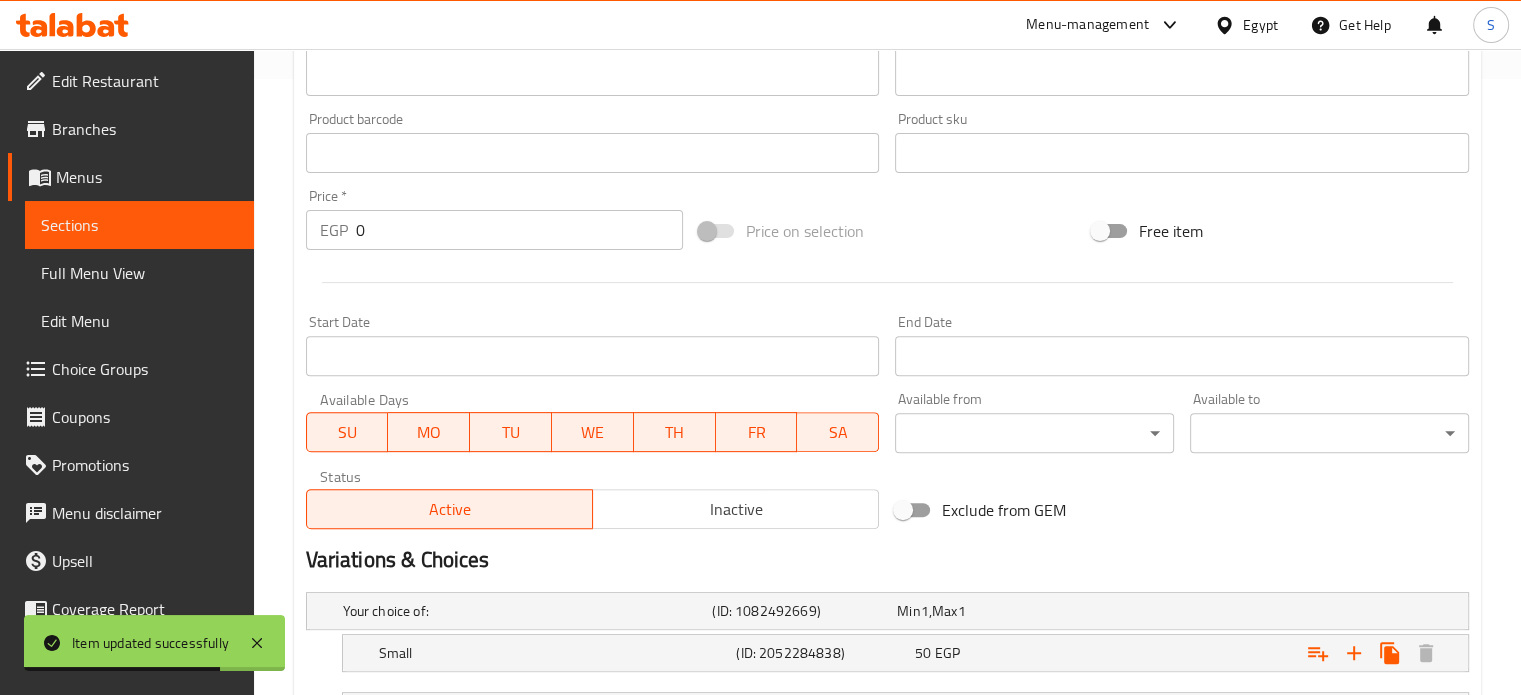 scroll, scrollTop: 784, scrollLeft: 0, axis: vertical 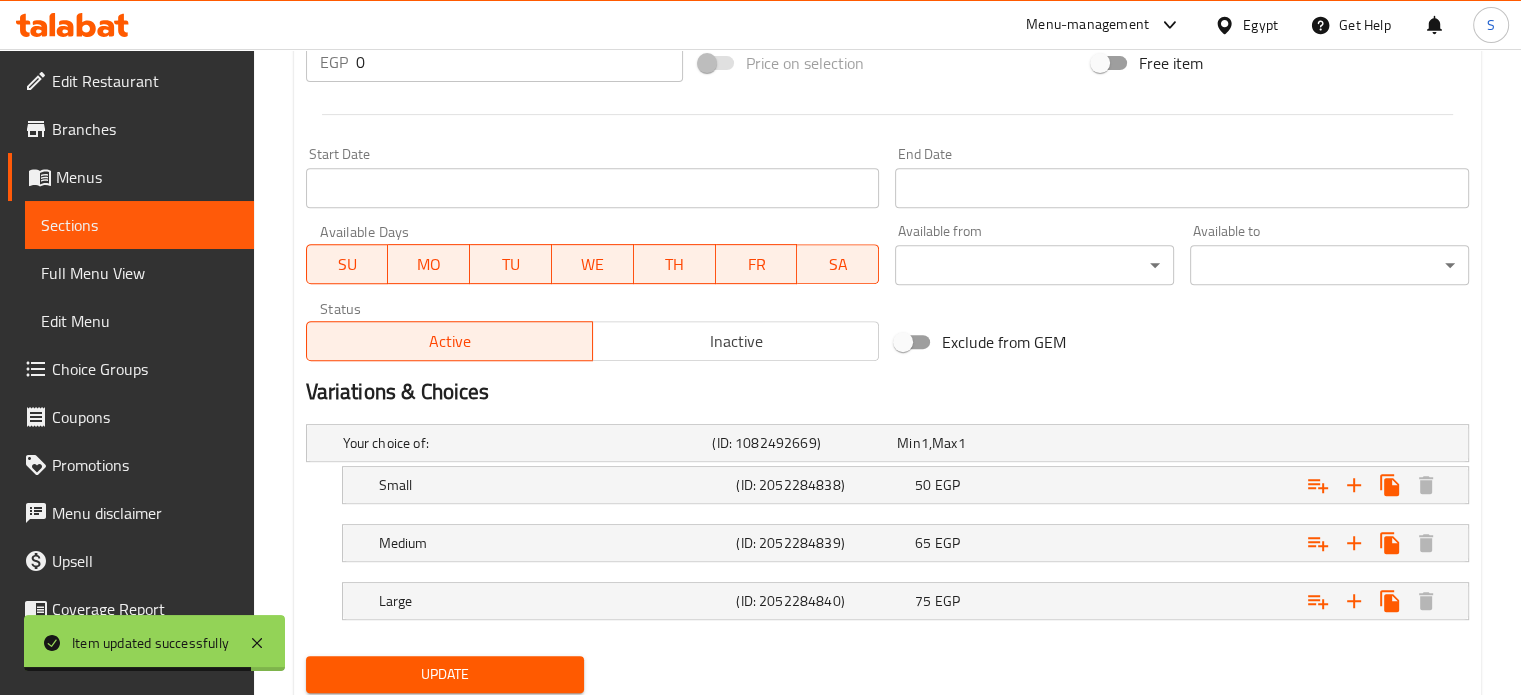 click at bounding box center [887, 516] 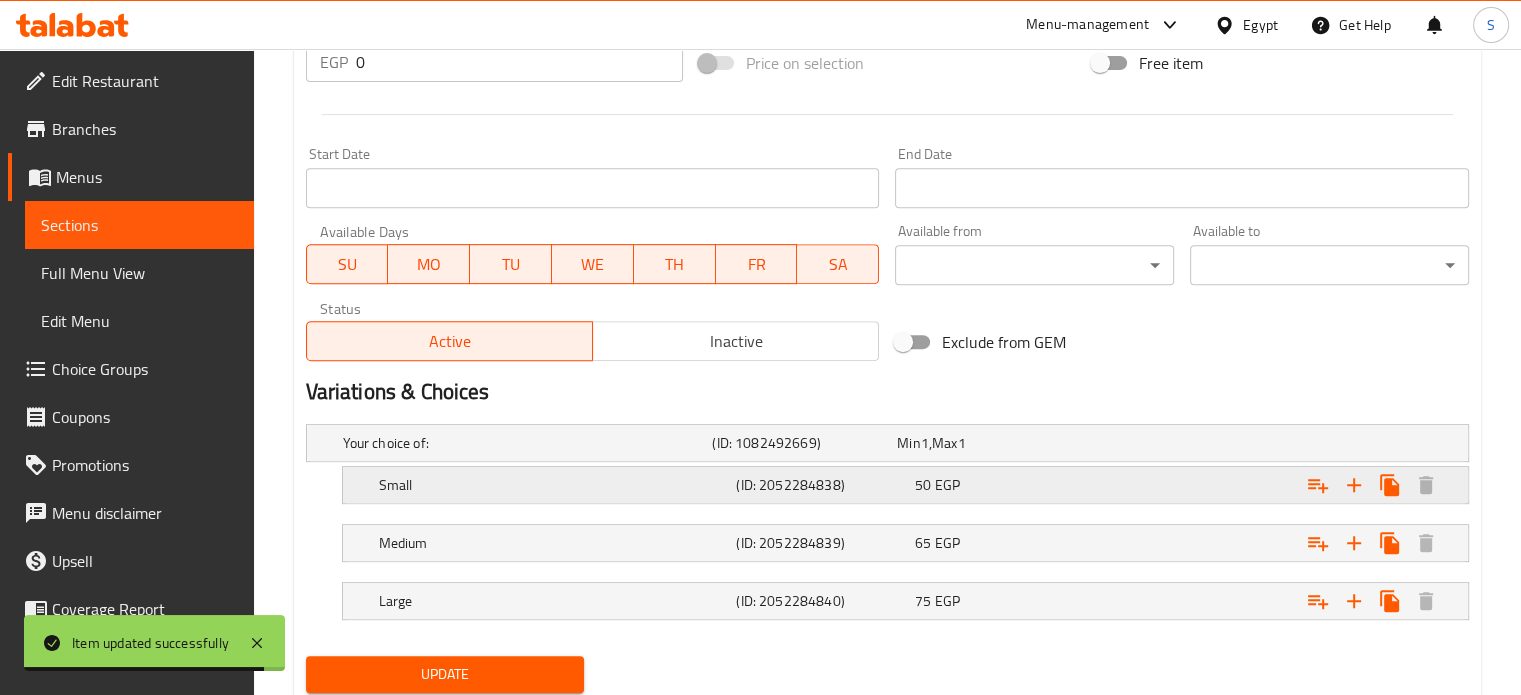 click on "50   EGP" at bounding box center [985, 443] 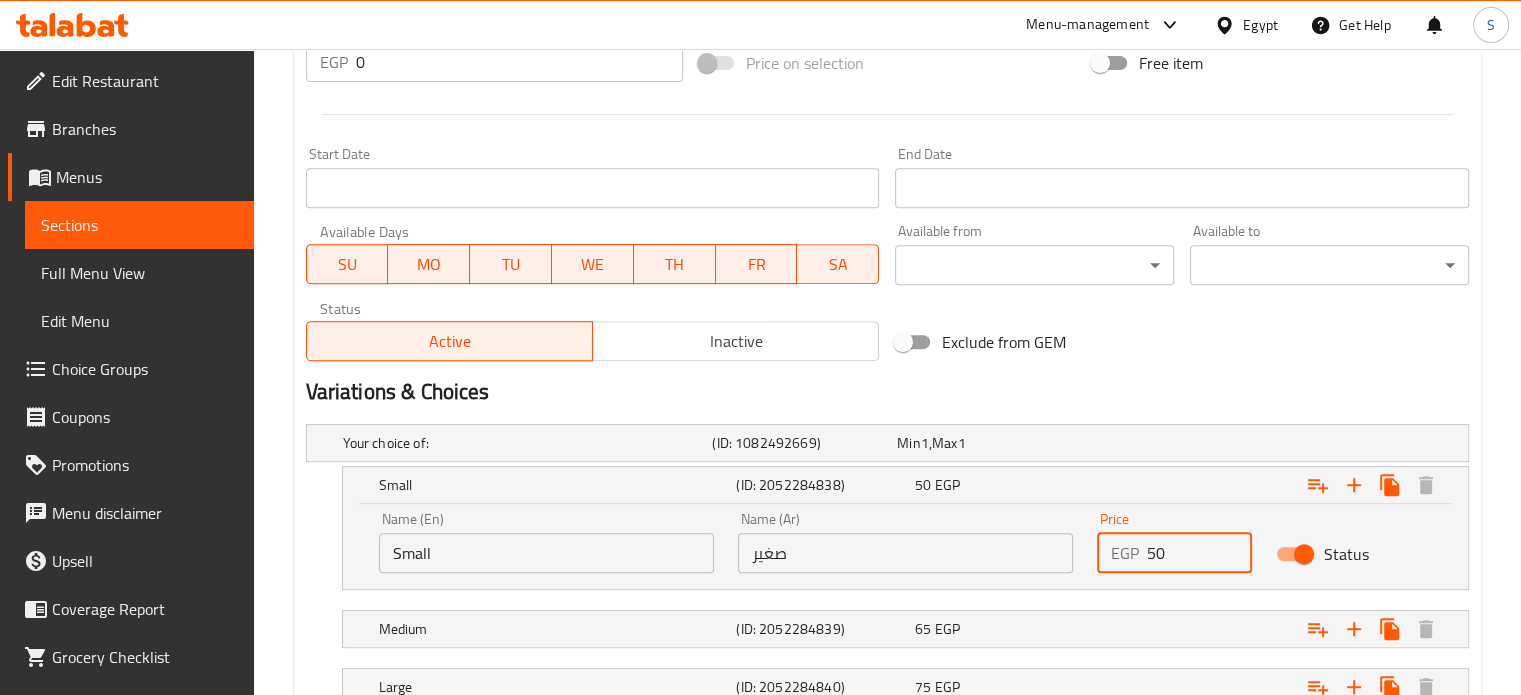 click on "50" at bounding box center [1200, 553] 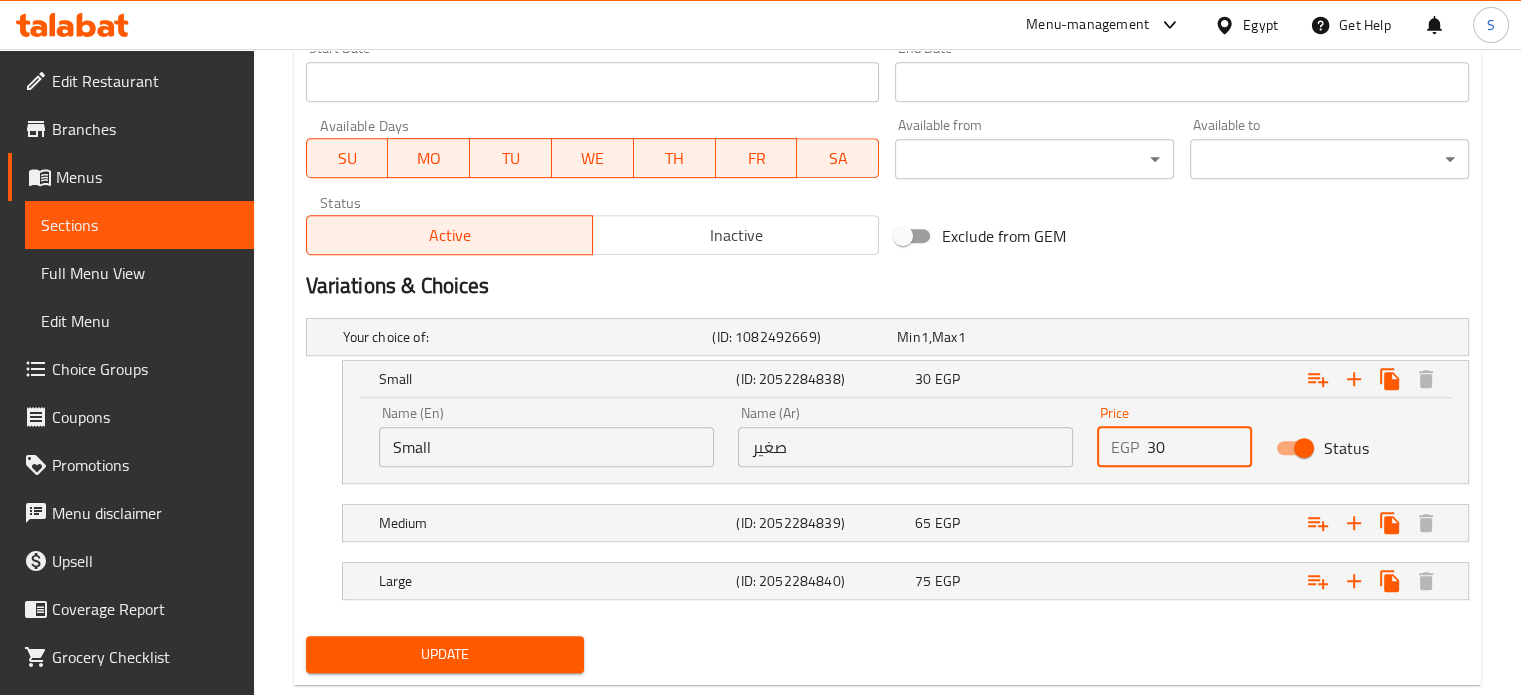 scroll, scrollTop: 933, scrollLeft: 0, axis: vertical 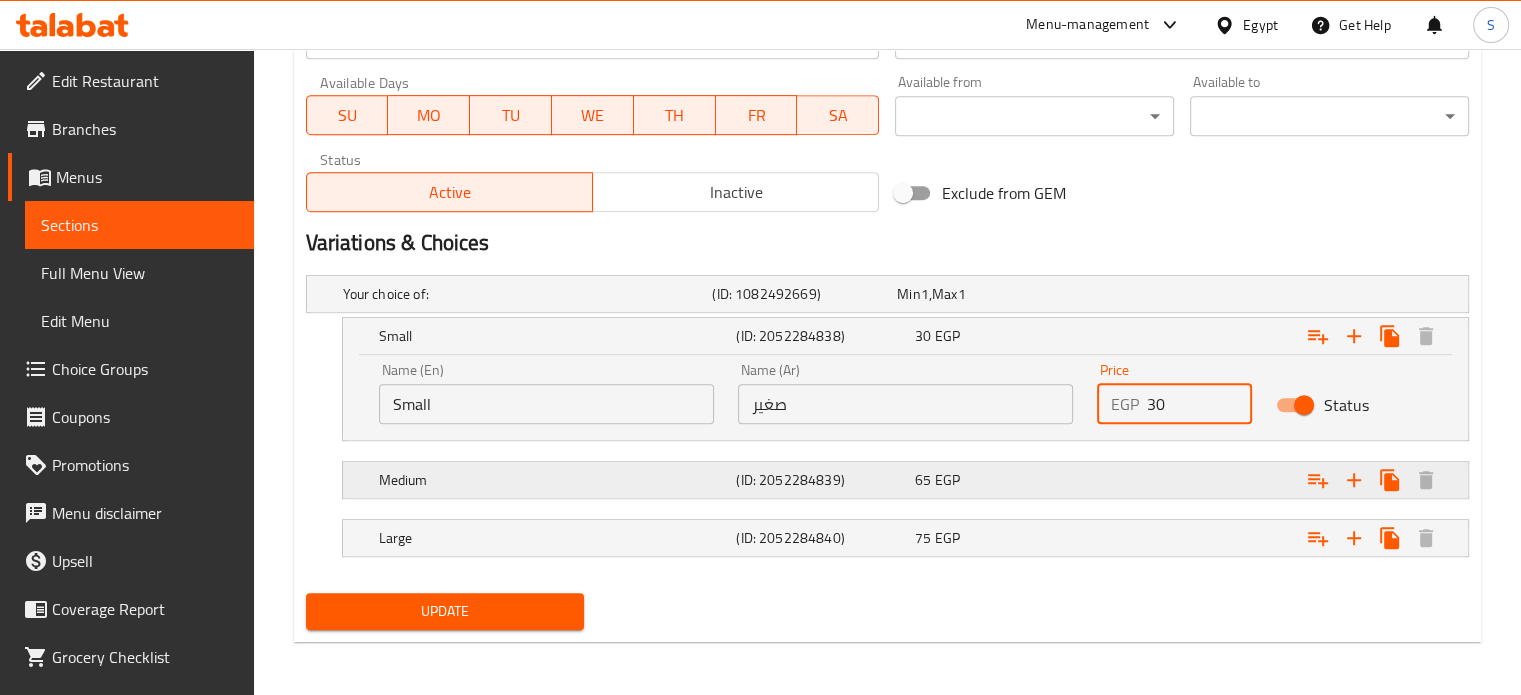 type on "30" 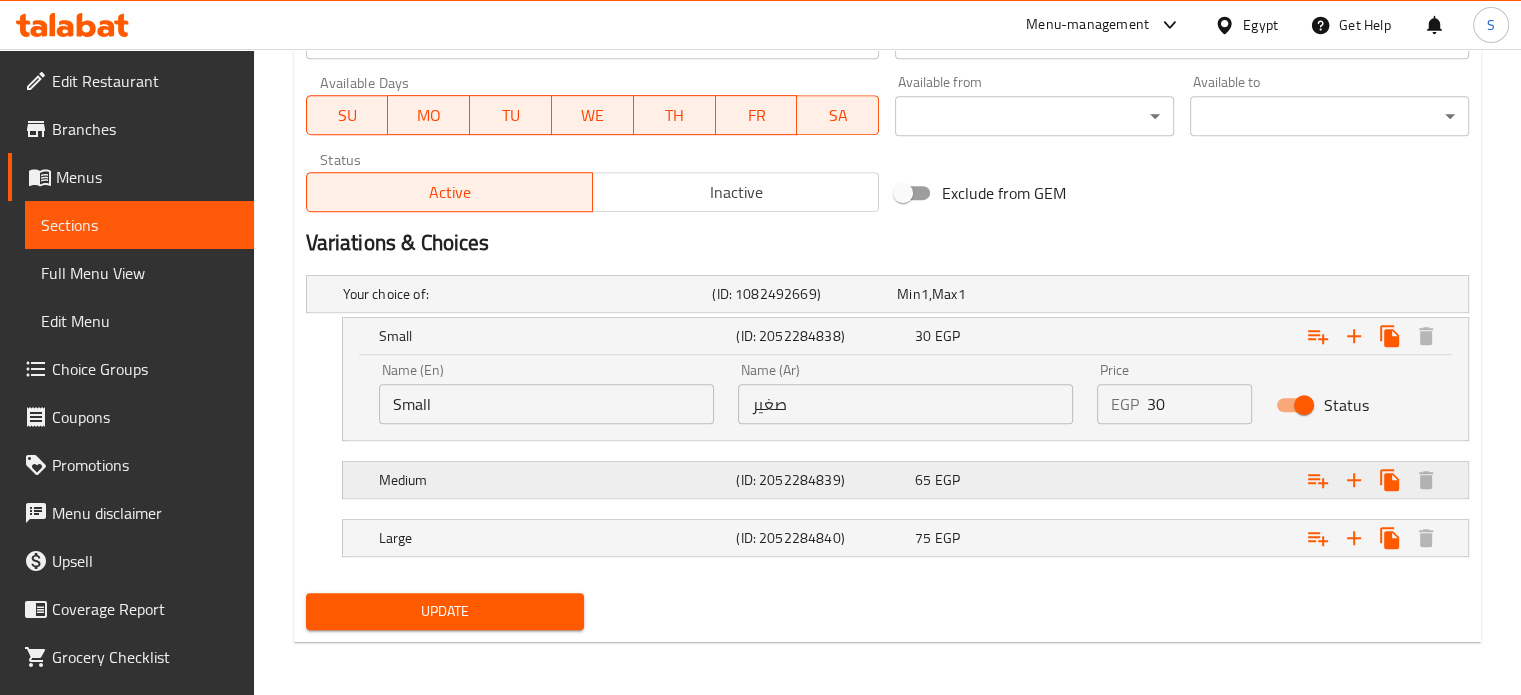 click at bounding box center (1263, 294) 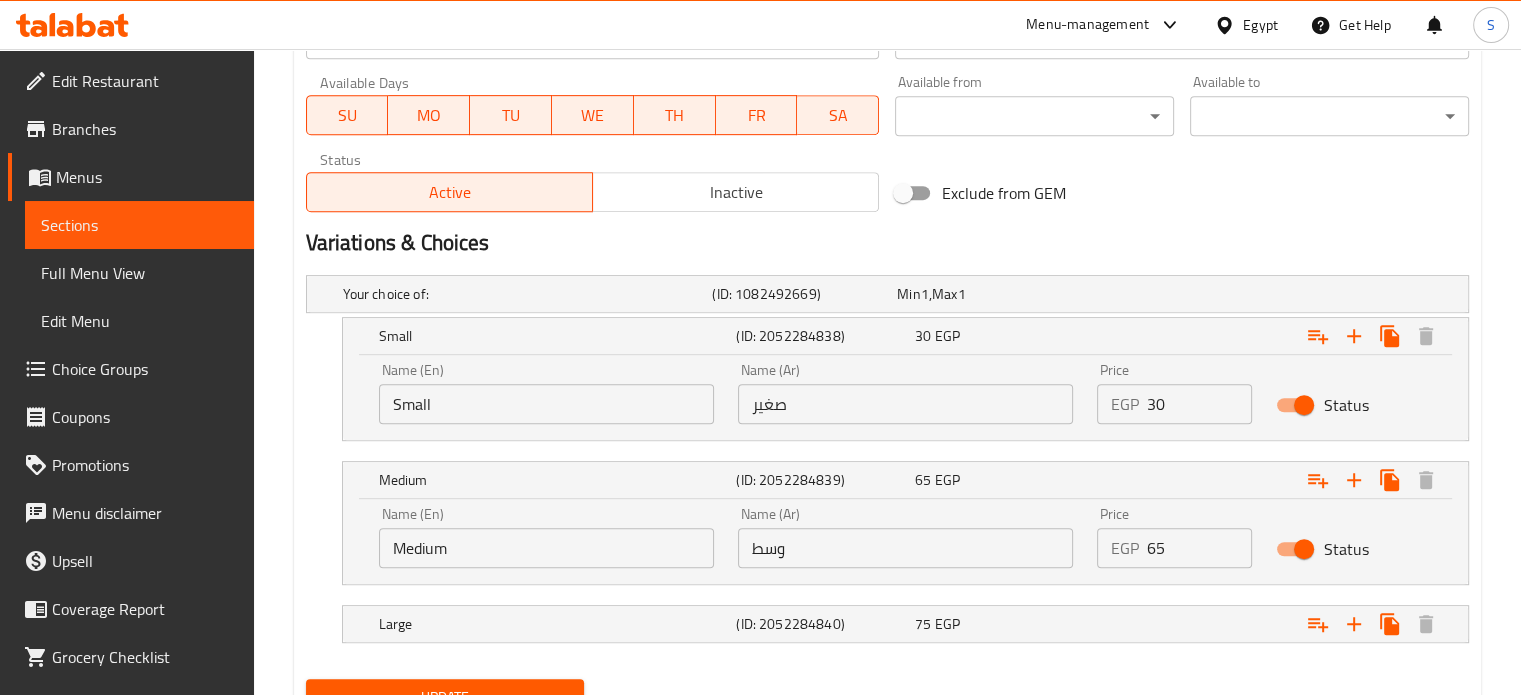 click on "65" at bounding box center (1200, 548) 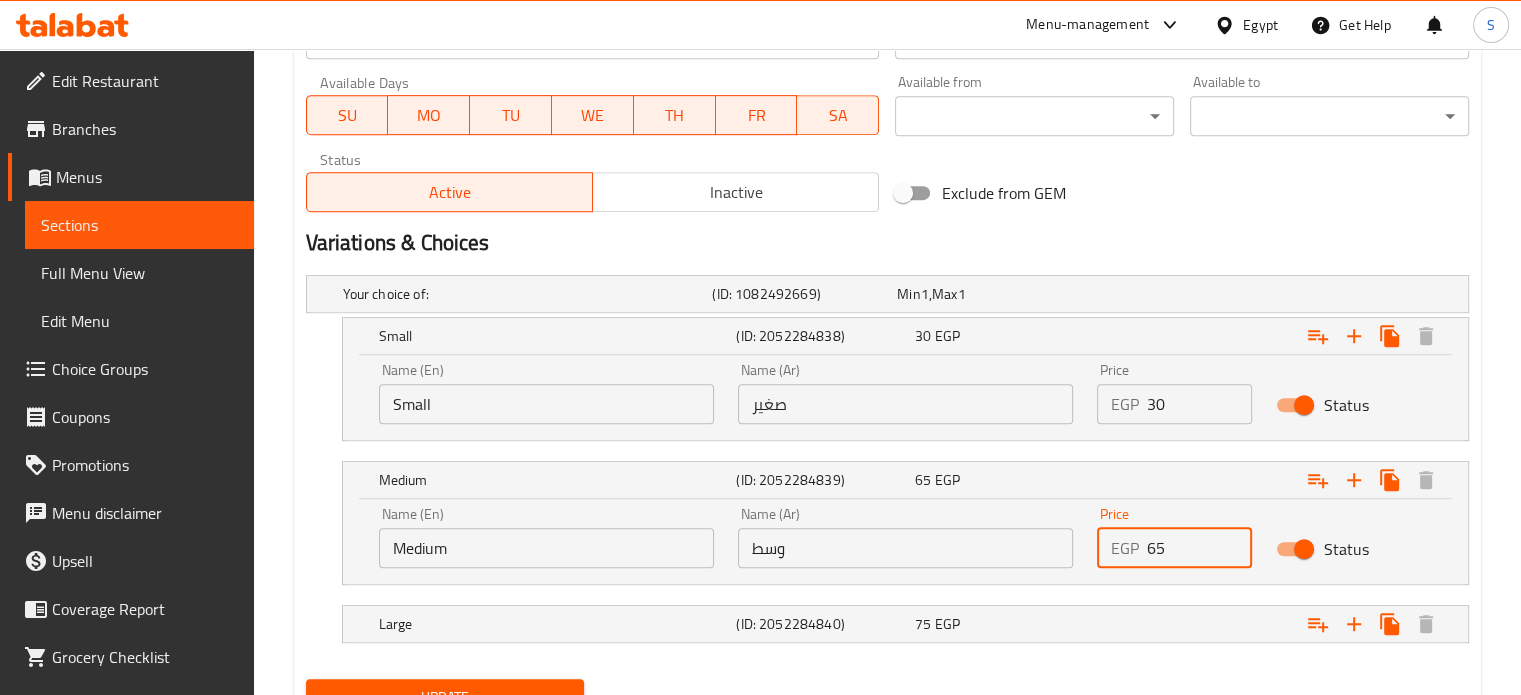 click on "65" at bounding box center [1200, 548] 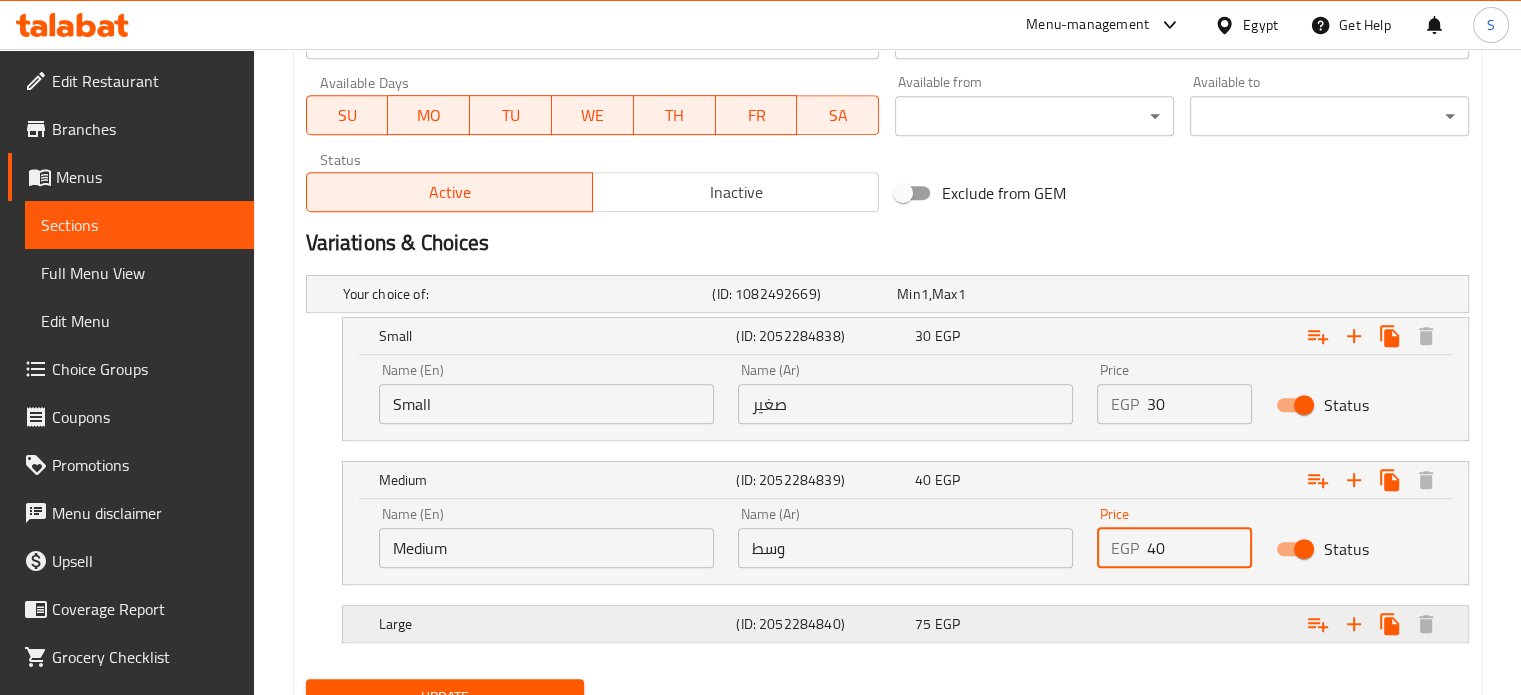 type on "40" 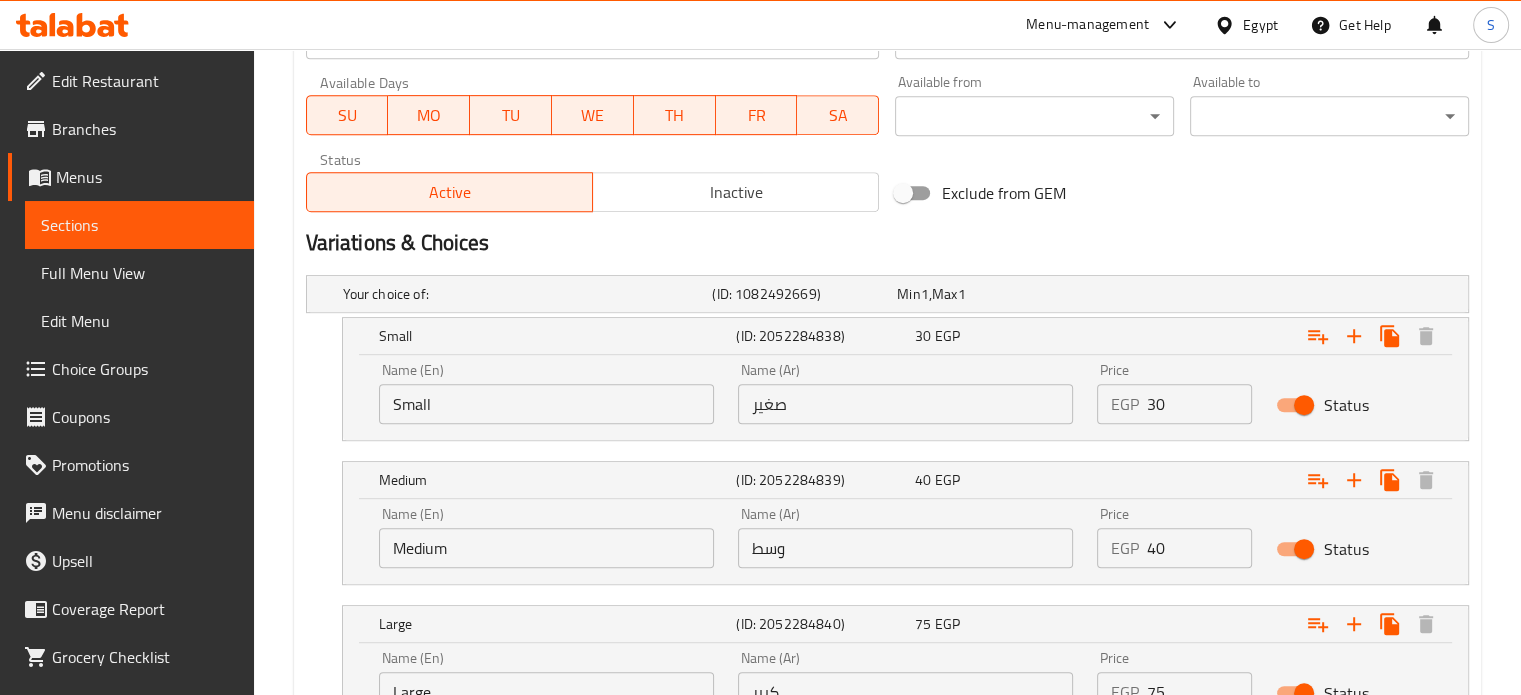 click on "75" at bounding box center [1200, 692] 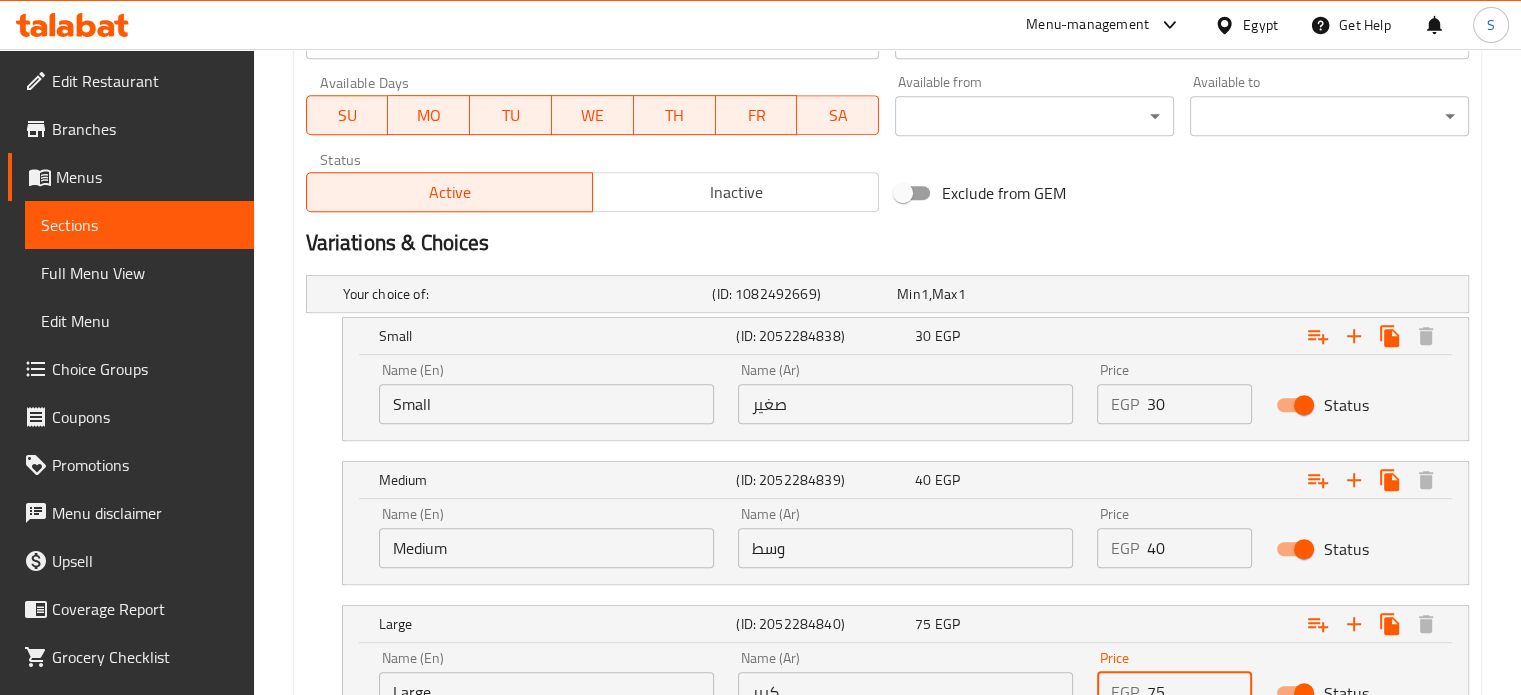 click on "75" at bounding box center (1200, 692) 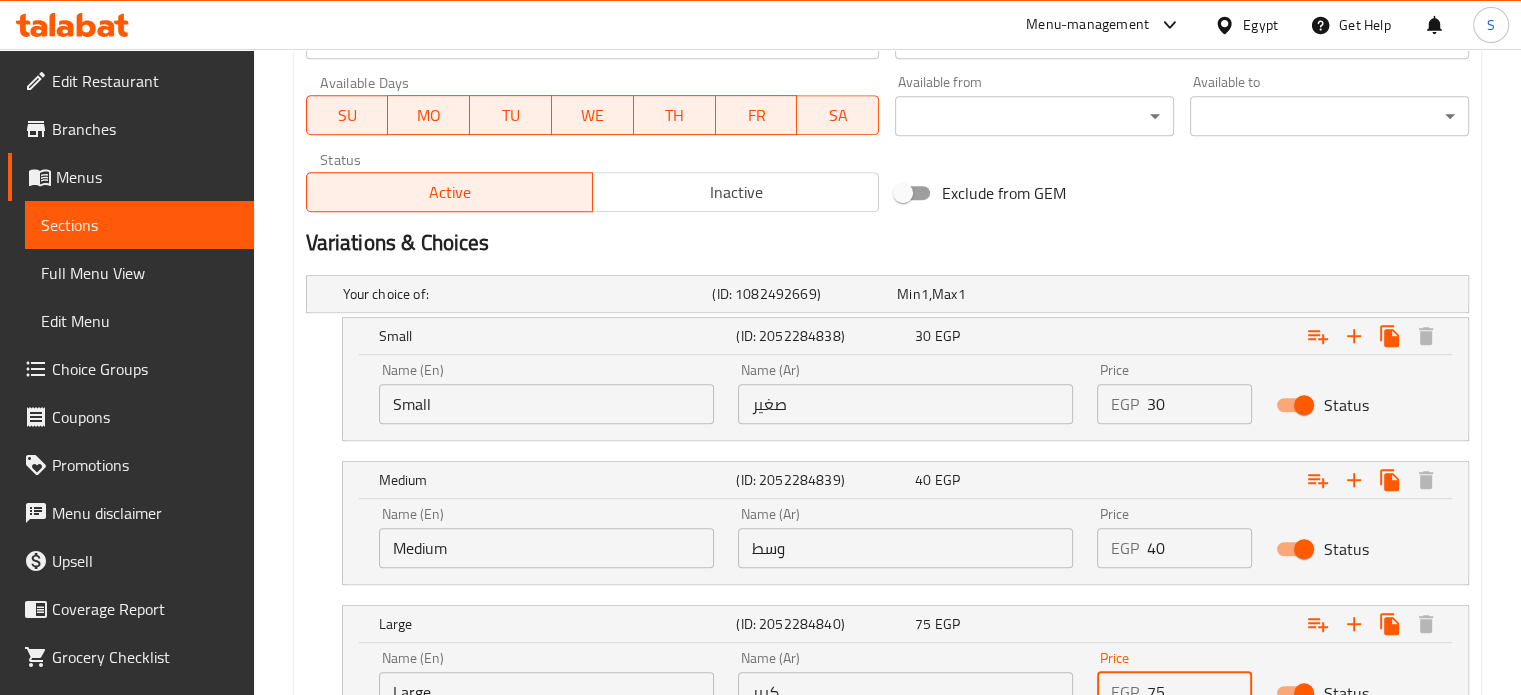 scroll, scrollTop: 942, scrollLeft: 0, axis: vertical 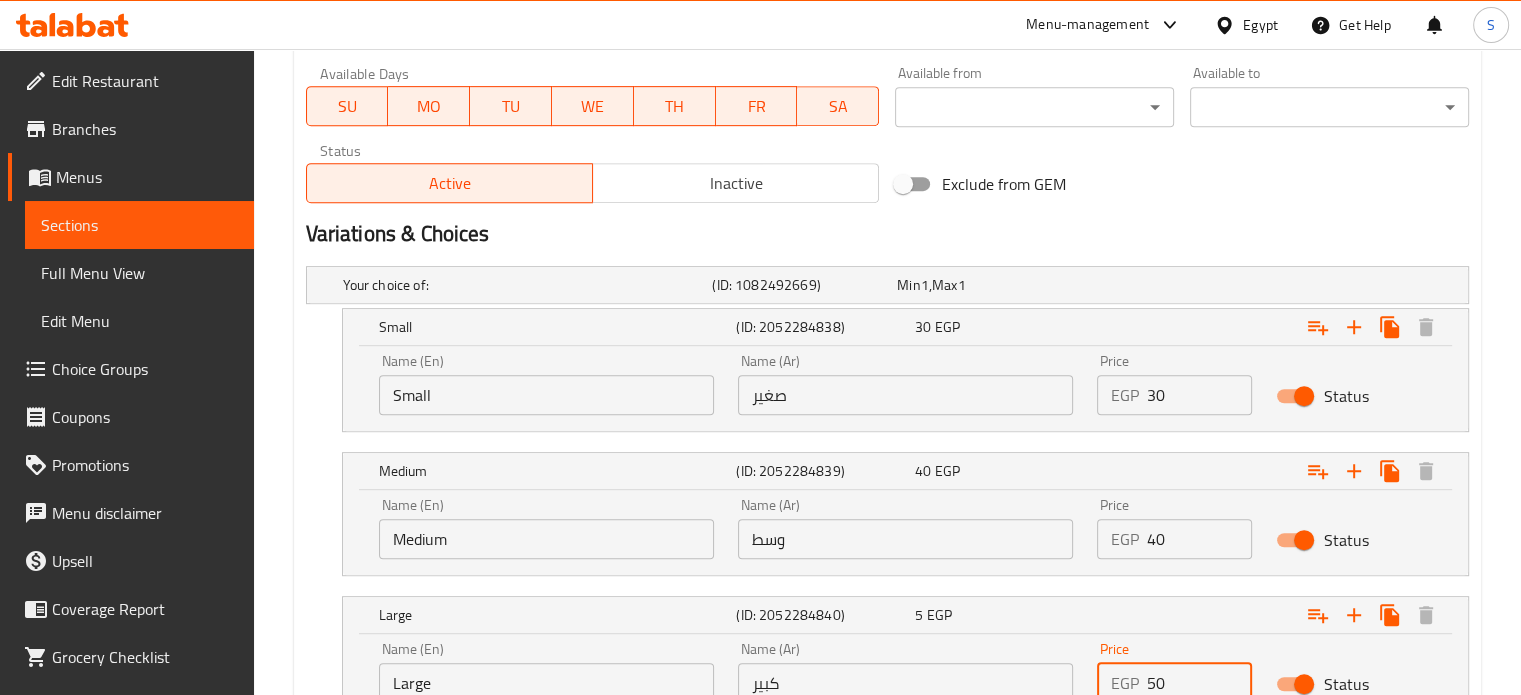 type on "50" 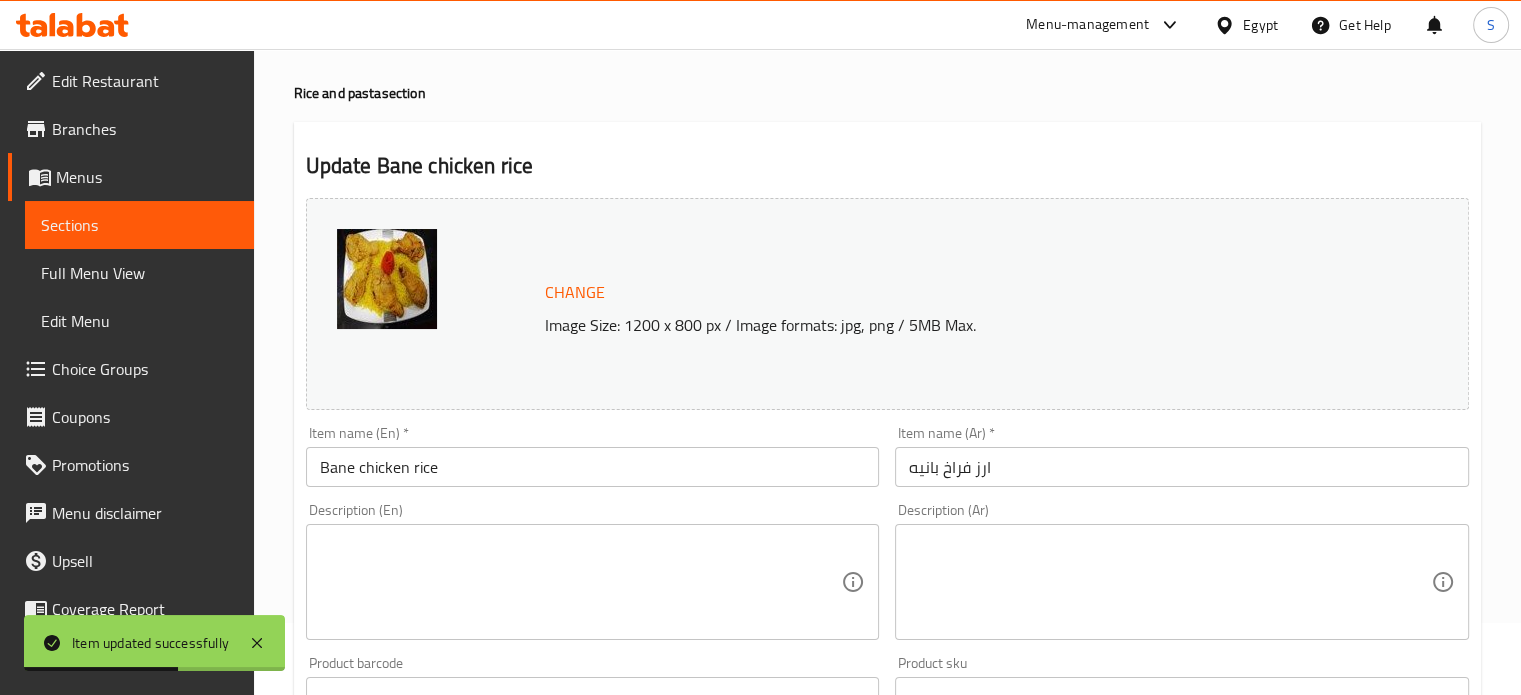 scroll, scrollTop: 0, scrollLeft: 0, axis: both 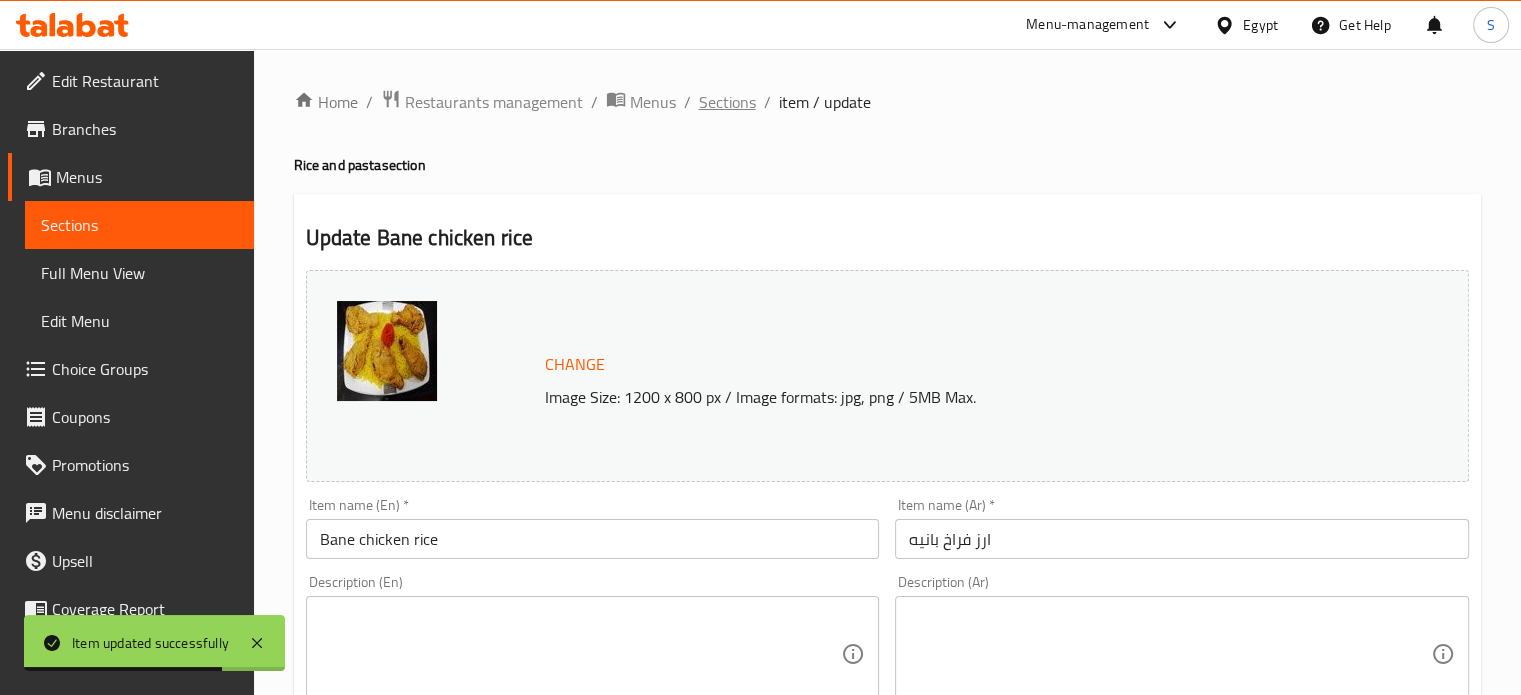 click on "Home / Restaurants management / Menus / Sections / item / update Rice and pasta  section Update Bane chicken rice Change Image Size: 1200 x 800 px / Image formats: jpg, png / 5MB Max. Item name (En)   * Bane chicken rice Item name (En)  * Item name (Ar)   * ارز فراخ بانيه Item name (Ar)  * Description (En) Description (En) Description (Ar) Description (Ar) Product barcode Product barcode Product sku Product sku Price   * EGP 0 Price  * Price on selection Free item Start Date Start Date End Date End Date Available Days SU MO TU WE TH FR SA Available from ​ ​ Available to ​ ​ Status Active Inactive Exclude from GEM Variations & Choices Your choice of: (ID: 1082492669) Min 1  ,  Max 1 Name (En) Your choice of: Name (En) Name (Ar) اختيارك من: Name (Ar) Min 1 Min Max 1 Max Small (ID: 2052284838) 30   EGP Name (En) Small Name (En) Name (Ar) صغير Name (Ar) Price EGP 30 Price Status Medium (ID: 2052284839) 40   EGP Name (En) Medium Name (En) Name (Ar) وسط Name (Ar) Price" at bounding box center (887, 926) 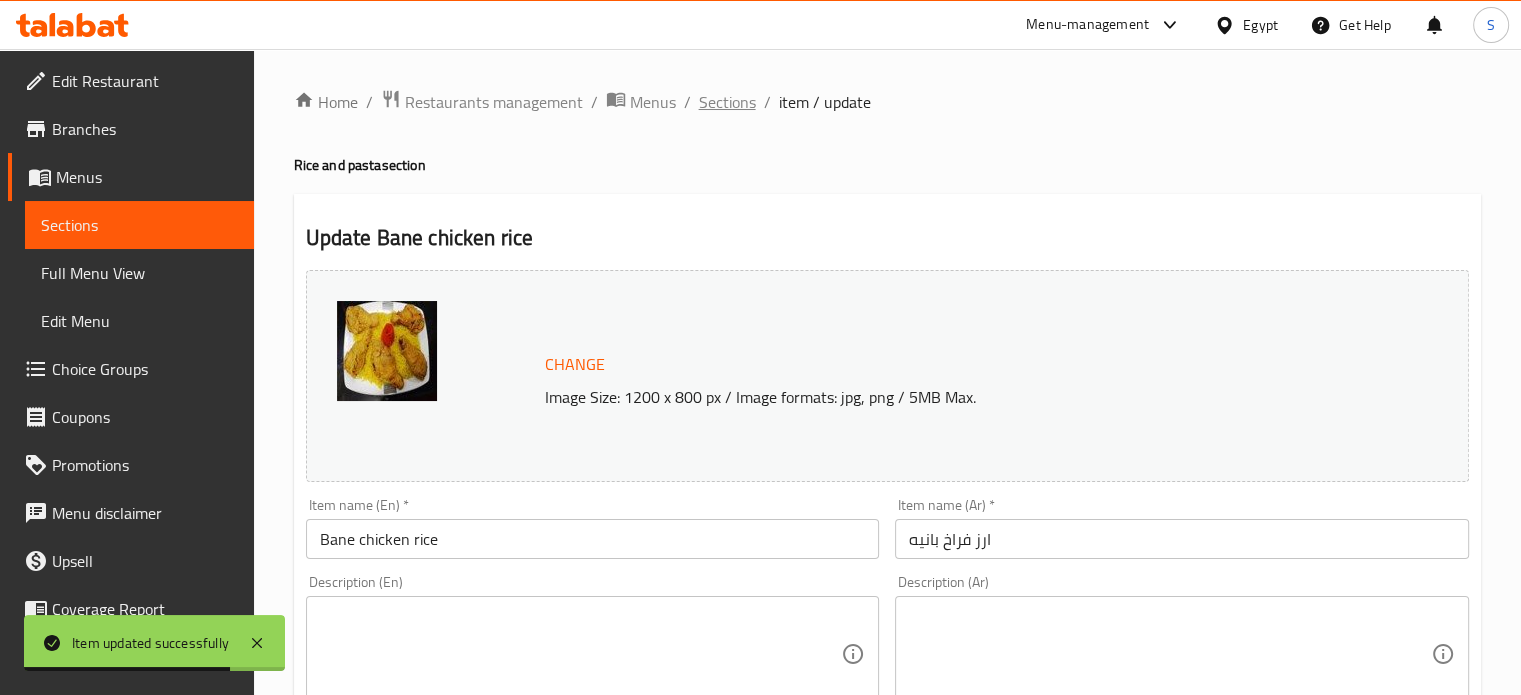 click on "Sections" at bounding box center (727, 102) 